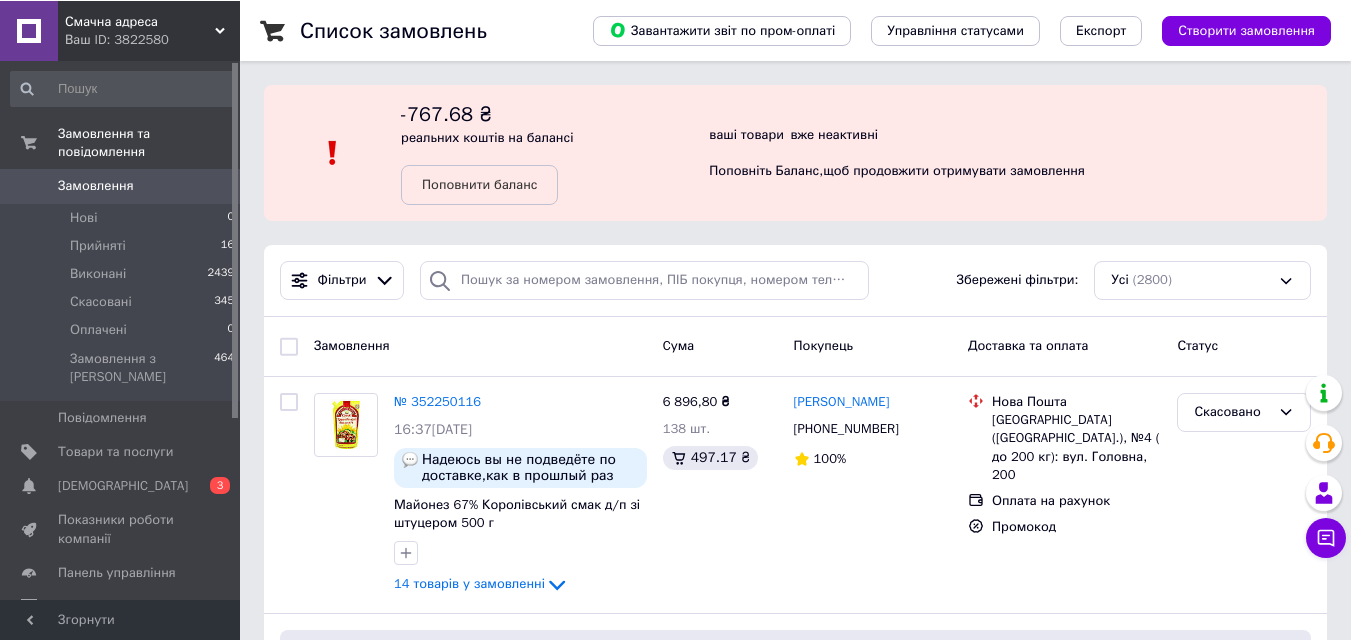 scroll, scrollTop: 0, scrollLeft: 0, axis: both 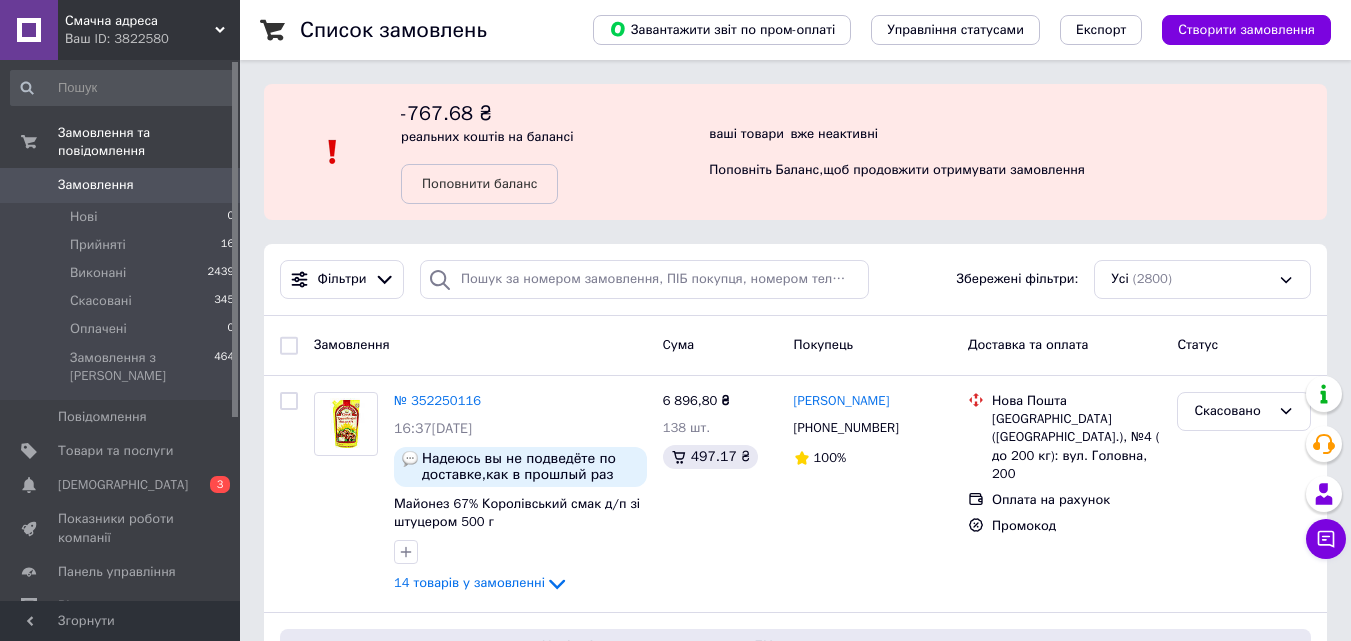 click on "Ваш ID: 3822580" at bounding box center [152, 39] 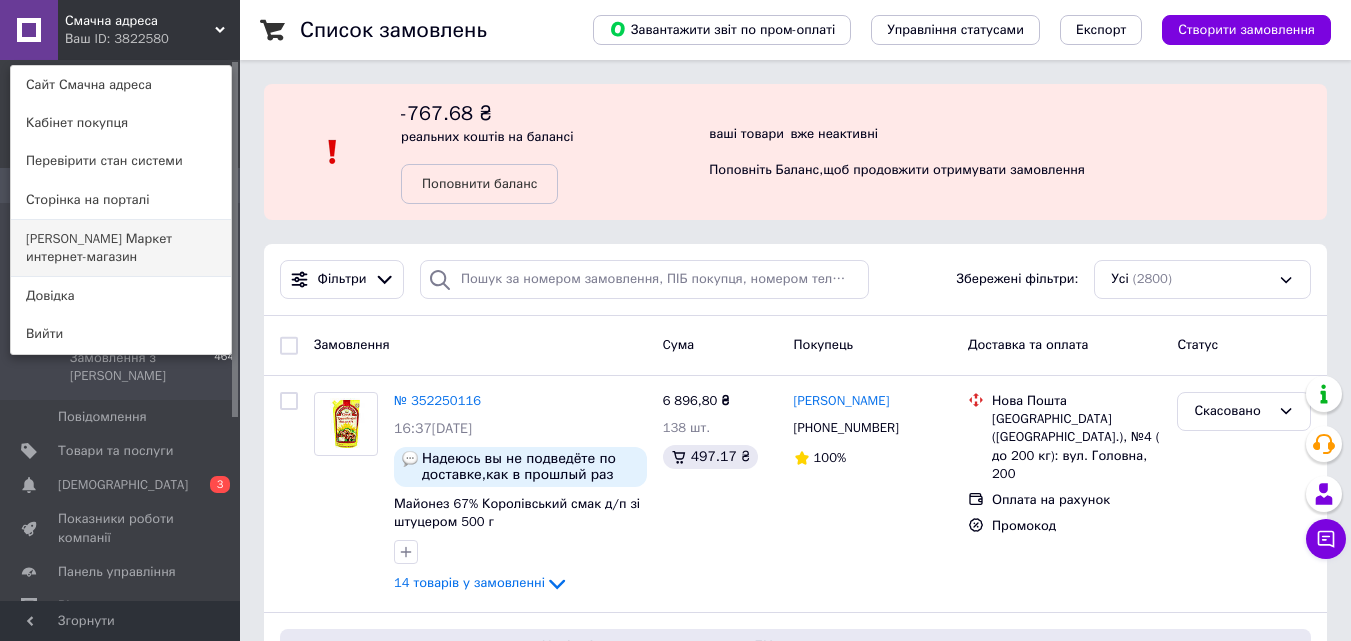 click on "Козуб Маркет интернет-магазин" at bounding box center (121, 248) 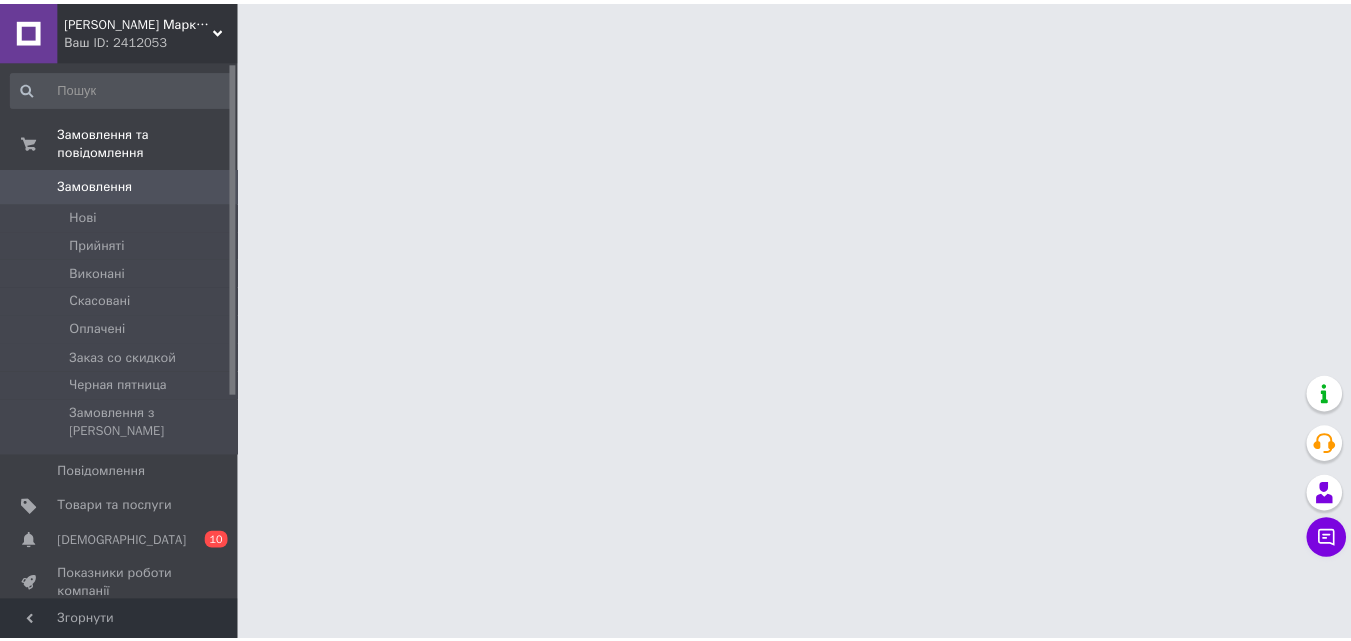 scroll, scrollTop: 0, scrollLeft: 0, axis: both 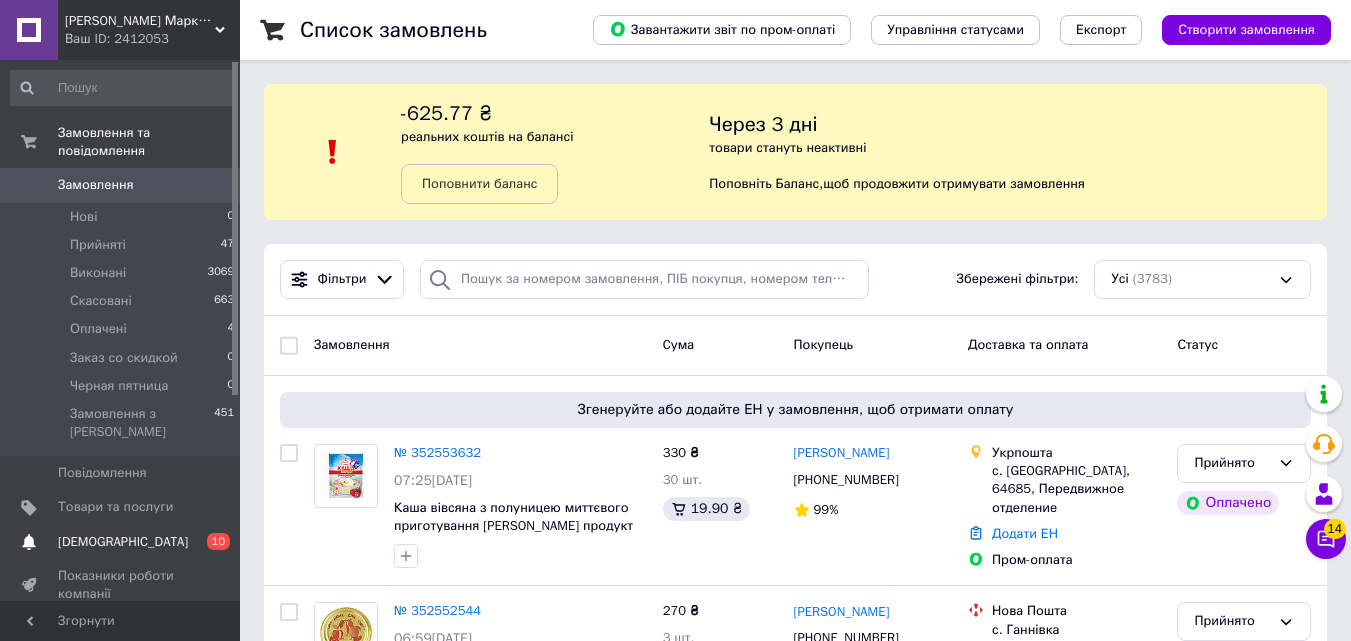 click on "[DEMOGRAPHIC_DATA] 0 10" at bounding box center (123, 542) 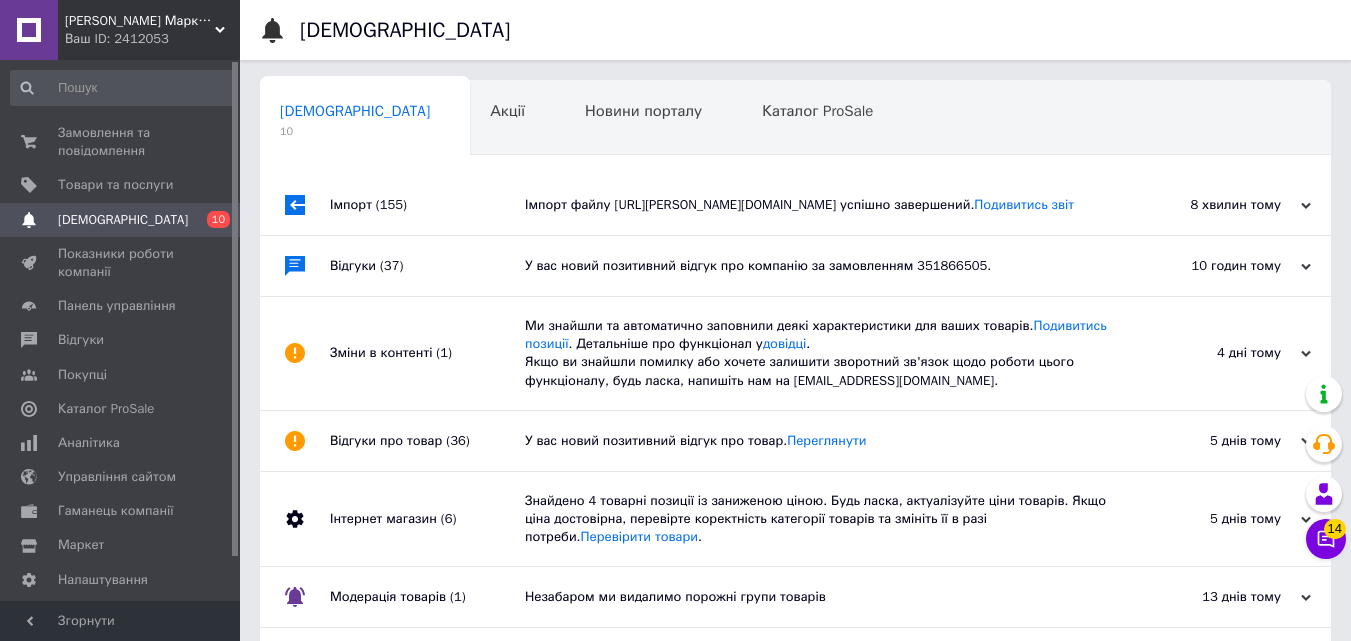 click on "У вас новий позитивний відгук про компанію за замовленням 351866505." at bounding box center [818, 266] 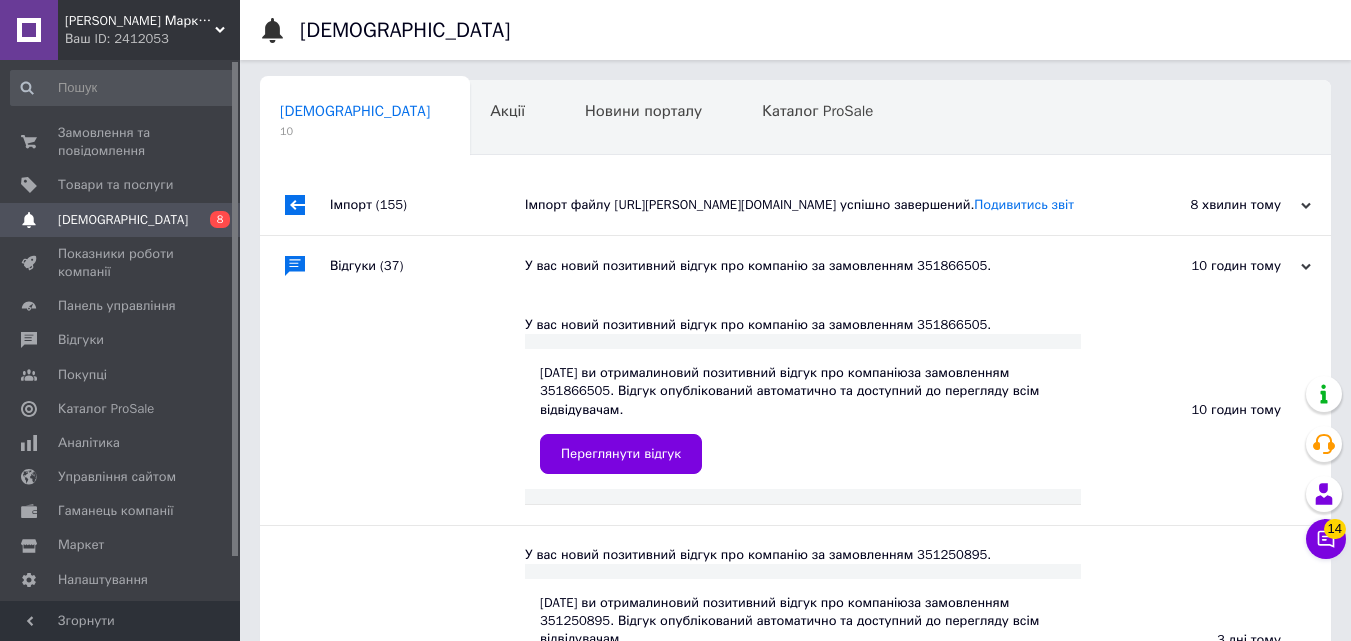 click on "Імпорт файлу https://kozub.com.ua/index.php?route=extension/feed/prom успішно завершений.  Подивитись звіт" at bounding box center [818, 205] 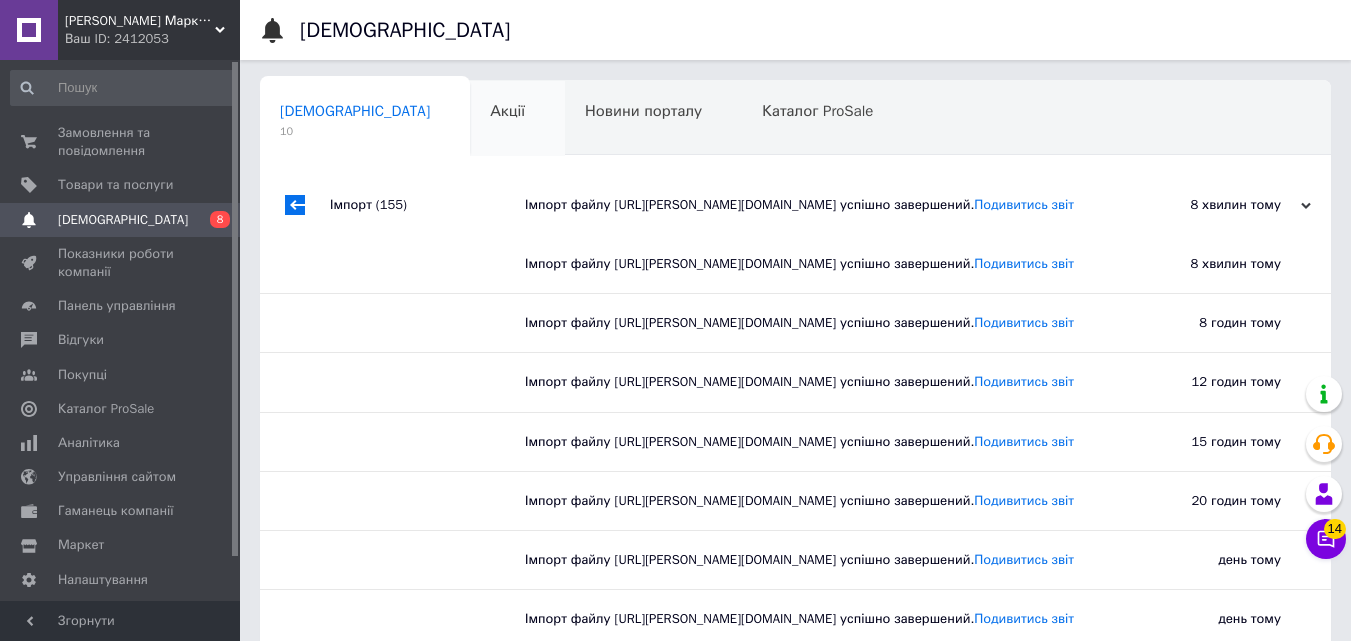 click on "Акції 0" at bounding box center (517, 119) 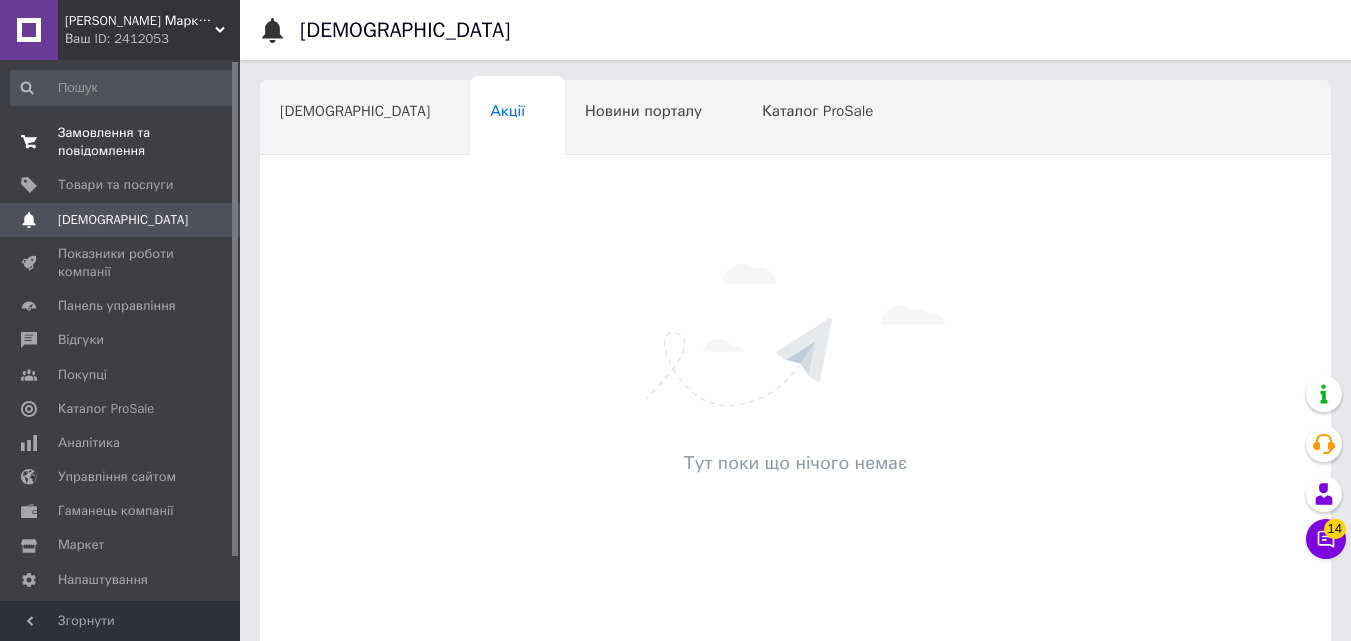 click on "Замовлення та повідомлення" at bounding box center [121, 142] 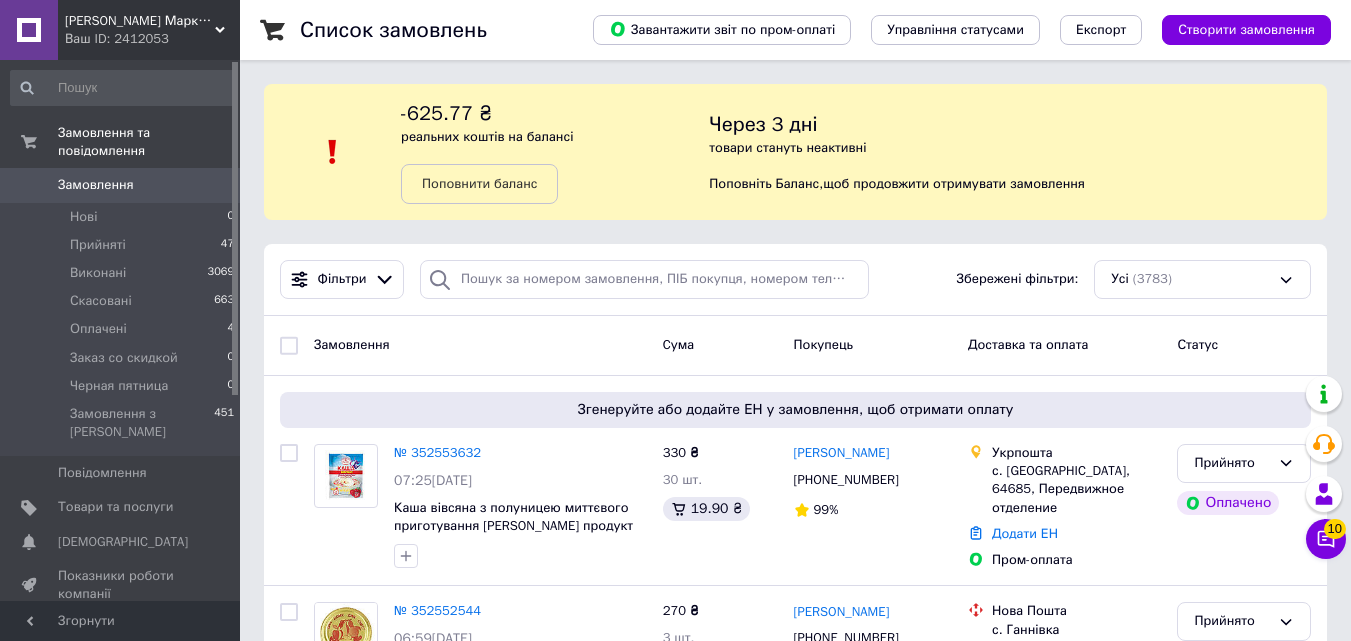 click on "[PERSON_NAME] Маркет інтернет-магазин" at bounding box center (140, 21) 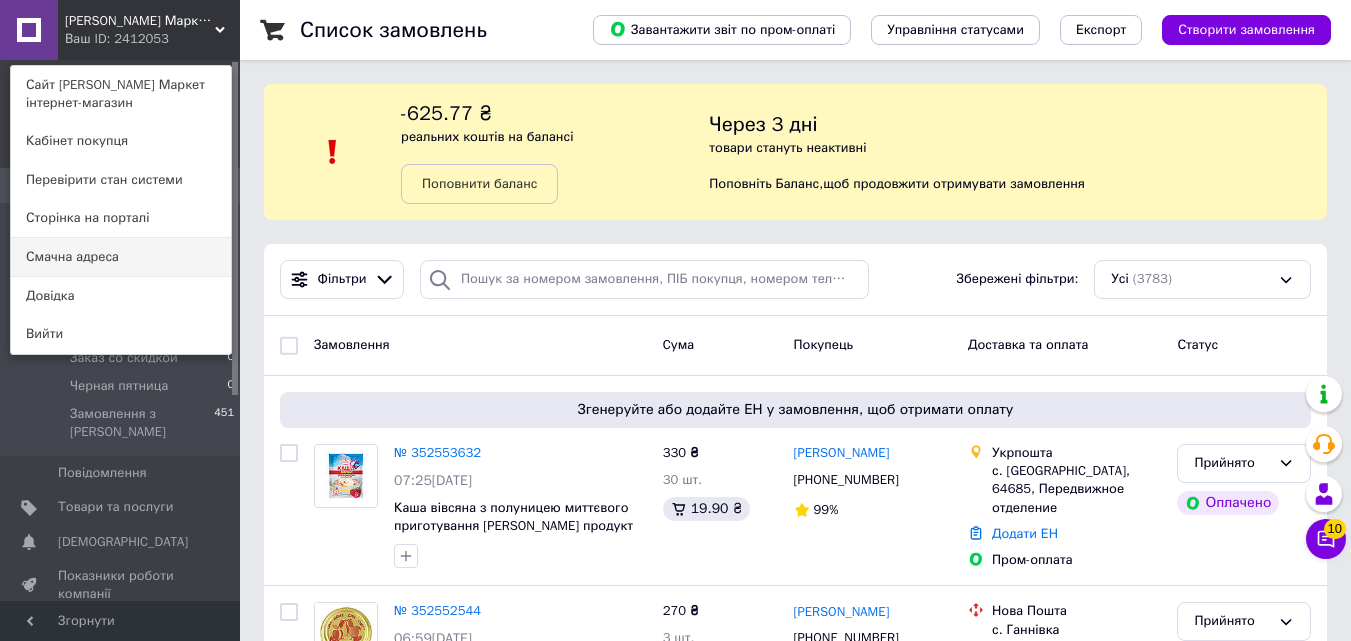 click on "Смачна адреса" at bounding box center [121, 257] 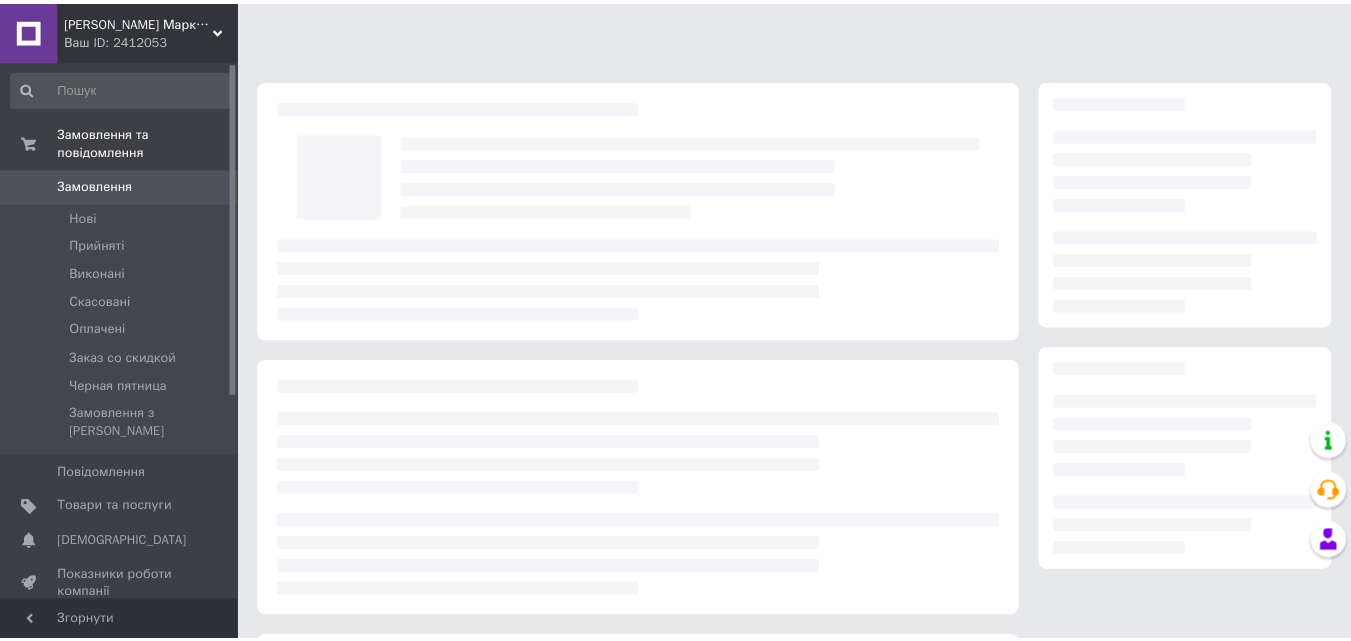 scroll, scrollTop: 0, scrollLeft: 0, axis: both 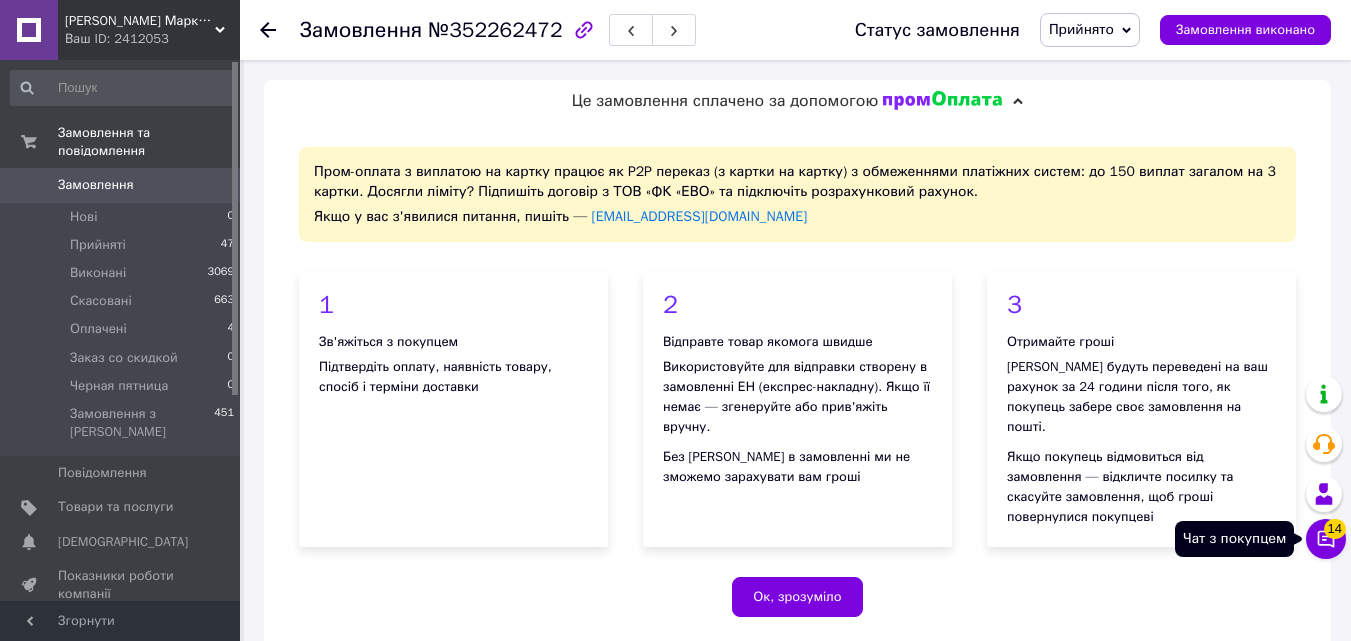 click 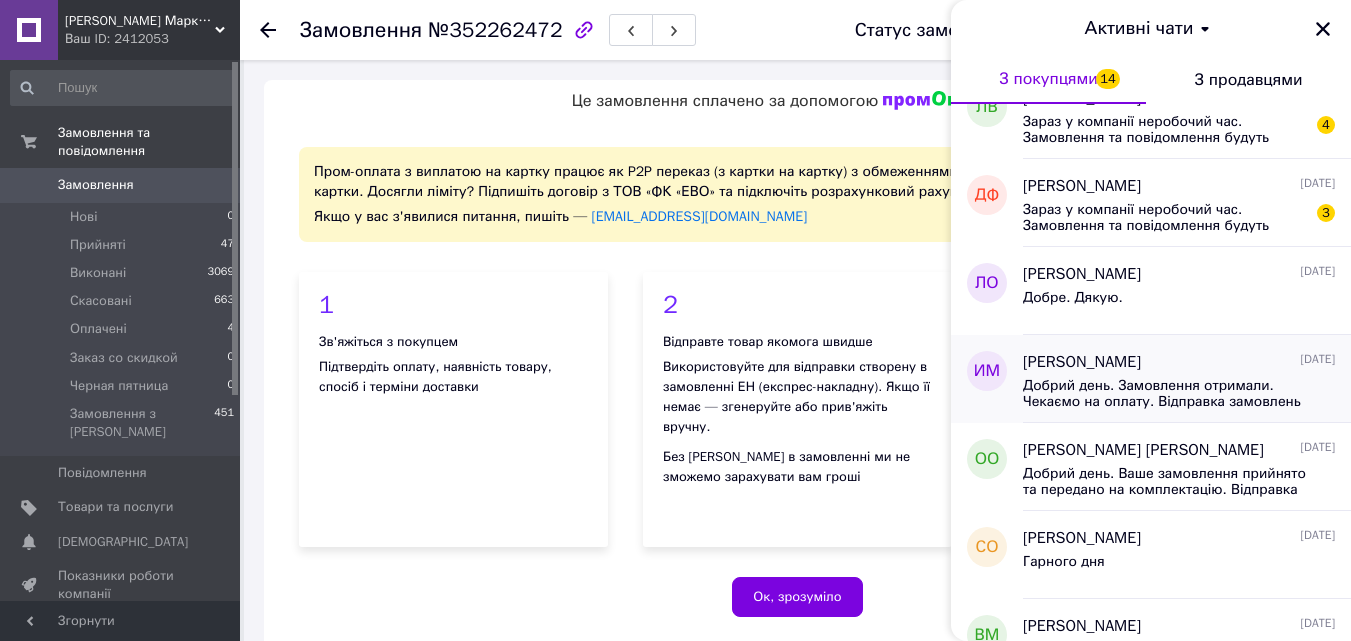 scroll, scrollTop: 300, scrollLeft: 0, axis: vertical 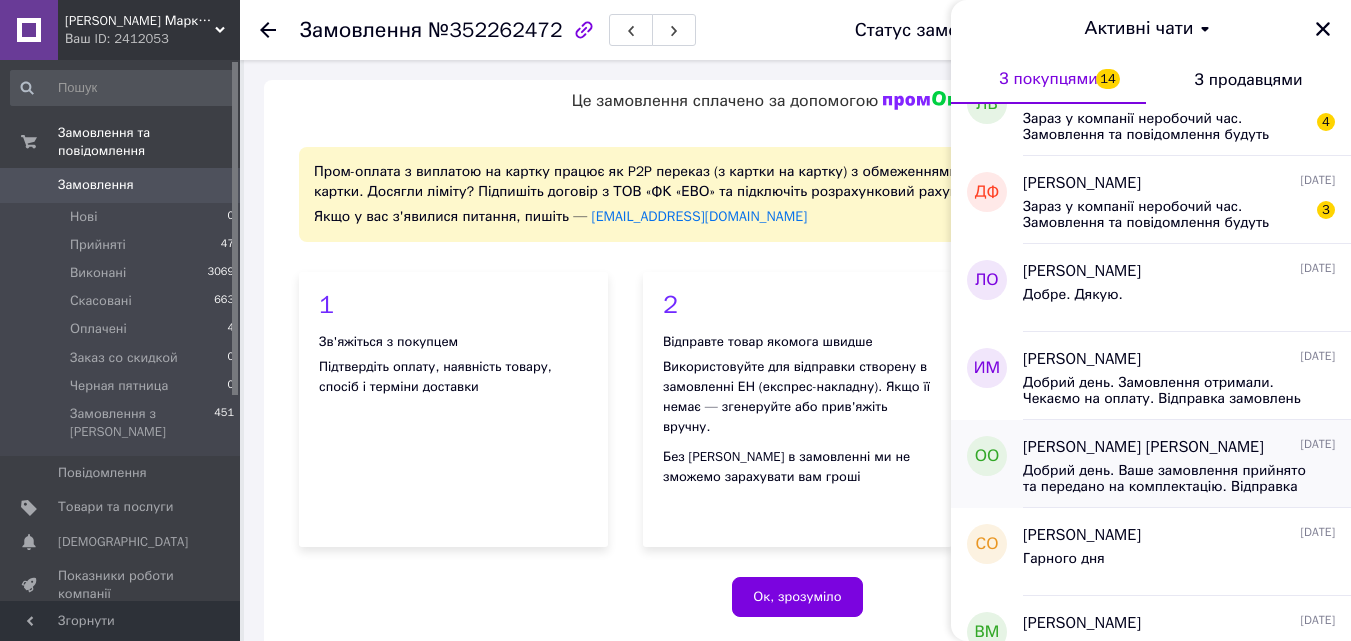 click on "Добрий день.
Ваше замовлення прийнято та передано на комплектацію.
Відправка в понеділок
Очікуйте номер ТТН
Гарного дня!" at bounding box center [1165, 479] 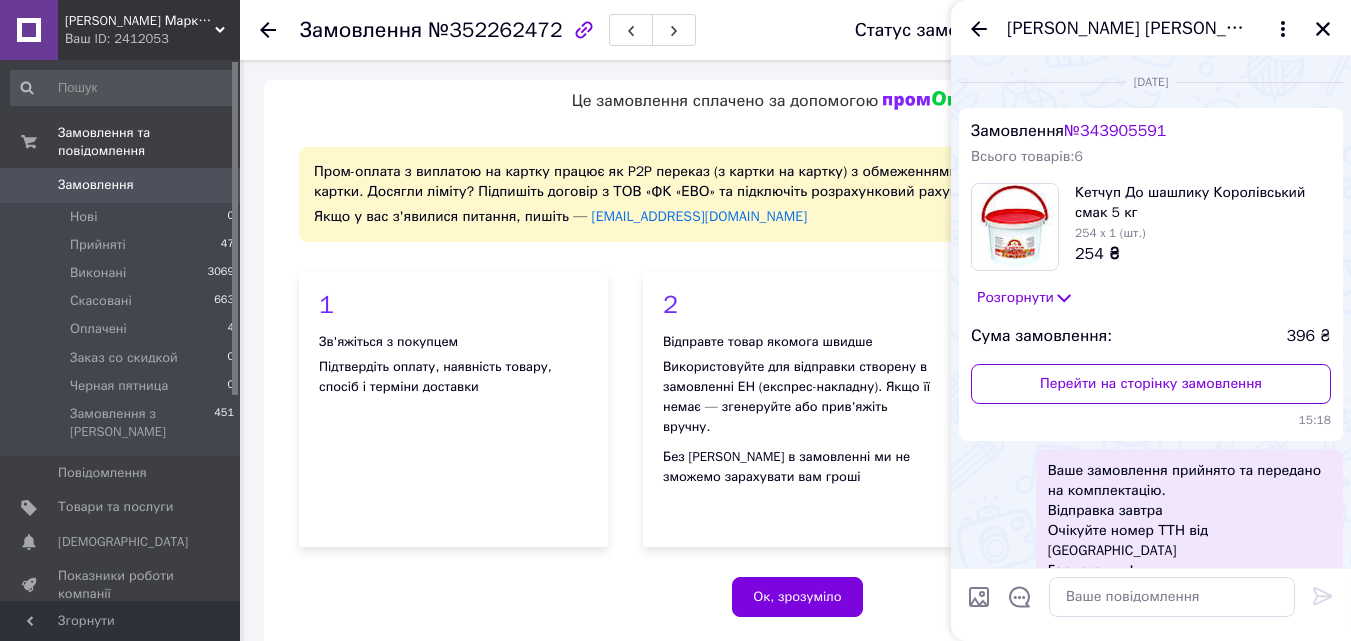scroll, scrollTop: 600, scrollLeft: 0, axis: vertical 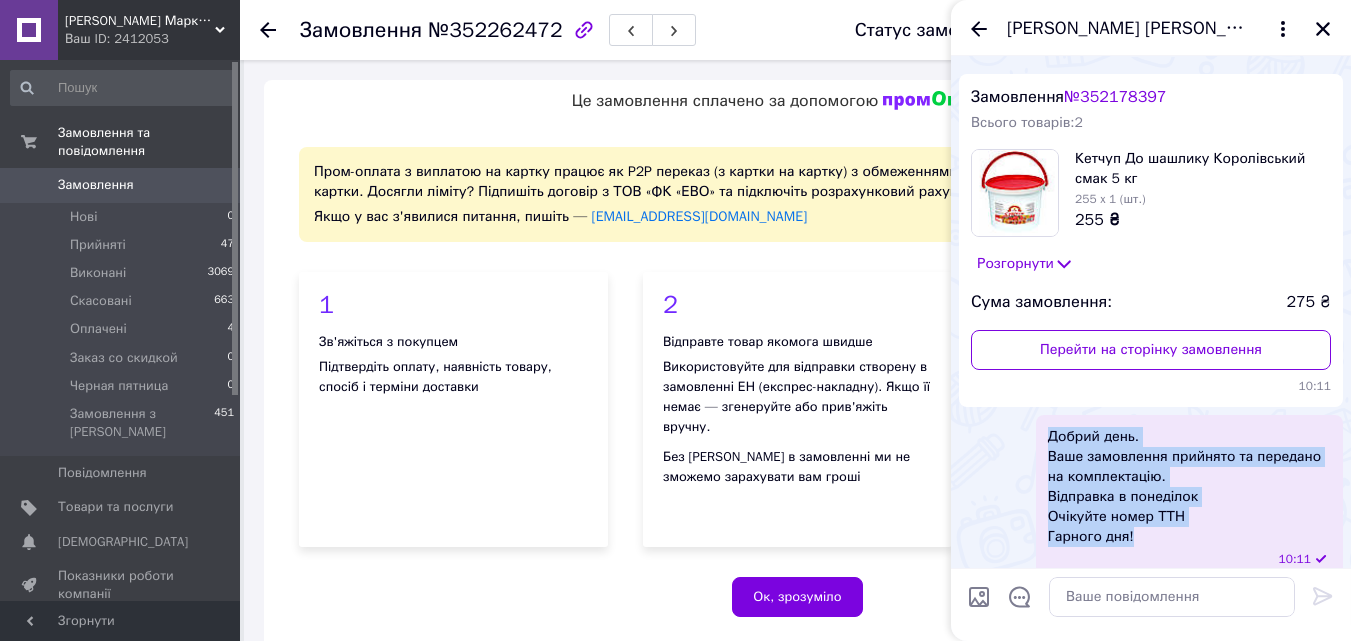 drag, startPoint x: 1140, startPoint y: 522, endPoint x: 1041, endPoint y: 417, distance: 144.31216 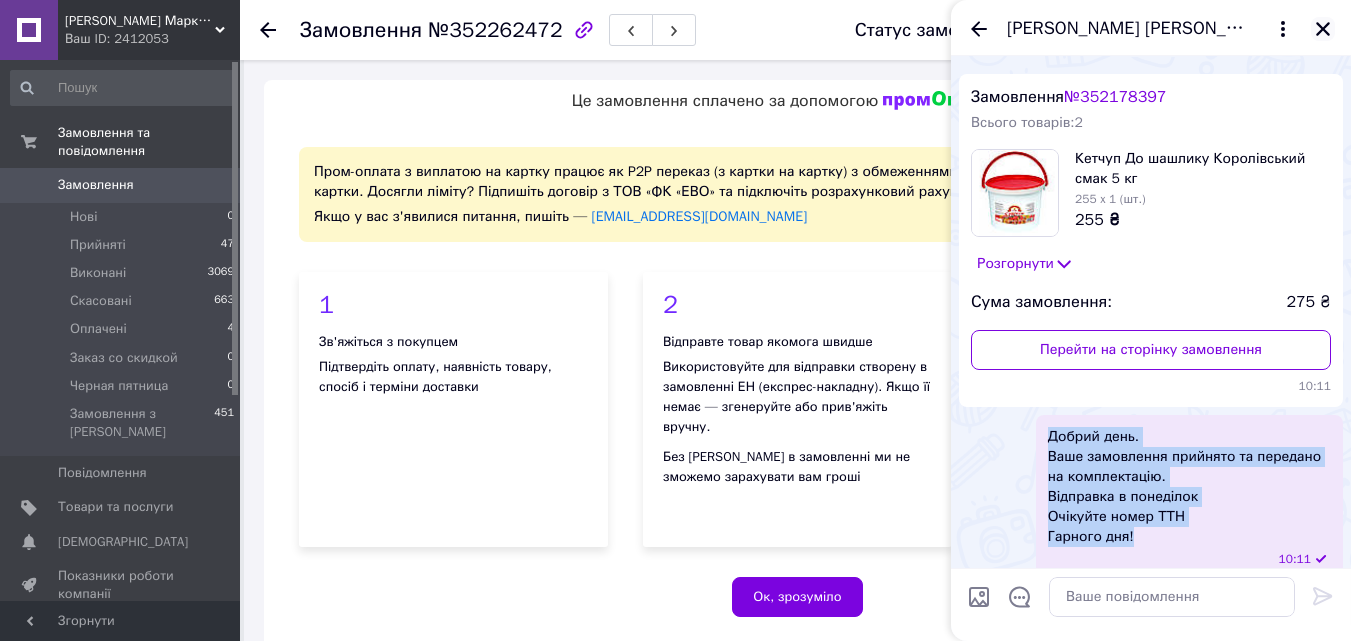 click 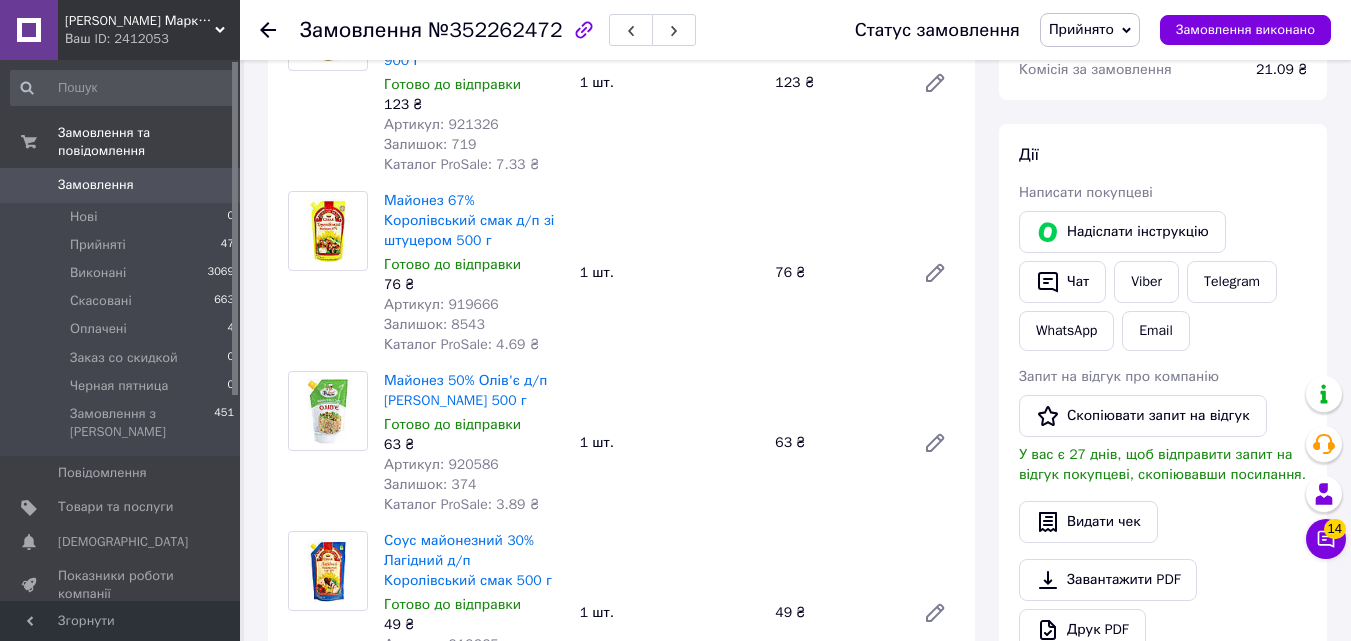 scroll, scrollTop: 700, scrollLeft: 0, axis: vertical 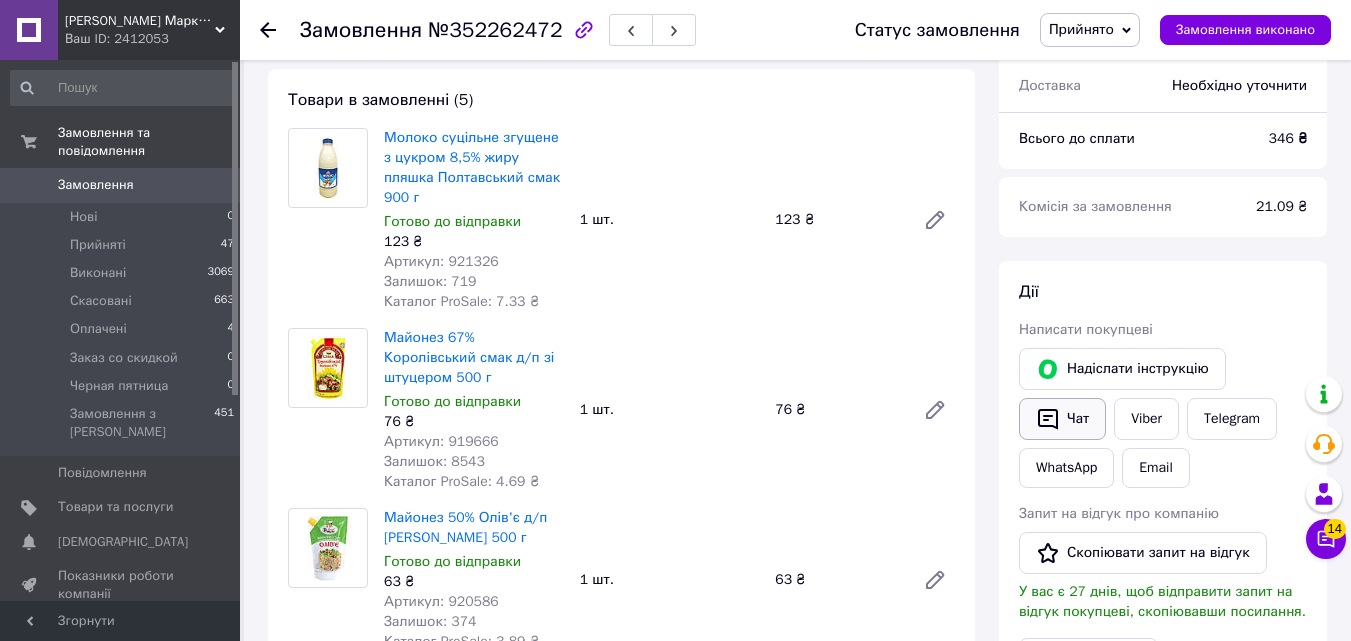 click on "Чат" at bounding box center (1062, 419) 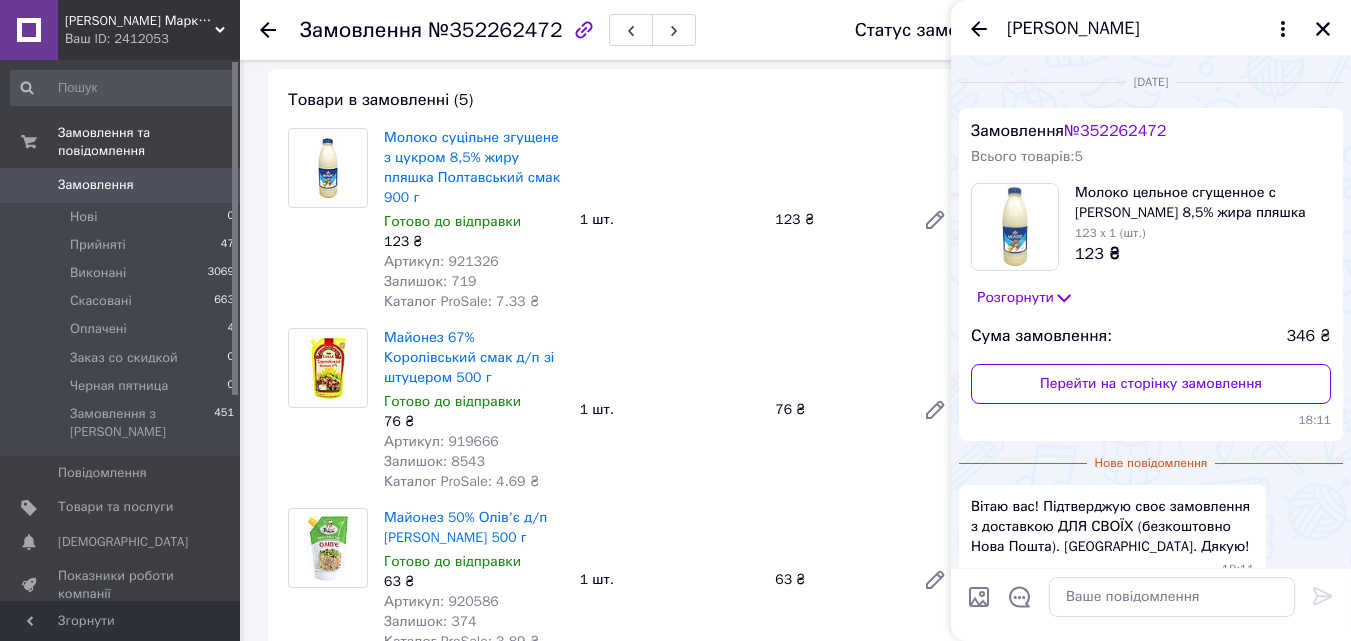 scroll, scrollTop: 236, scrollLeft: 0, axis: vertical 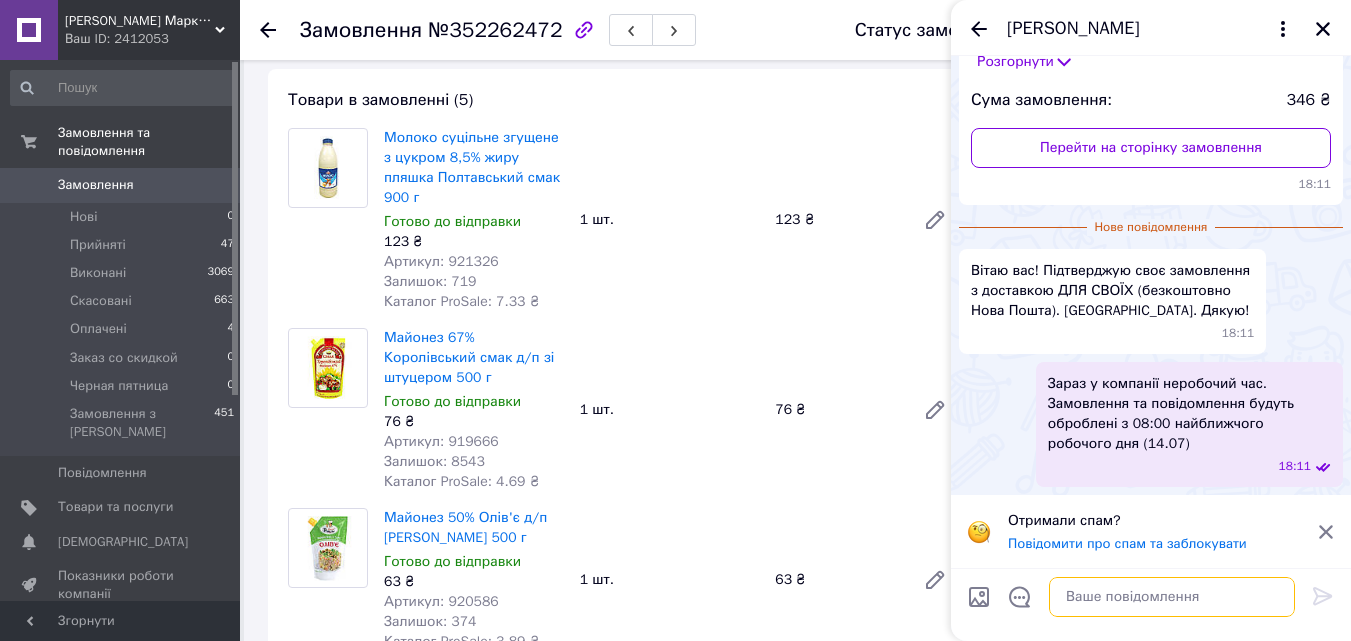 click at bounding box center (1172, 597) 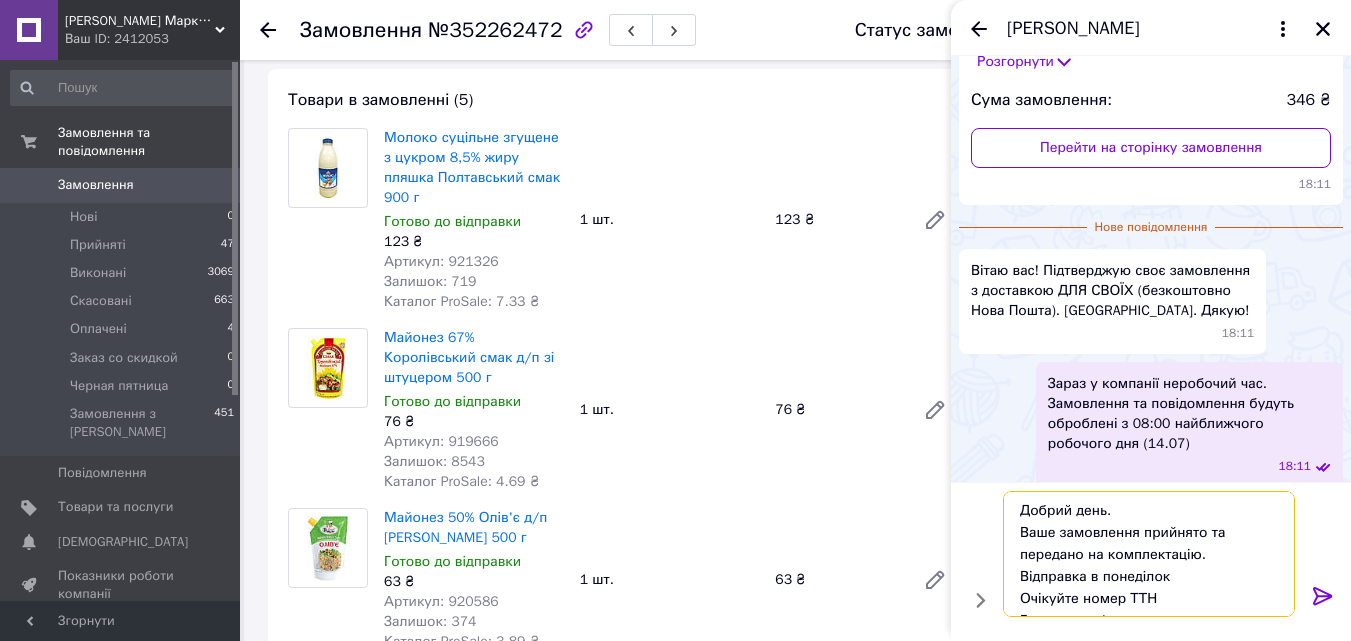 scroll, scrollTop: 14, scrollLeft: 0, axis: vertical 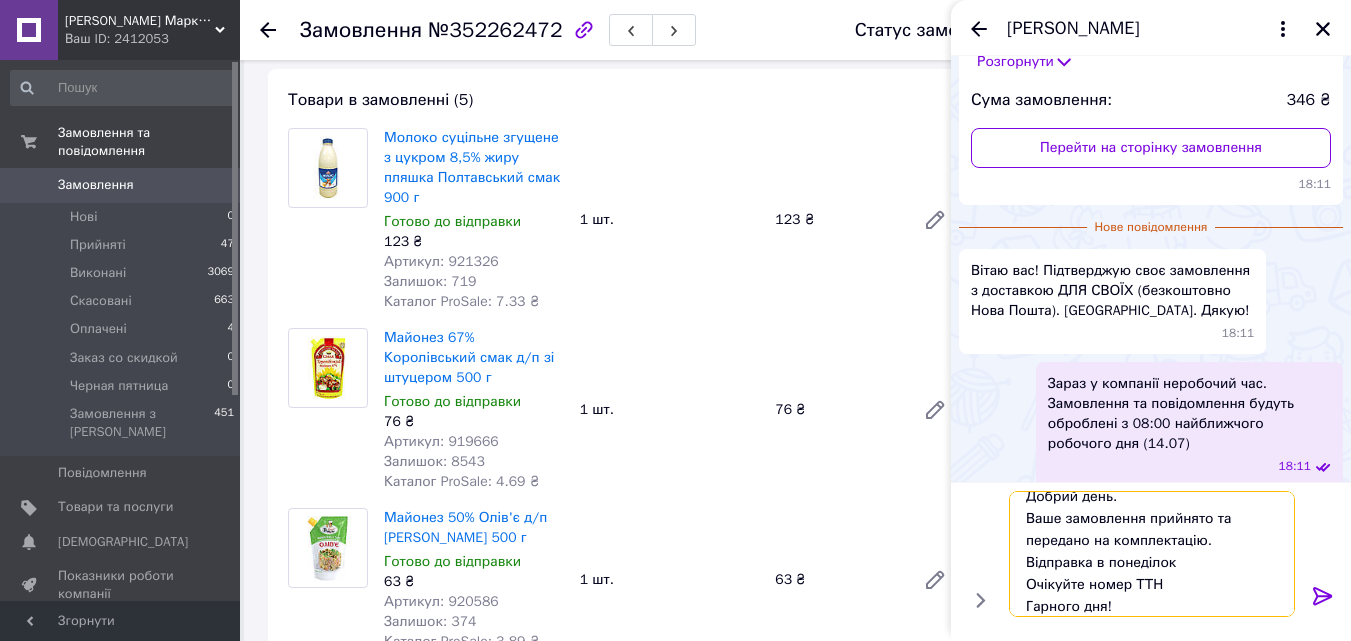 click on "Добрий день.
Ваше замовлення прийнято та передано на комплектацію.
Відправка в понеділок
Очікуйте номер ТТН
Гарного дня!" at bounding box center [1152, 554] 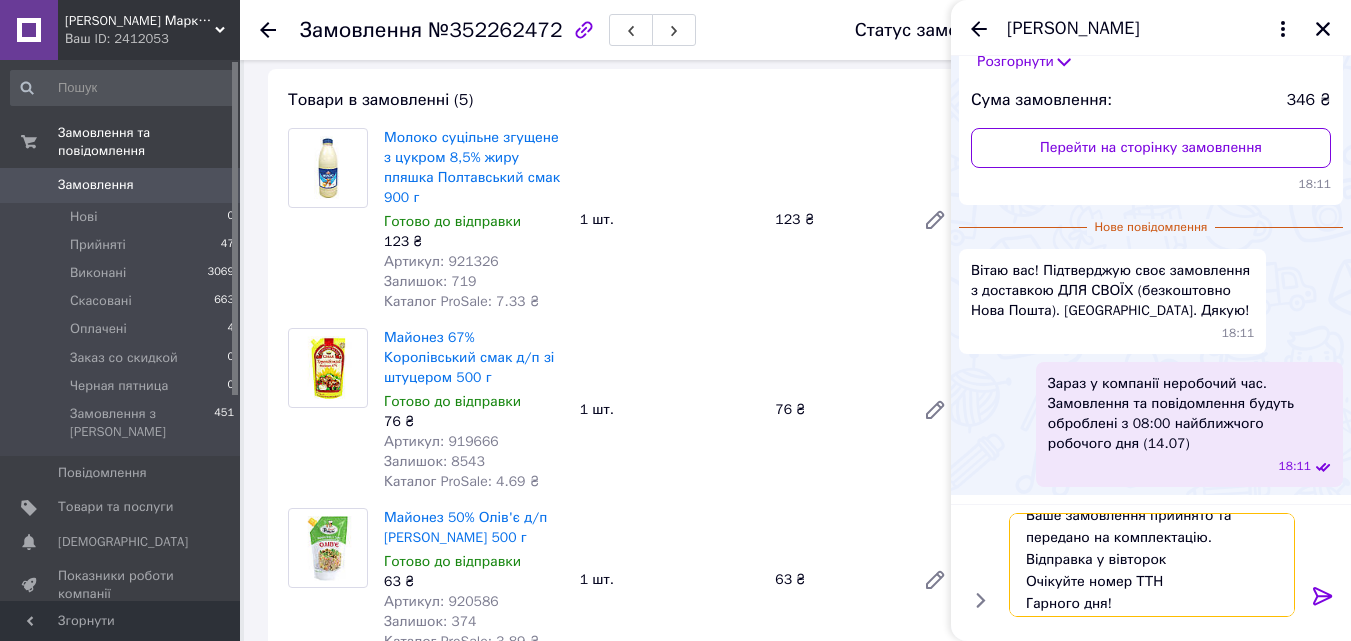scroll, scrollTop: 46, scrollLeft: 0, axis: vertical 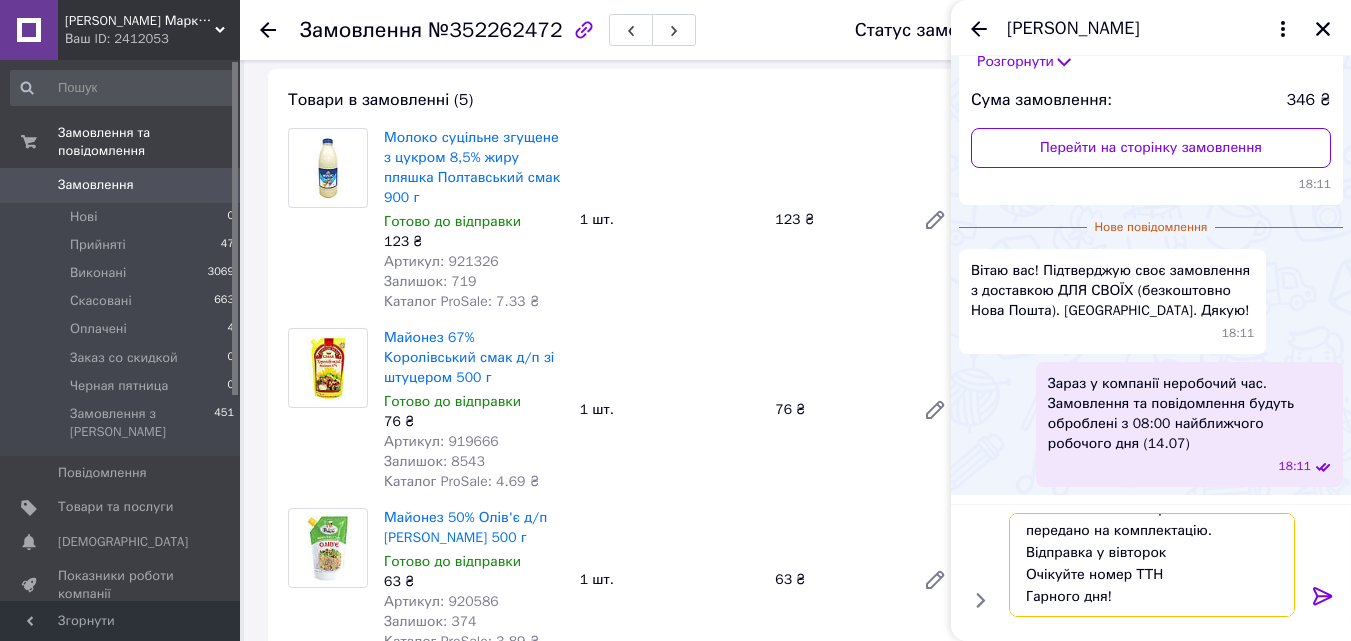 click on "Добрий день.
Ваше замовлення прийнято та передано на комплектацію.
Відправка у вівторок
Очікуйте номер ТТН
Гарного дня!" at bounding box center [1152, 565] 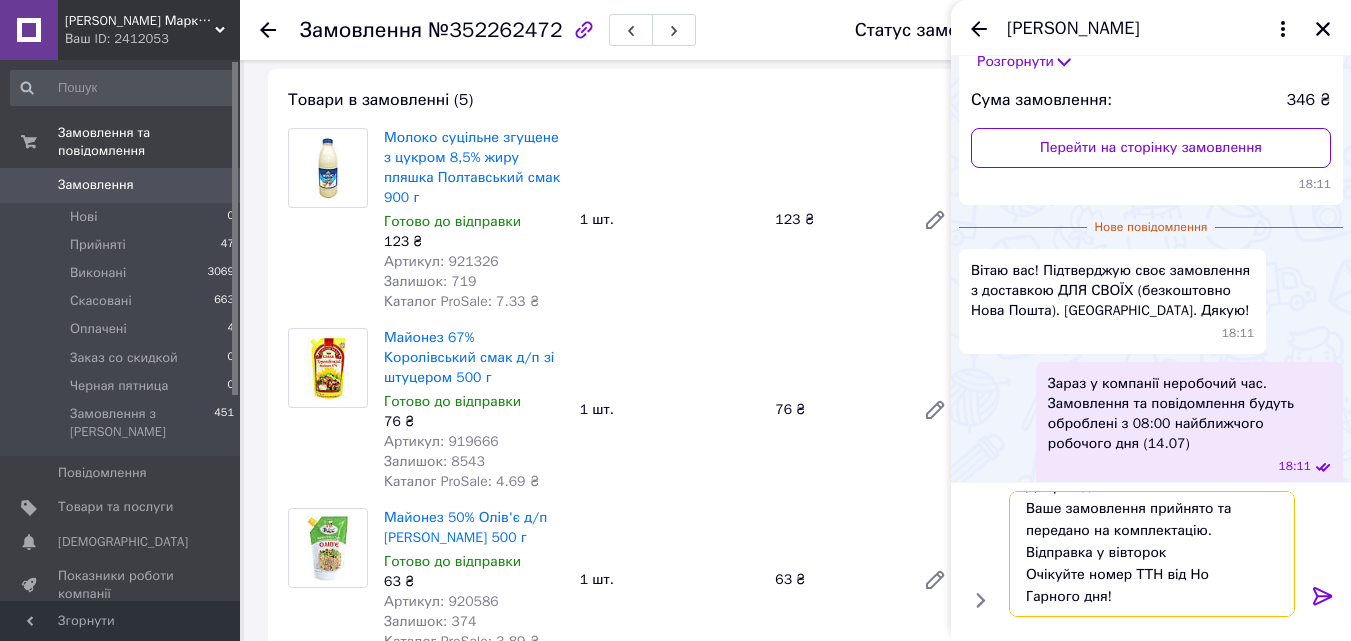 scroll, scrollTop: 24, scrollLeft: 0, axis: vertical 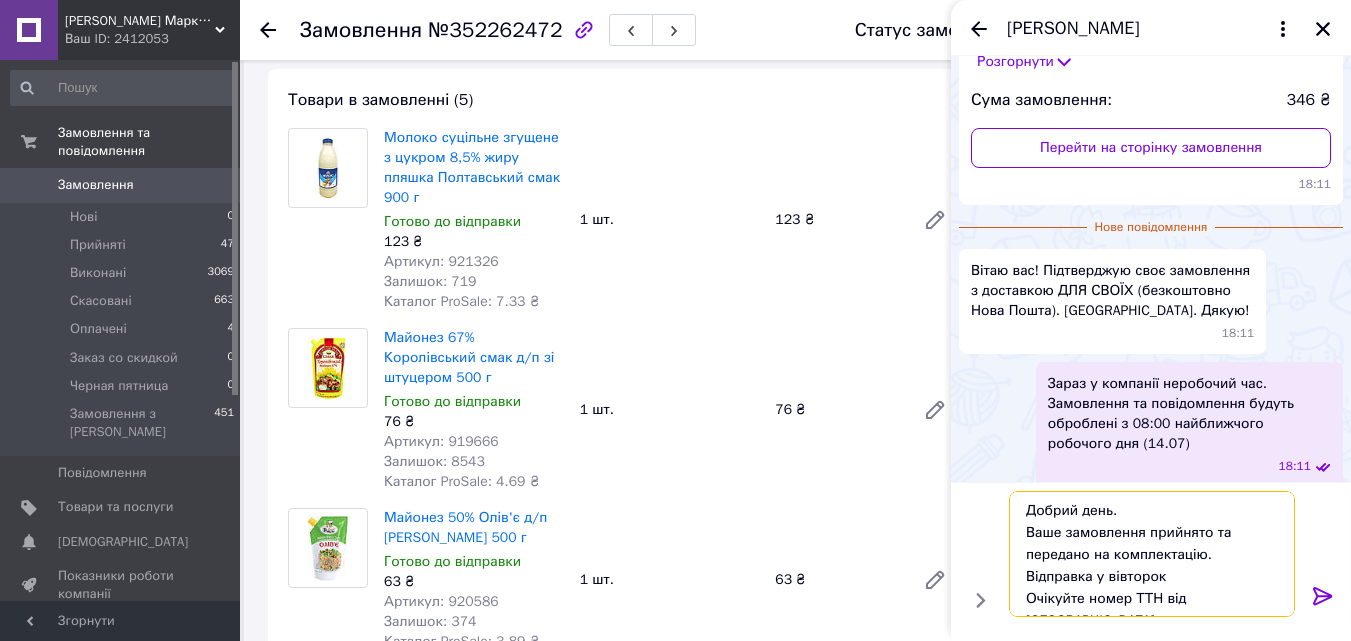 drag, startPoint x: 1132, startPoint y: 607, endPoint x: 977, endPoint y: 402, distance: 257.00195 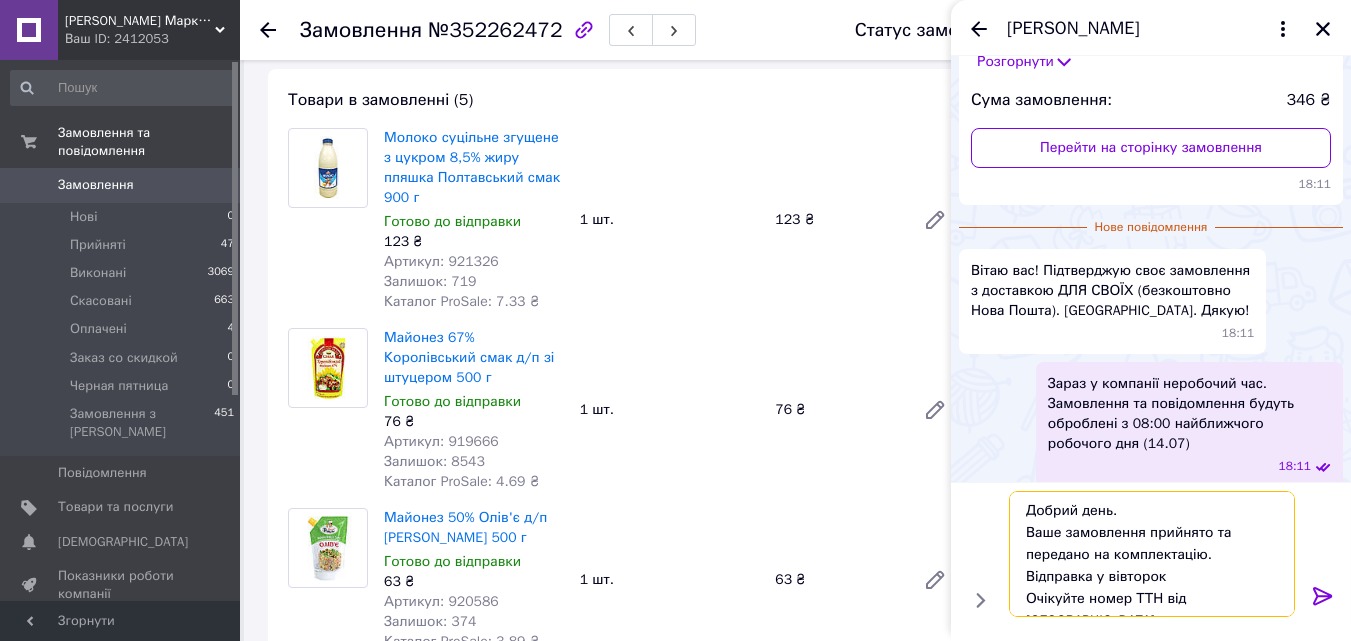 click on "Добрий день.
Ваше замовлення прийнято та передано на комплектацію.
Відправка у вівторок
Очікуйте номер ТТН від [GEOGRAPHIC_DATA]
Гарного дня!" at bounding box center [1152, 554] 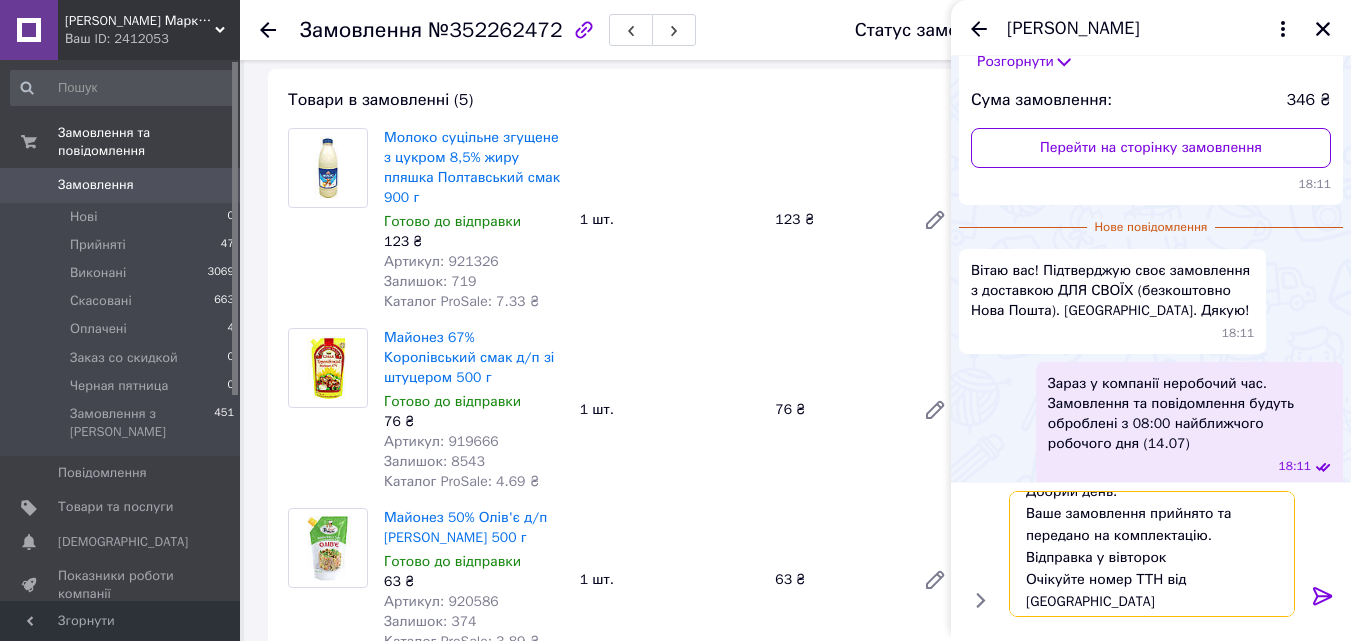 scroll, scrollTop: 24, scrollLeft: 0, axis: vertical 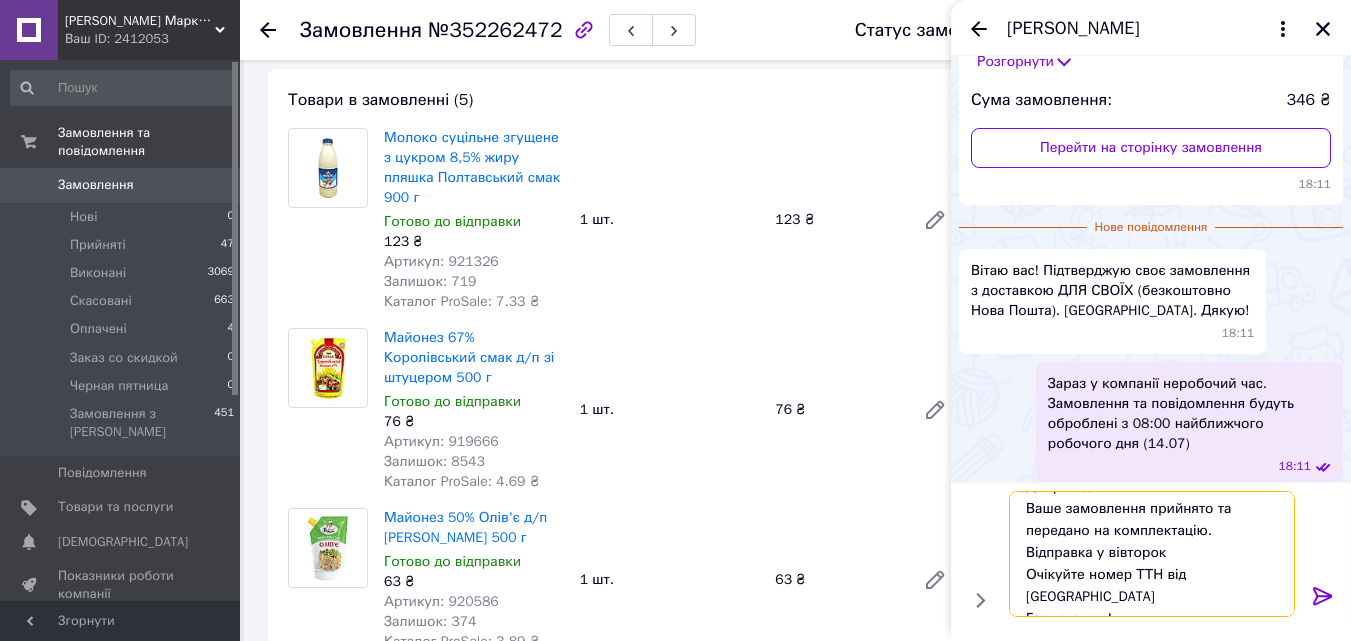 click on "Добрий день.
Ваше замовлення прийнято та передано на комплектацію.
Відправка у вівторок
Очікуйте номер ТТН від [GEOGRAPHIC_DATA]
Гарного дня!" at bounding box center (1152, 554) 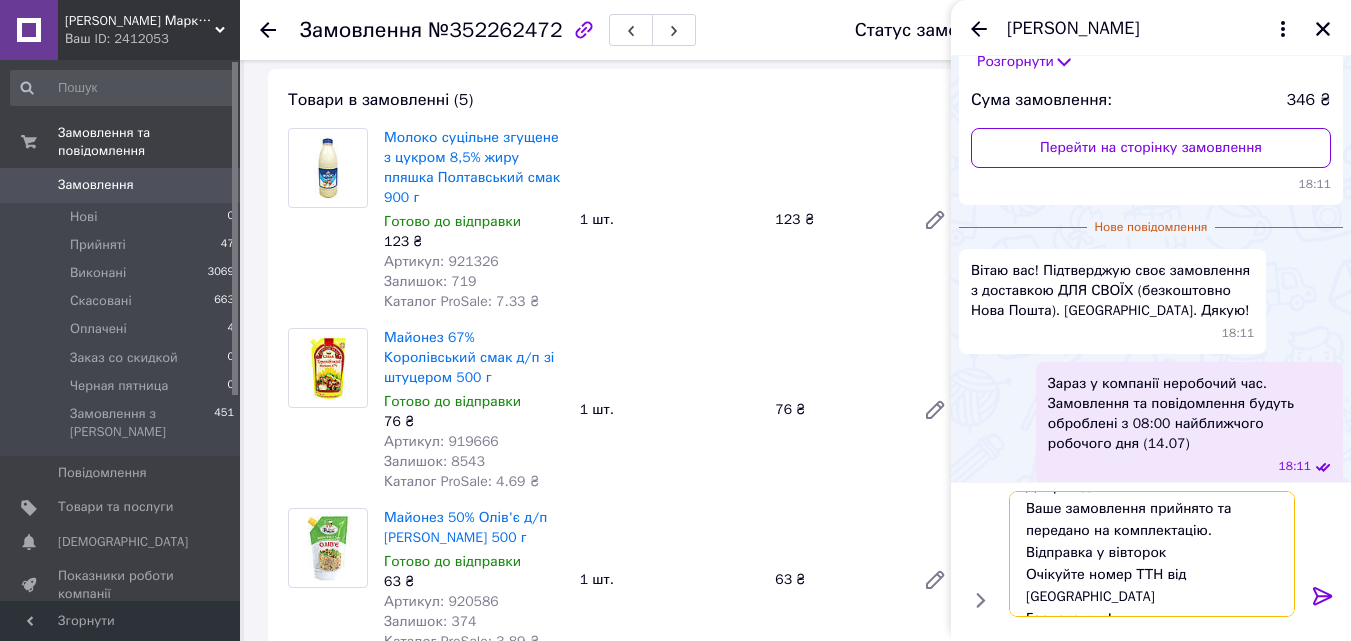 type on "Добрий день.
Ваше замовлення прийнято та передано на комплектацію.
Відправка у вівторок
Очікуйте номер ТТН від [GEOGRAPHIC_DATA]
Гарного дня!" 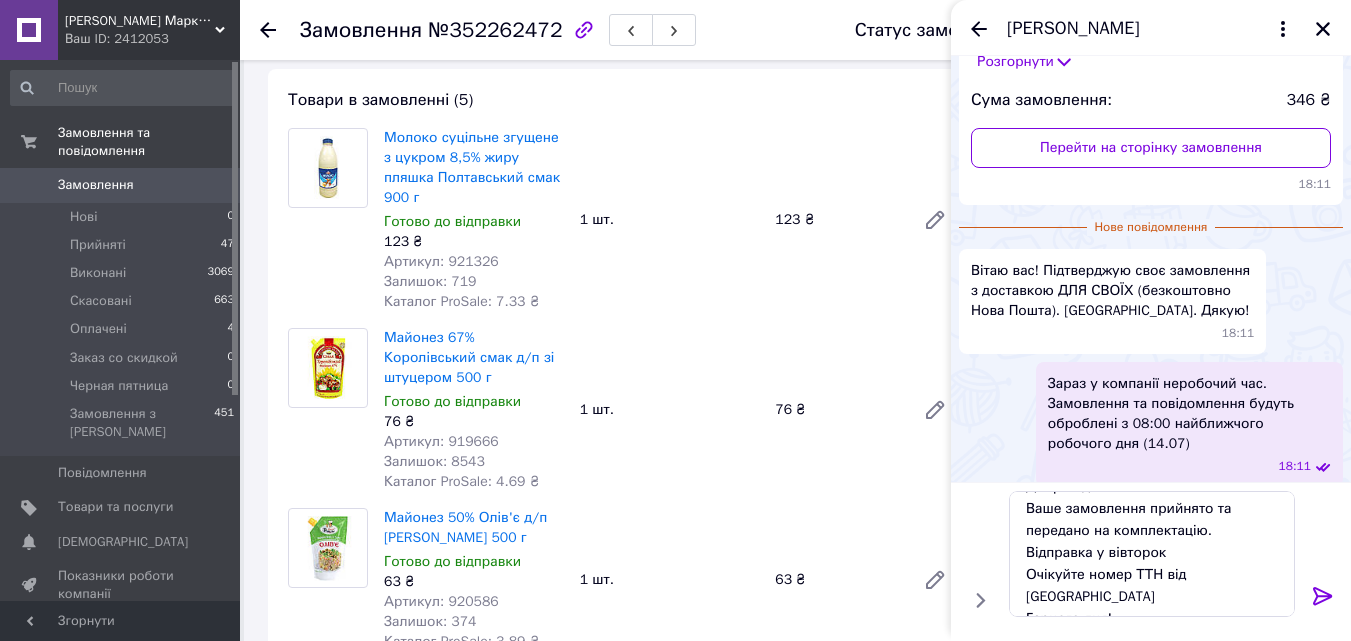click 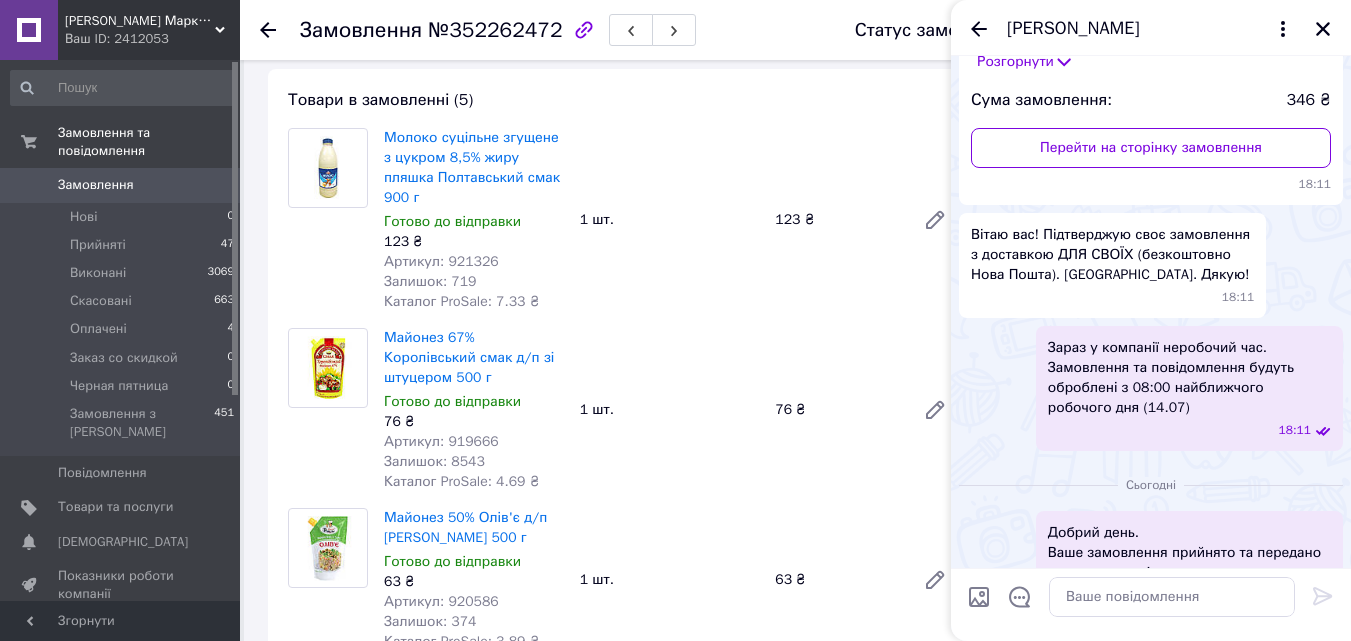 scroll, scrollTop: 0, scrollLeft: 0, axis: both 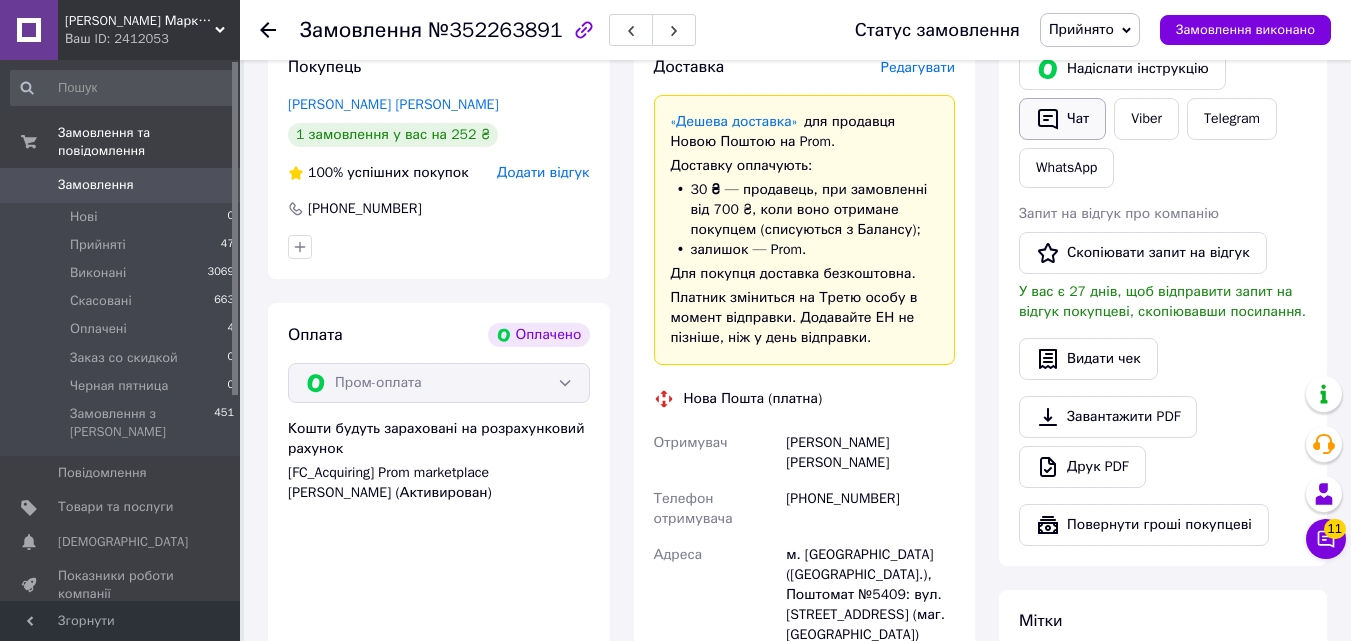 click 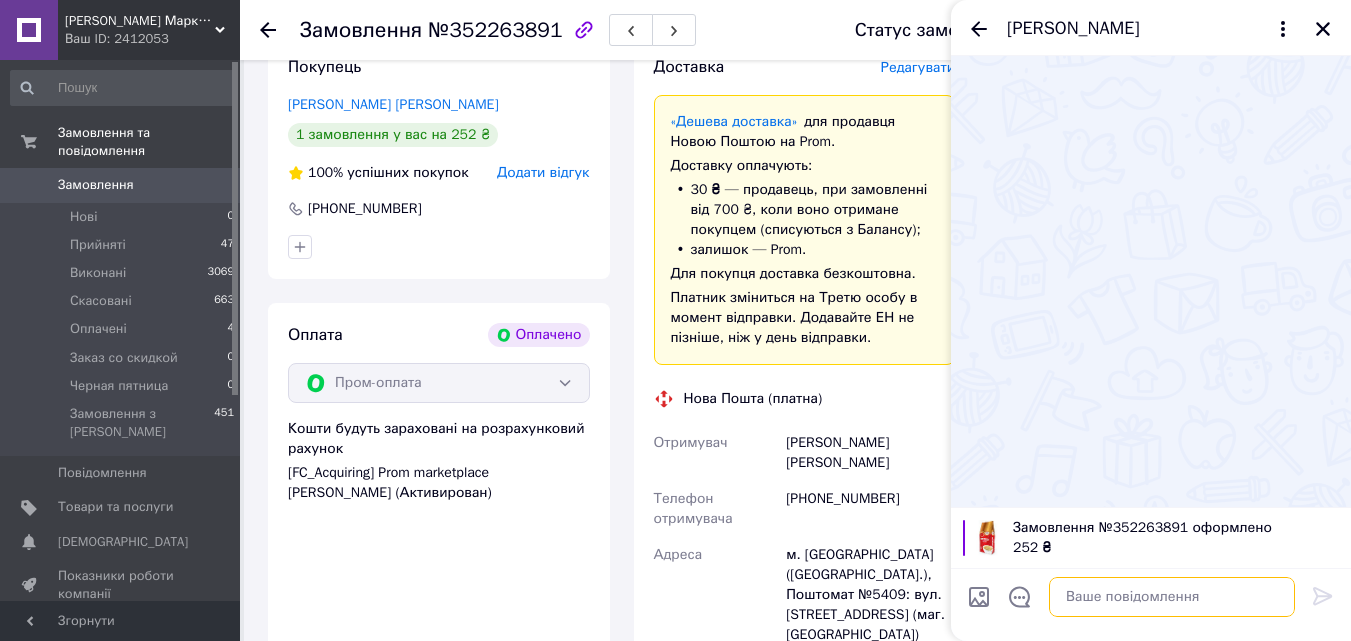 click at bounding box center [1172, 597] 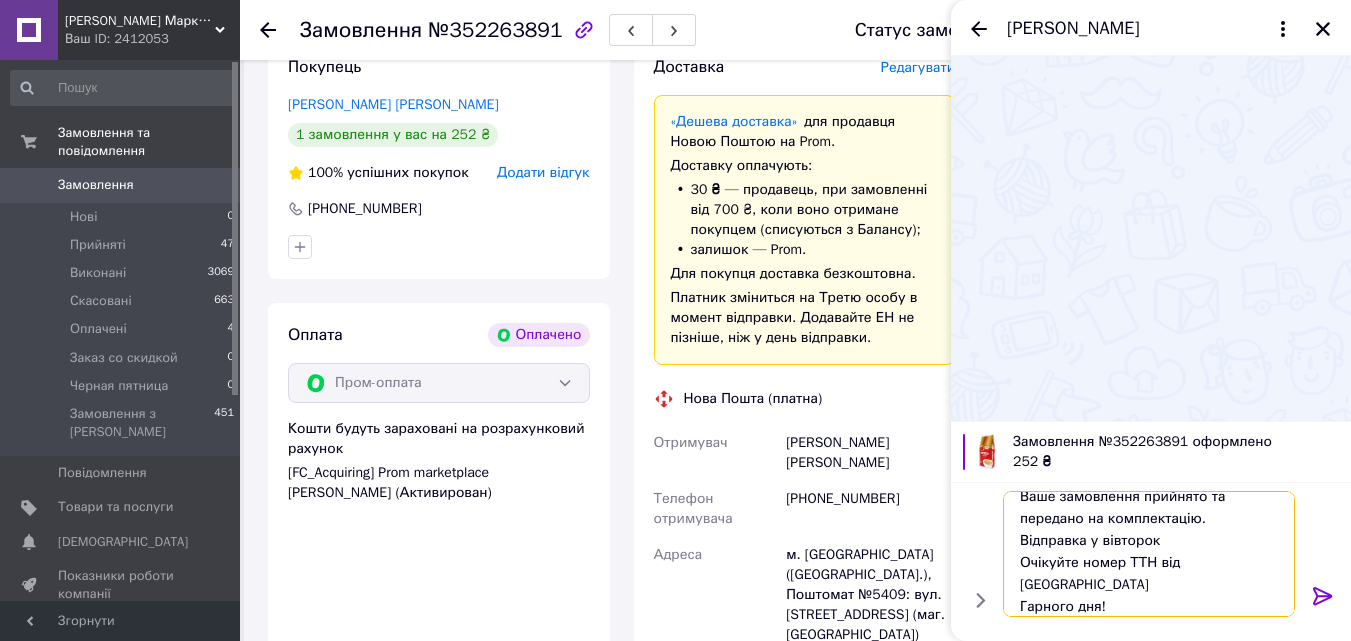 scroll, scrollTop: 24, scrollLeft: 0, axis: vertical 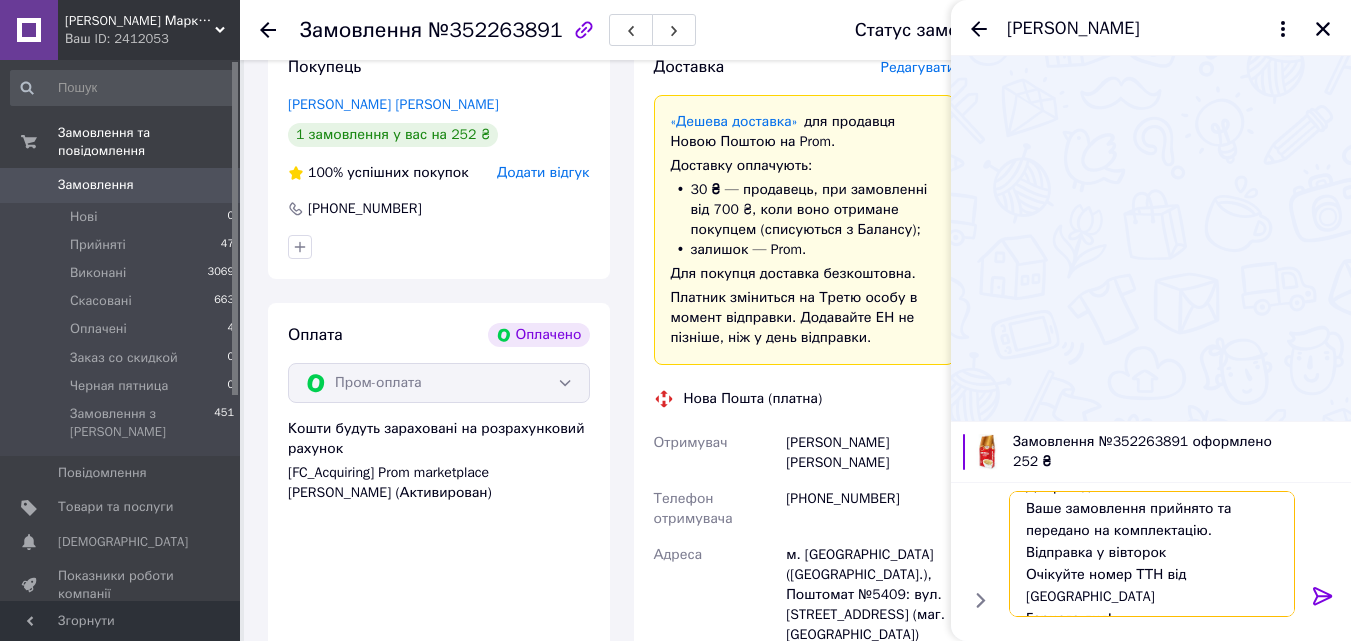 type on "Добрий день.
Ваше замовлення прийнято та передано на комплектацію.
Відправка у вівторок
Очікуйте номер ТТН від Нової Пошти
Гарного дня!" 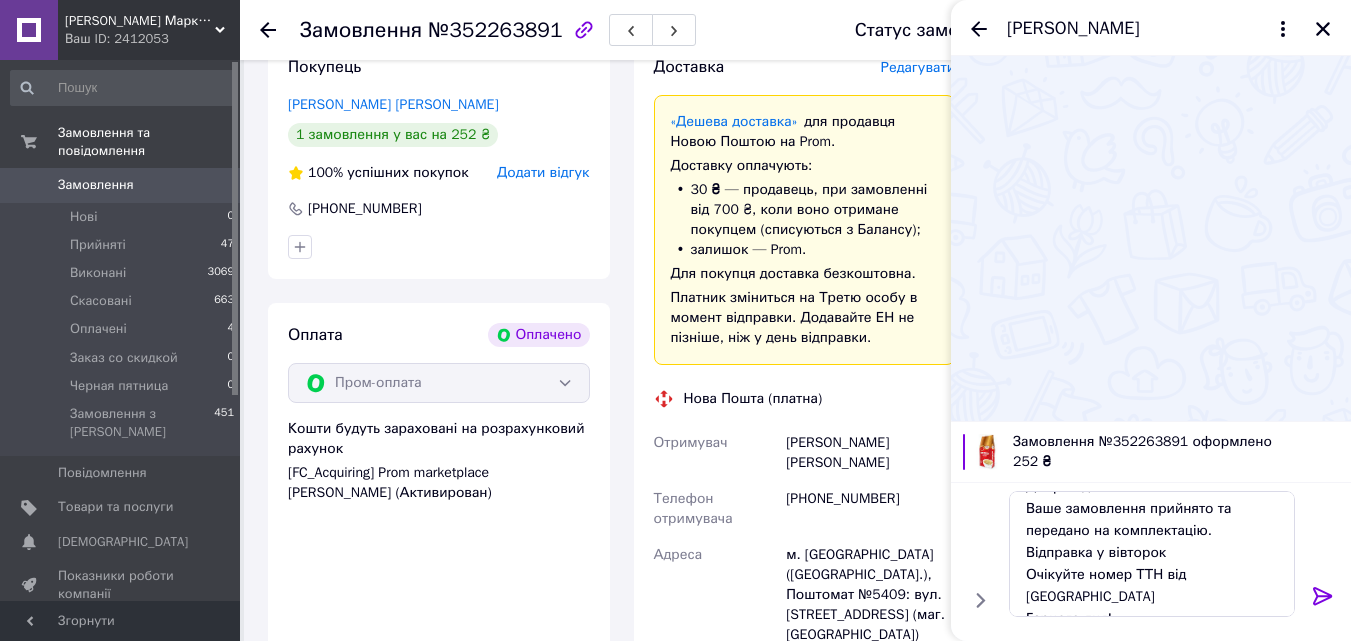 click 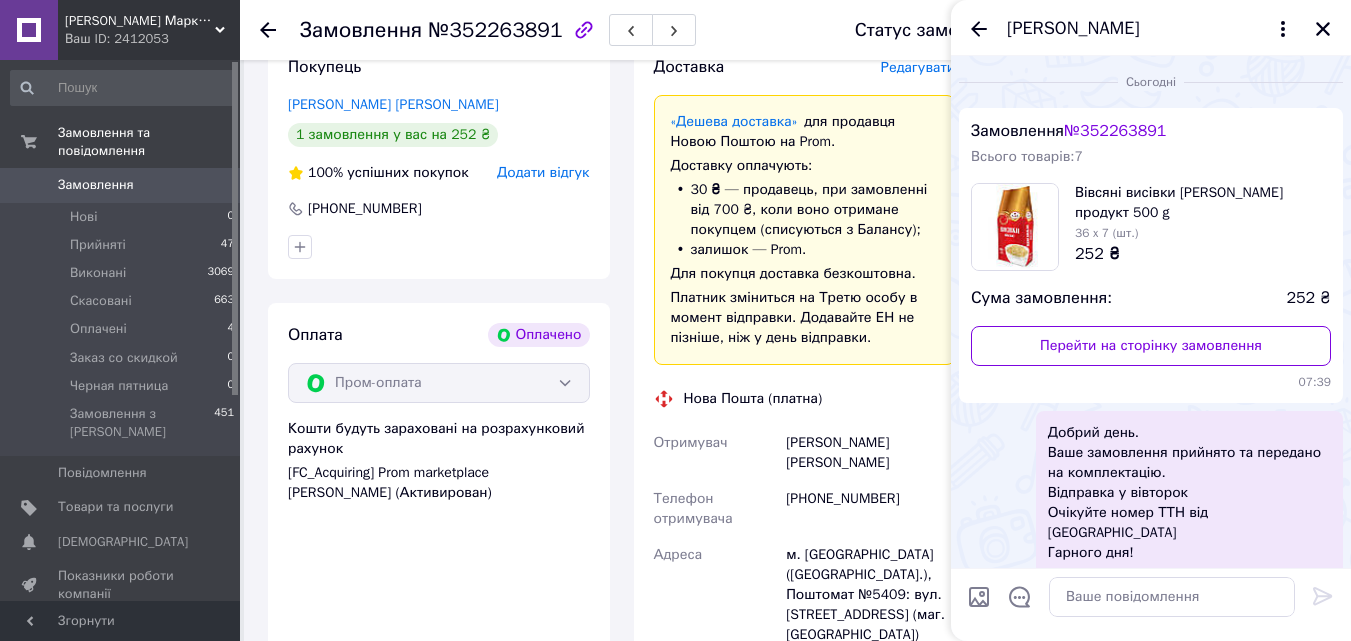 scroll, scrollTop: 0, scrollLeft: 0, axis: both 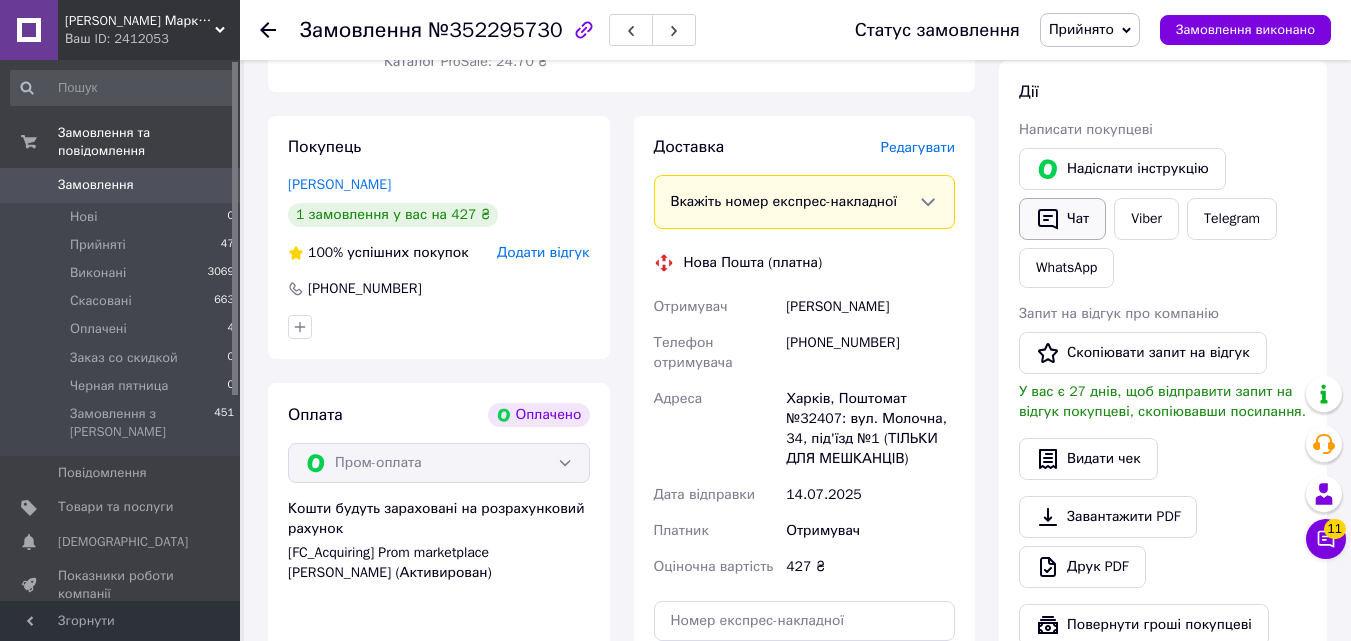 click 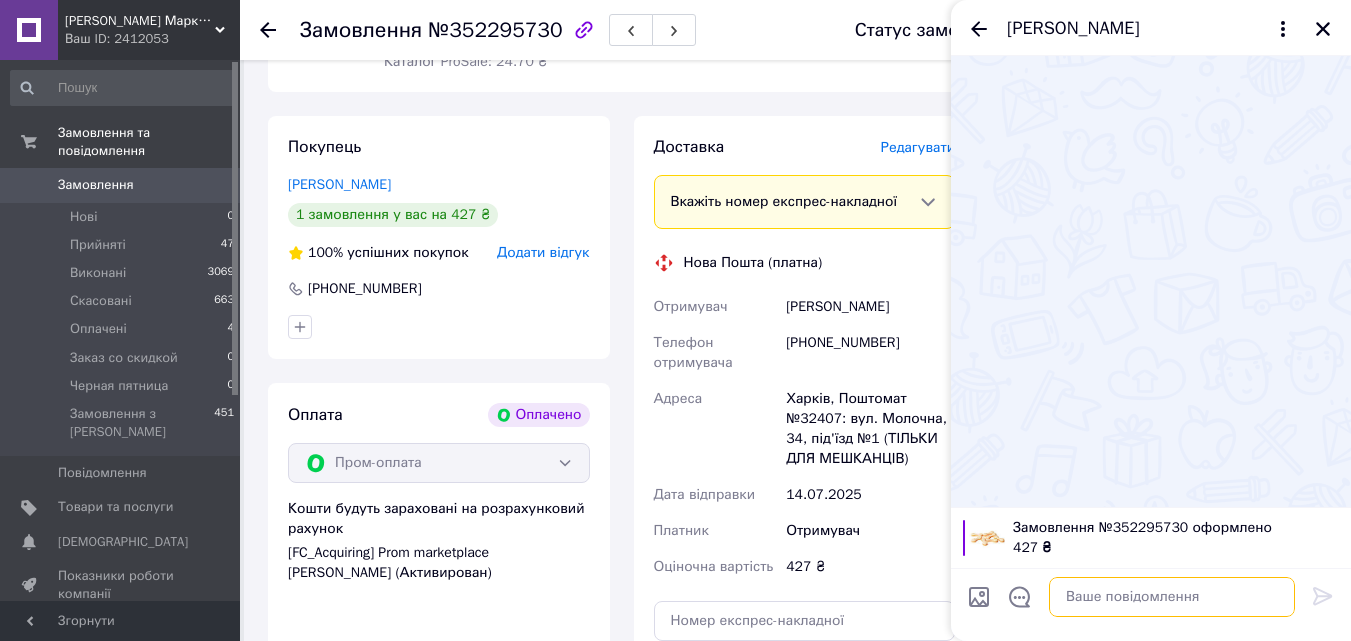click at bounding box center (1172, 597) 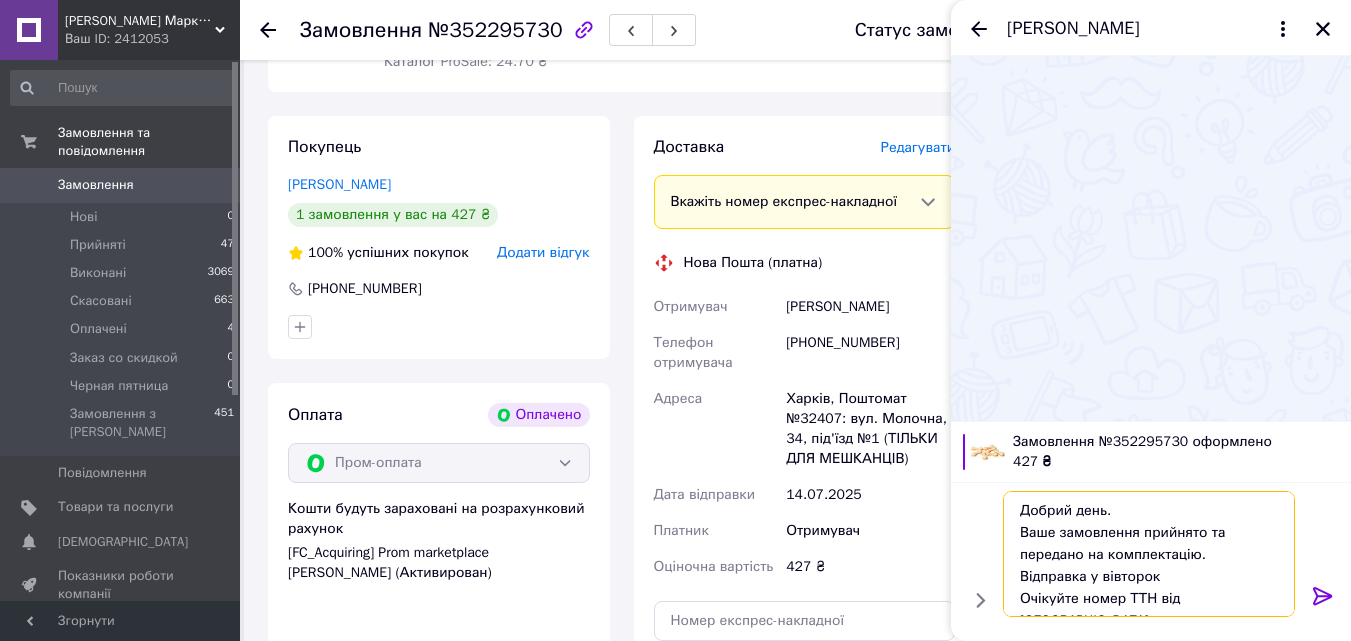 scroll, scrollTop: 24, scrollLeft: 0, axis: vertical 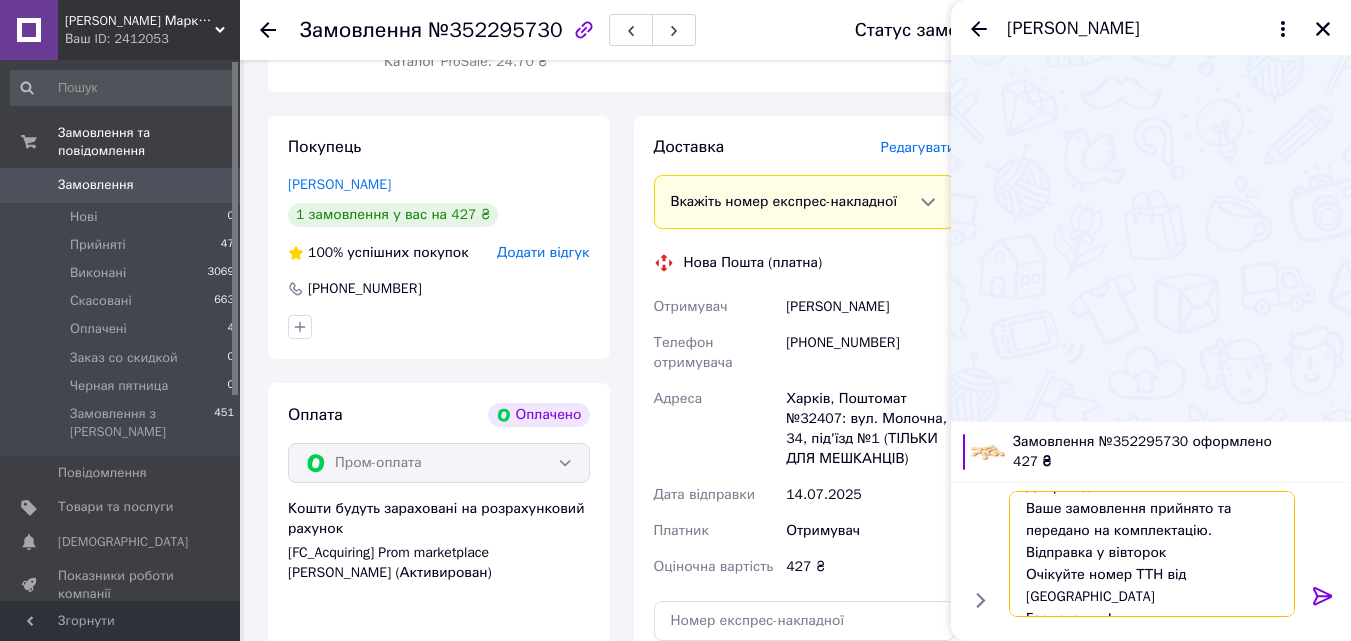 type on "Добрий день.
Ваше замовлення прийнято та передано на комплектацію.
Відправка у вівторок
Очікуйте номер ТТН від [GEOGRAPHIC_DATA]
Гарного дня!" 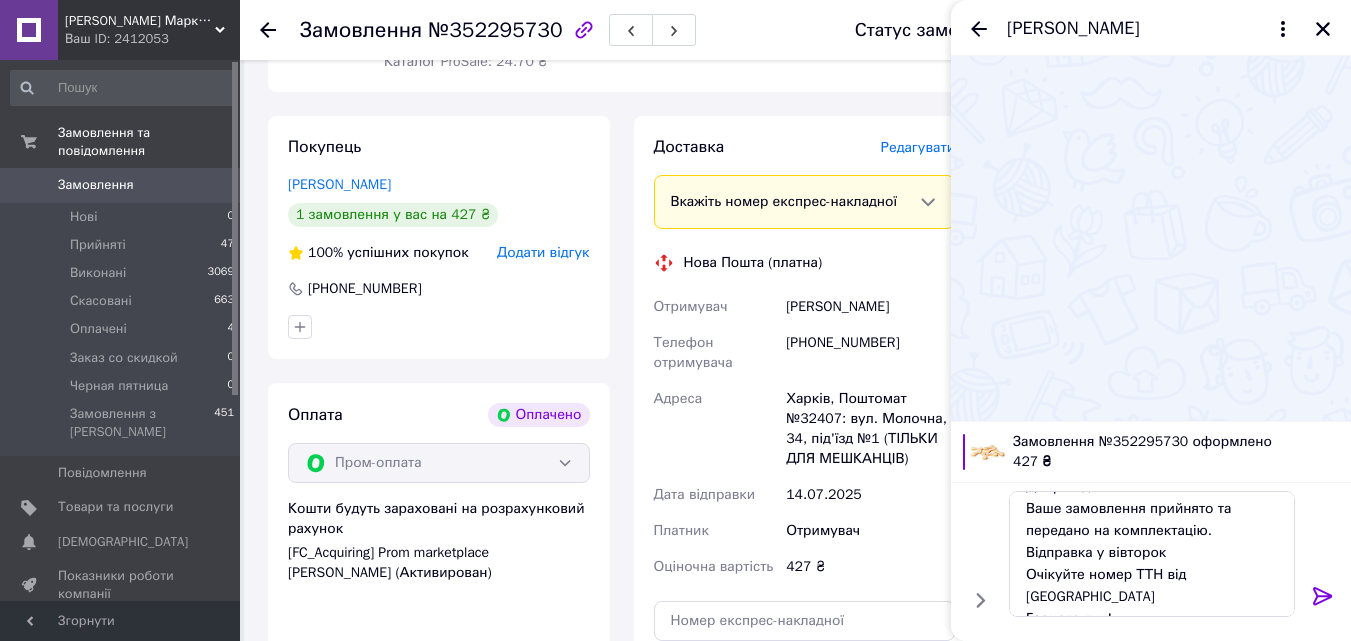 click 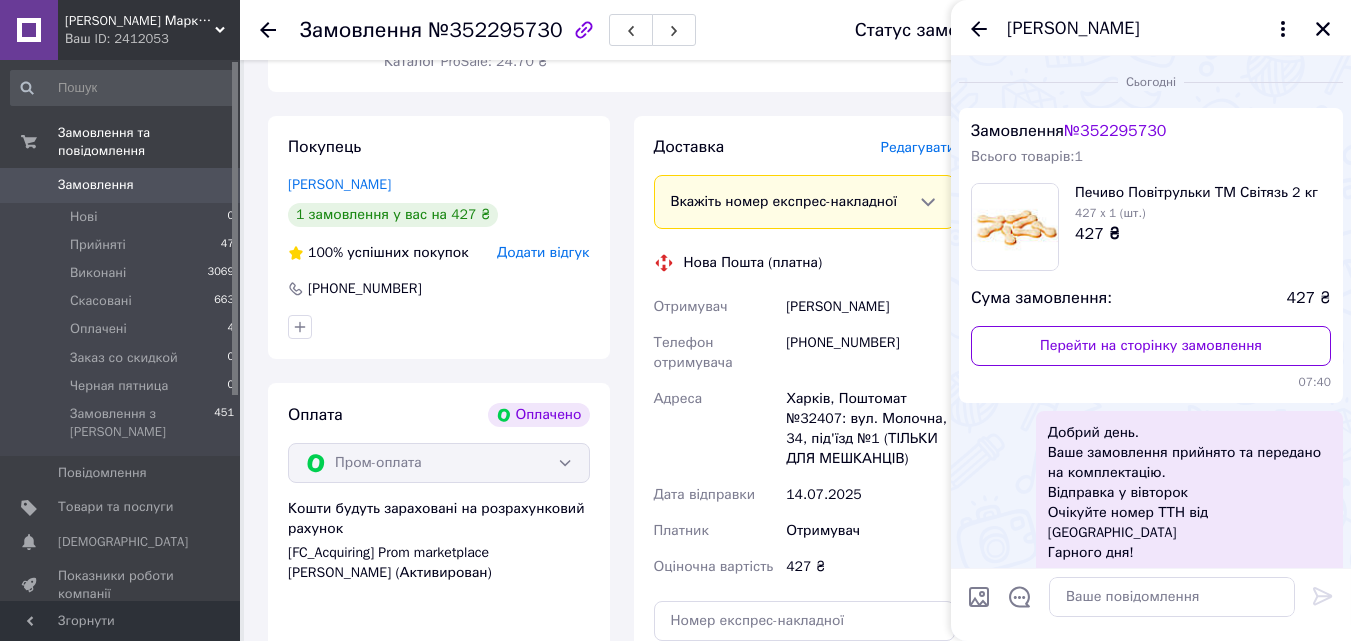 scroll, scrollTop: 0, scrollLeft: 0, axis: both 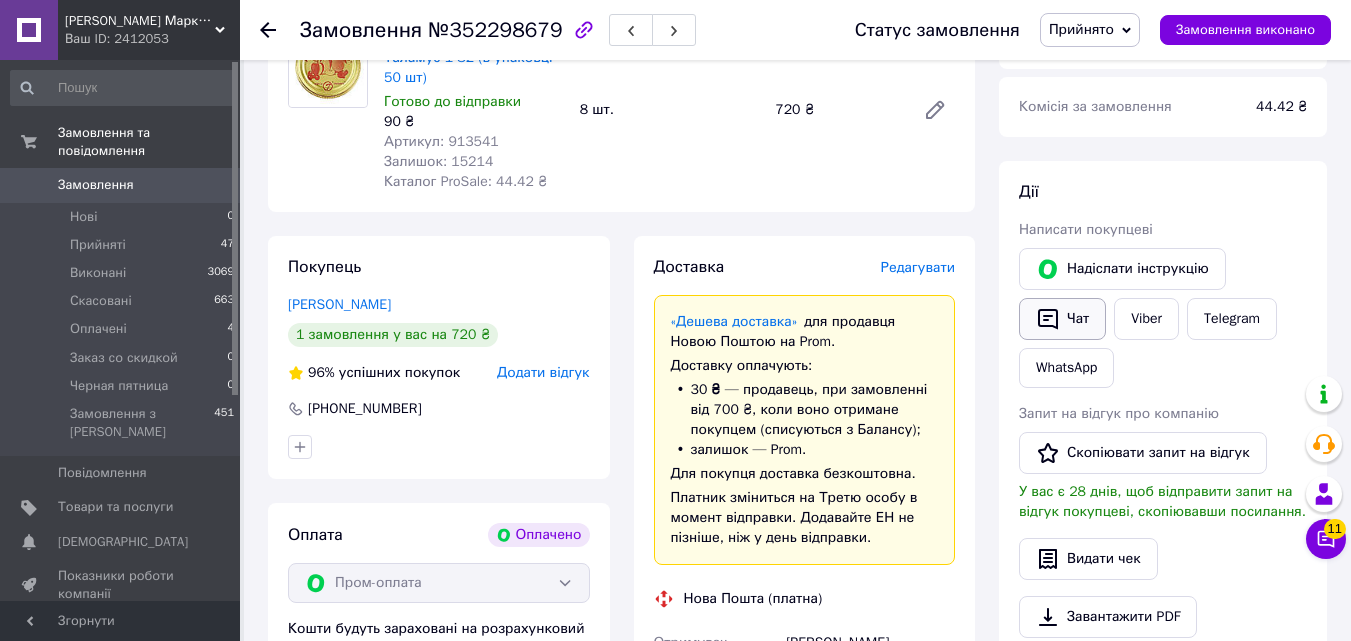 click on "Чат" at bounding box center (1062, 319) 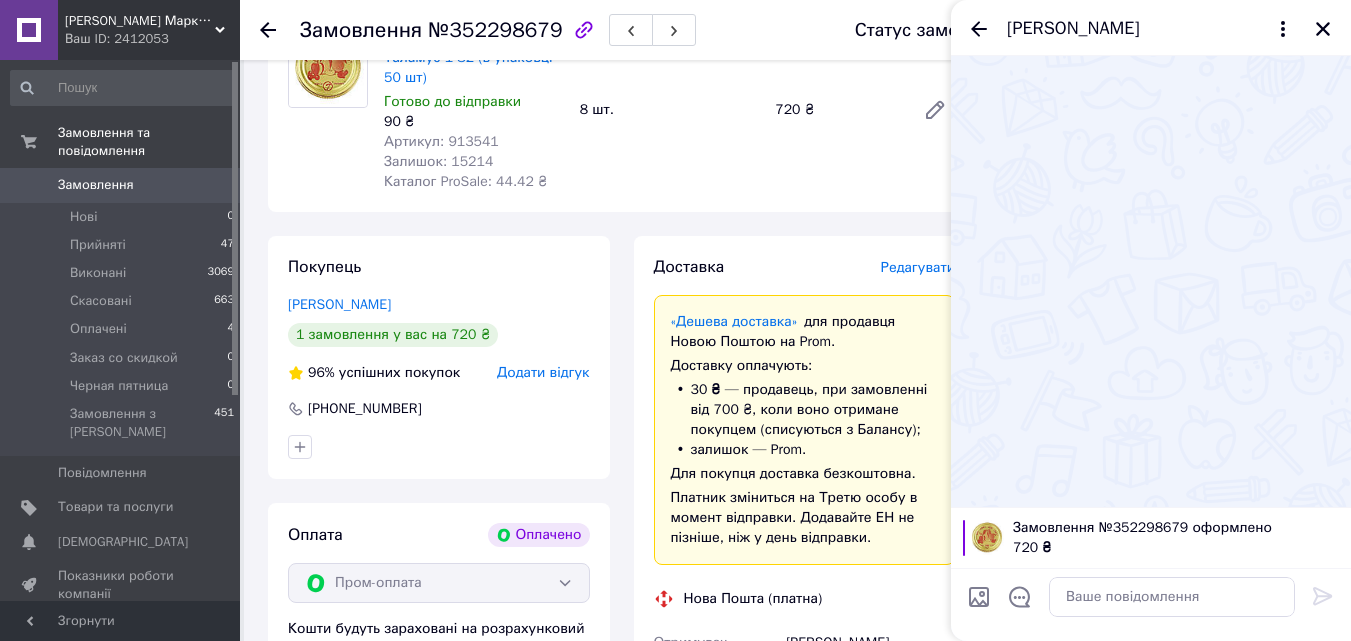 type 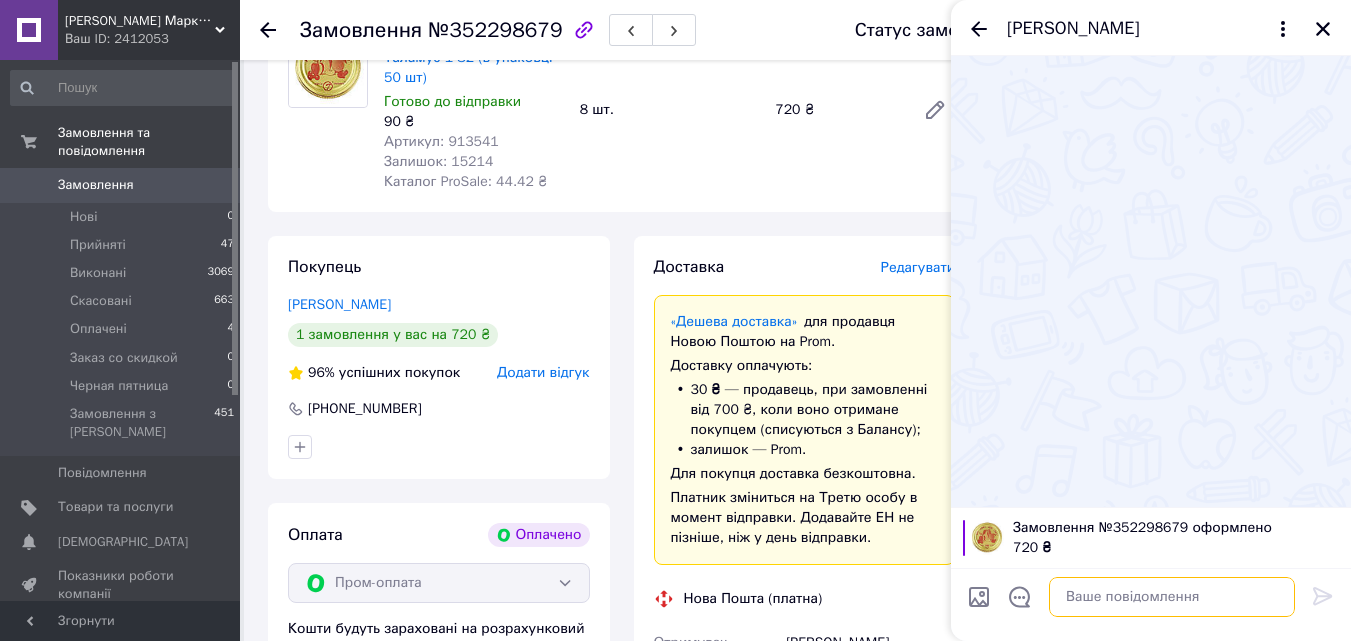 click at bounding box center (1172, 597) 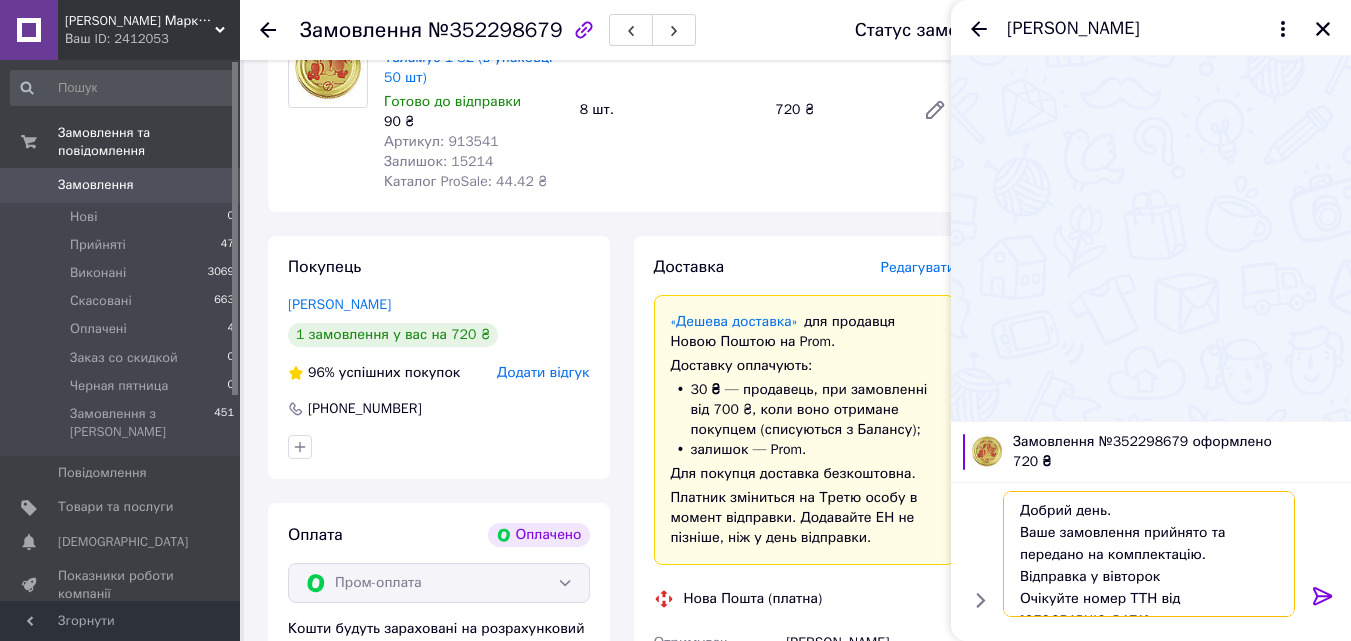 scroll, scrollTop: 24, scrollLeft: 0, axis: vertical 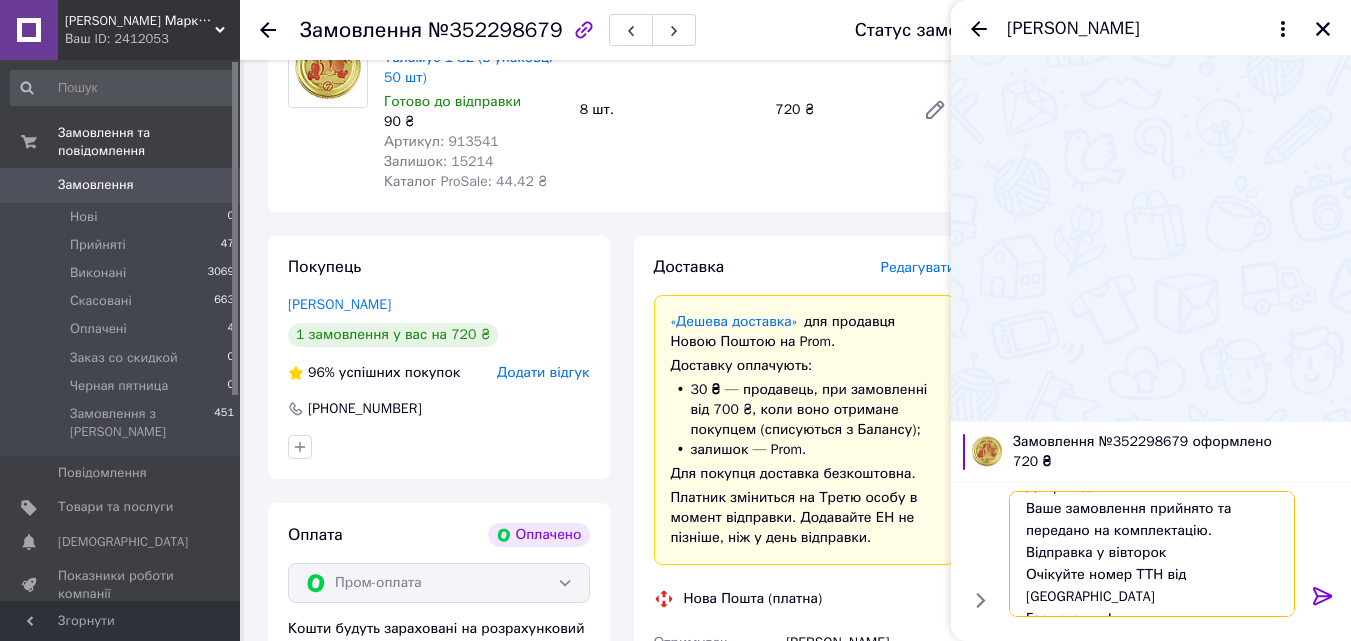 type on "Добрий день.
Ваше замовлення прийнято та передано на комплектацію.
Відправка у вівторок
Очікуйте номер ТТН від [GEOGRAPHIC_DATA]
Гарного дня!" 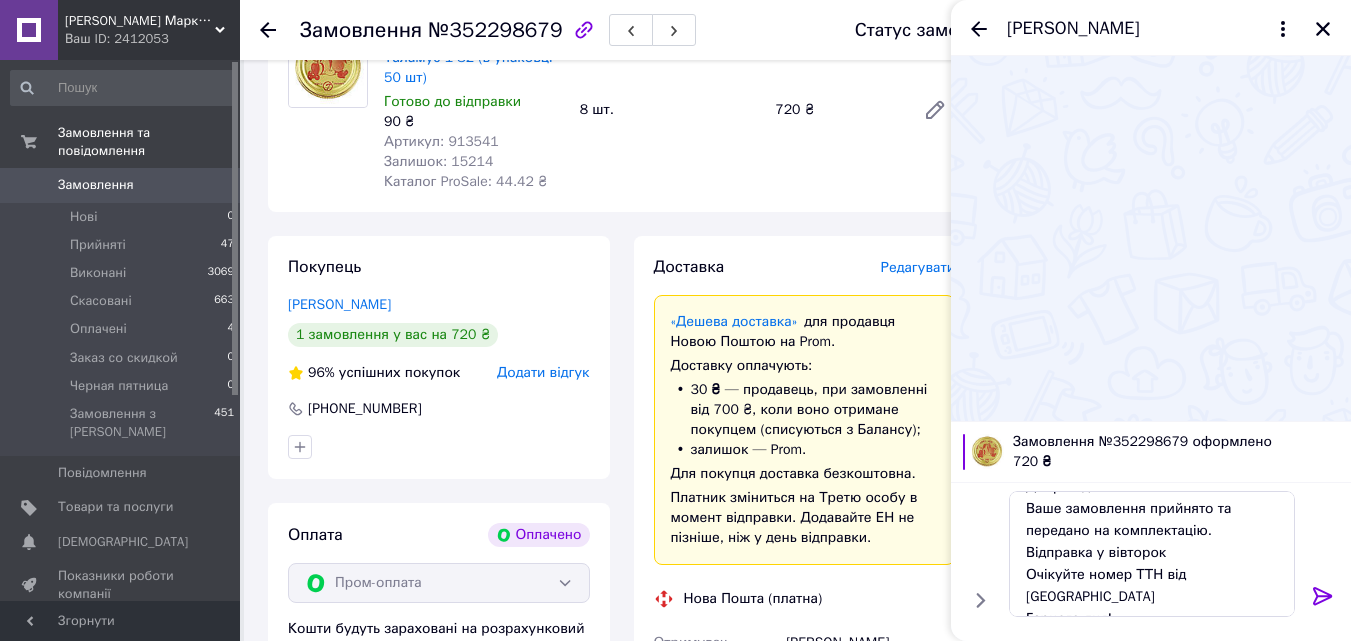 click 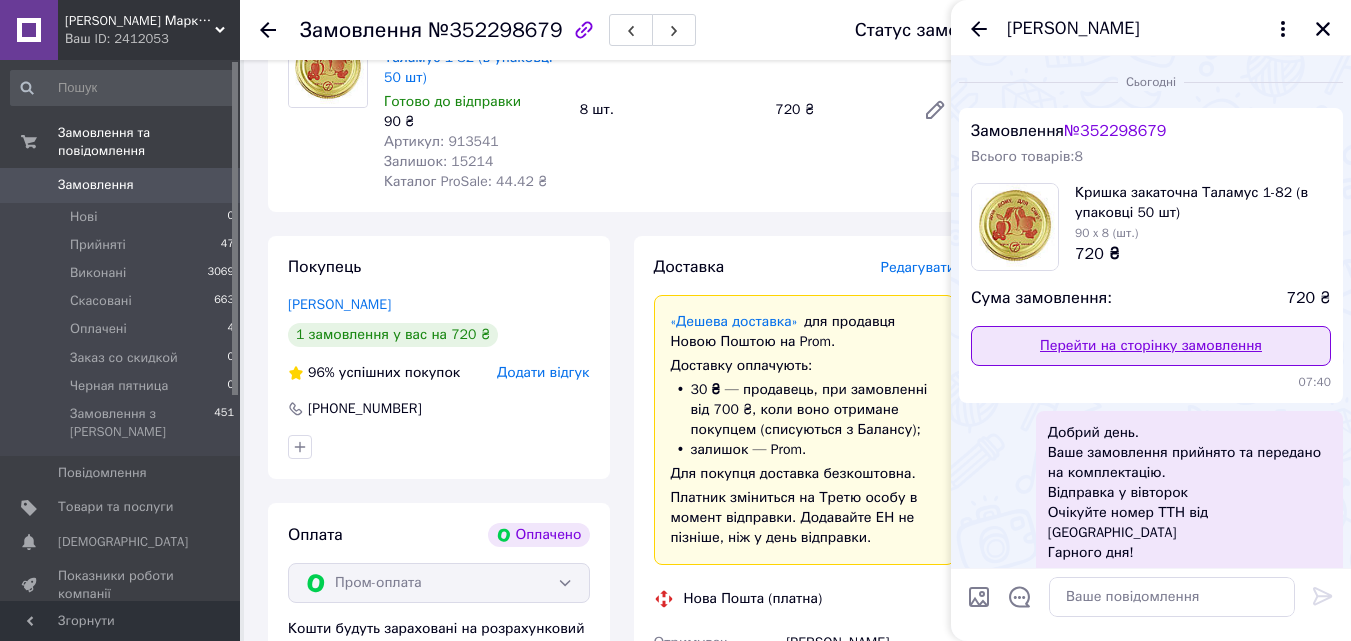 scroll, scrollTop: 0, scrollLeft: 0, axis: both 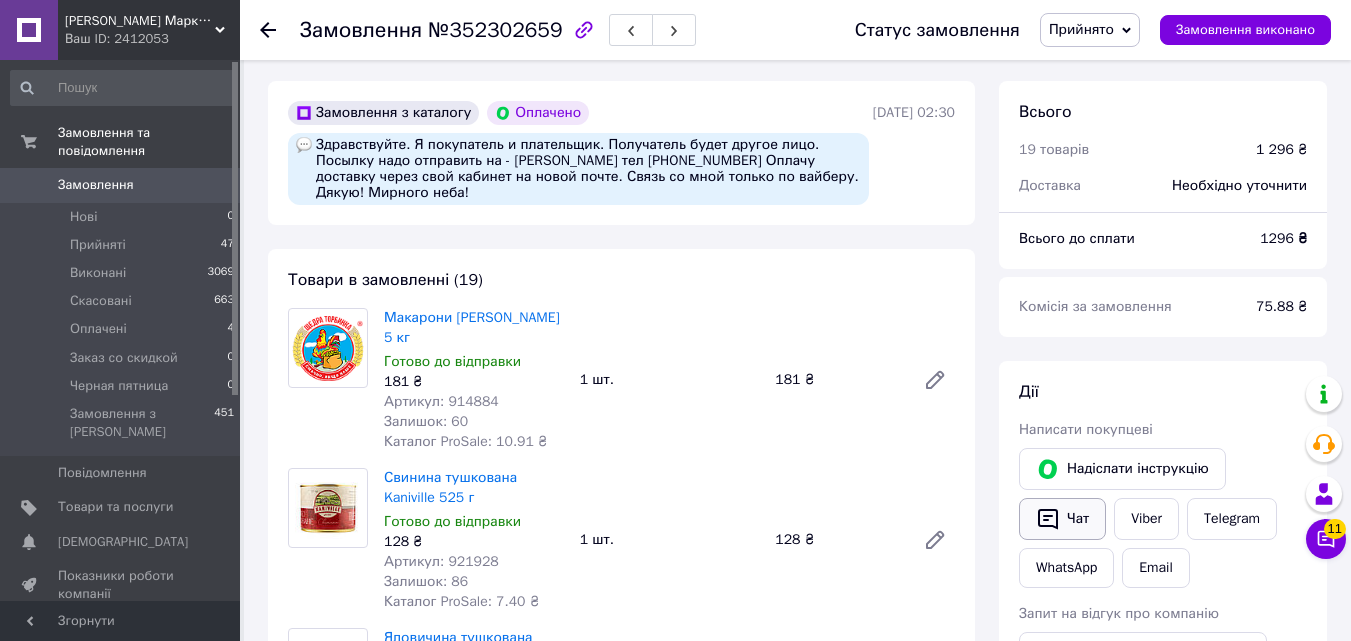 click on "Чат" at bounding box center [1062, 519] 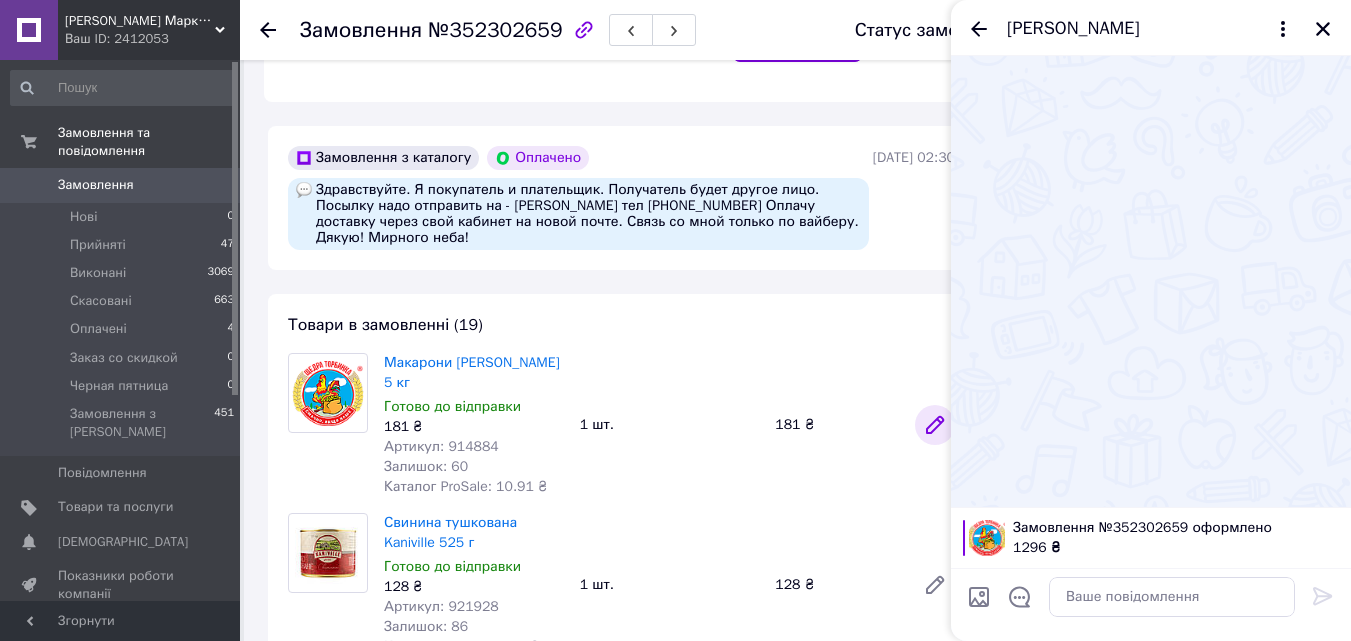 scroll, scrollTop: 600, scrollLeft: 0, axis: vertical 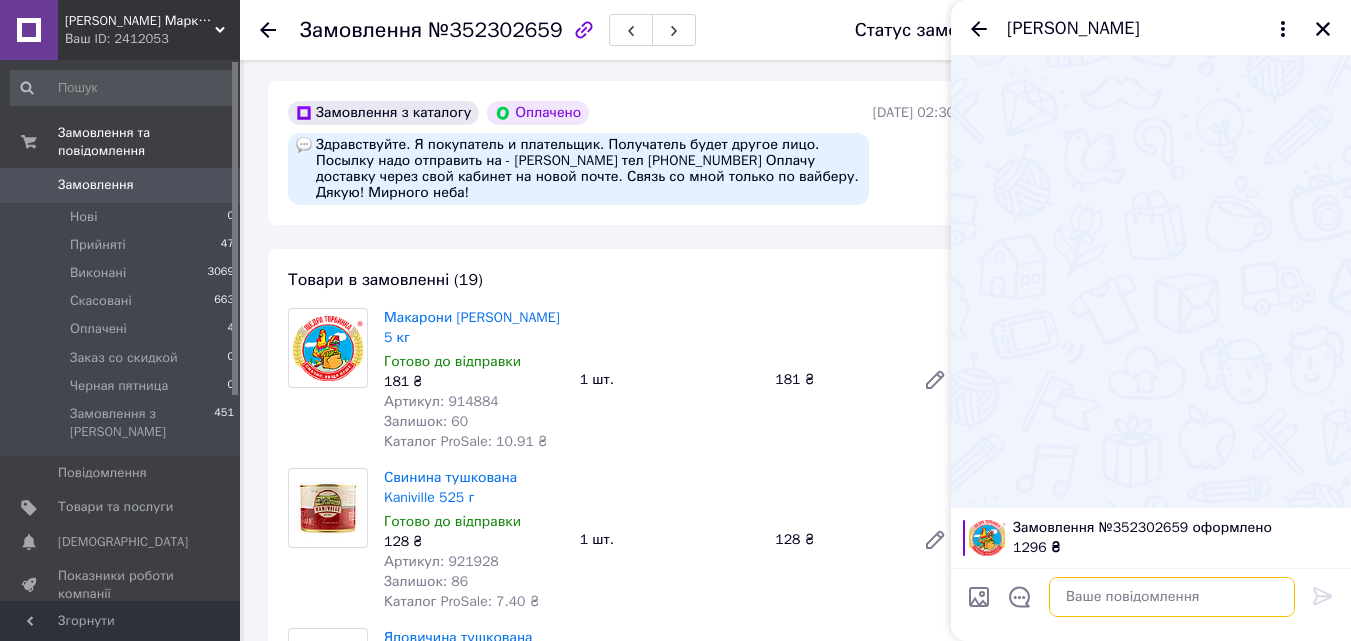 click at bounding box center (1172, 597) 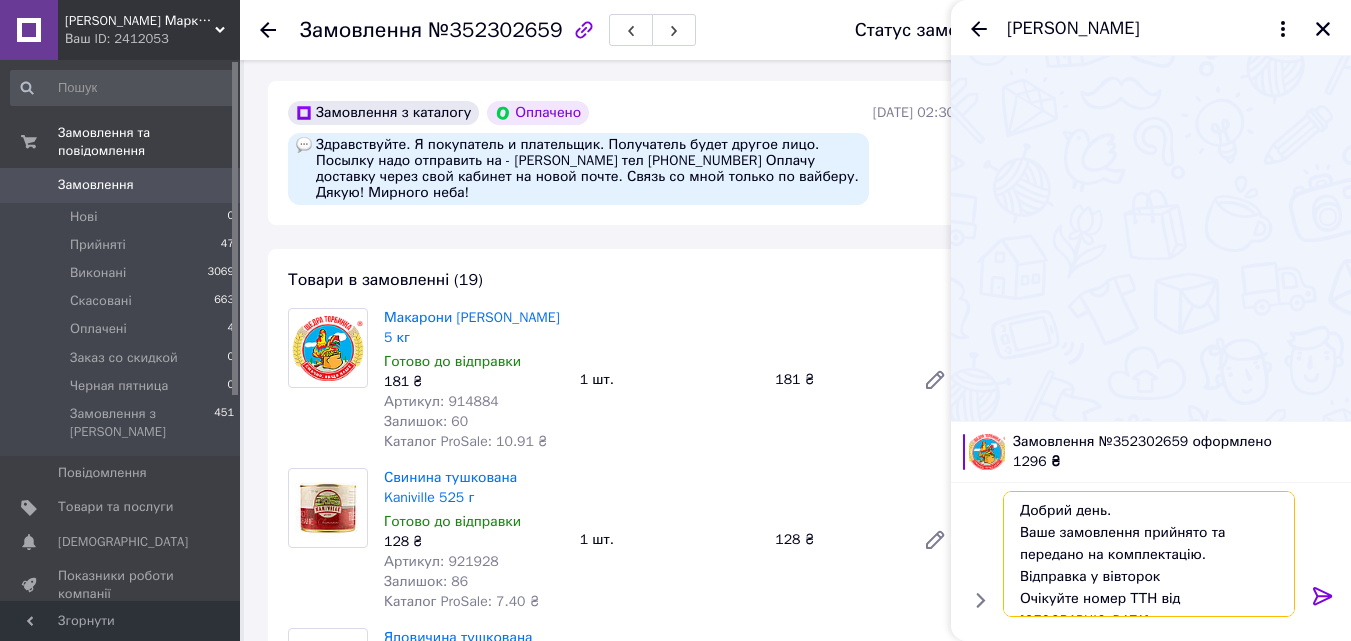 scroll, scrollTop: 24, scrollLeft: 0, axis: vertical 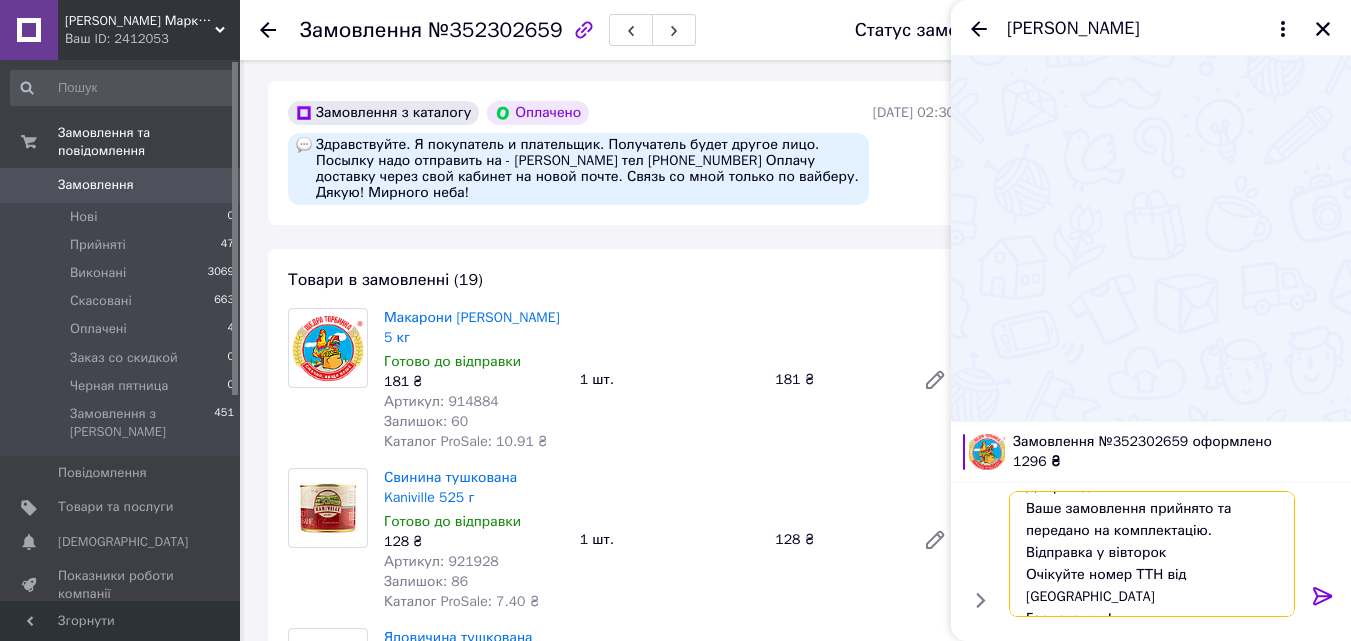 drag, startPoint x: 1275, startPoint y: 574, endPoint x: 1027, endPoint y: 573, distance: 248.00201 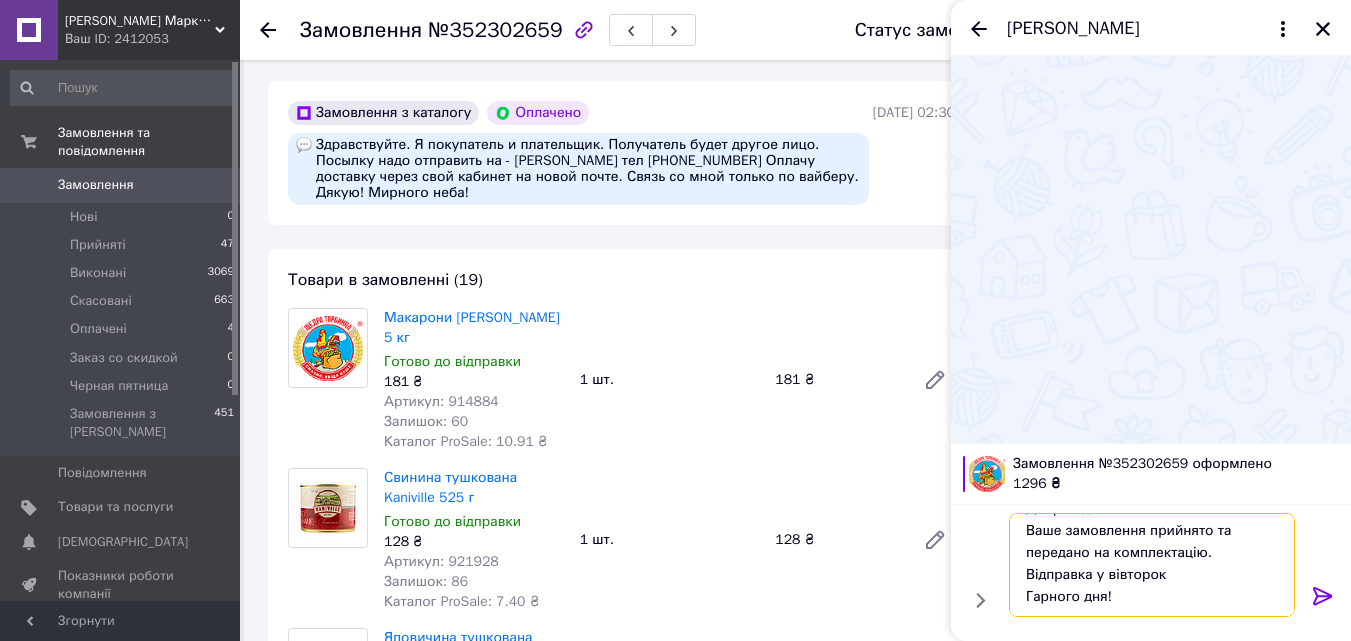 type on "Добрий день.
Ваше замовлення прийнято та передано на комплектацію.
Відправка у вівторок
Гарного дня!" 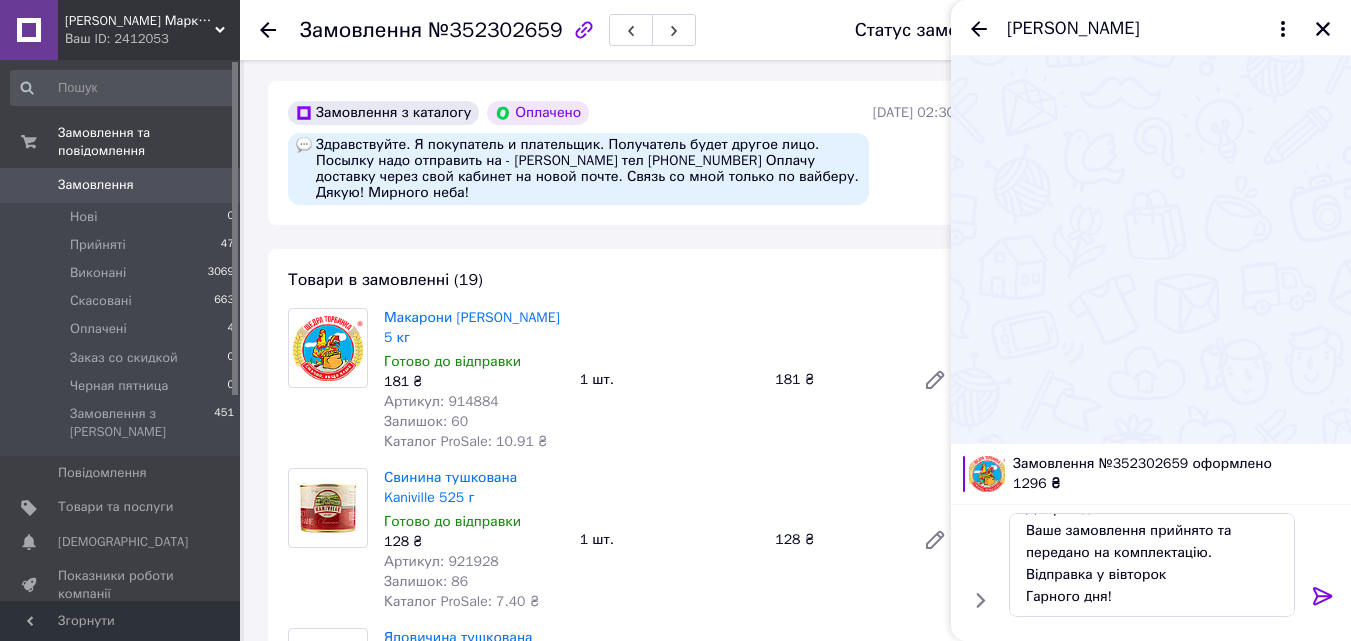 click 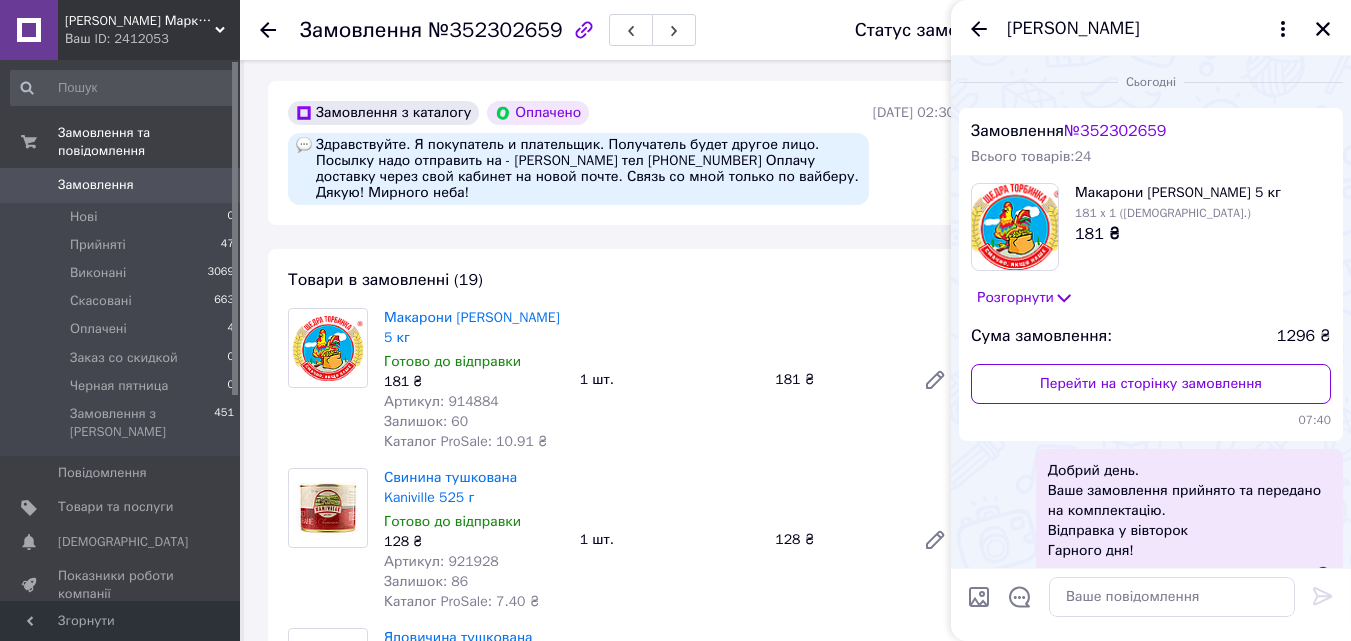 scroll, scrollTop: 0, scrollLeft: 0, axis: both 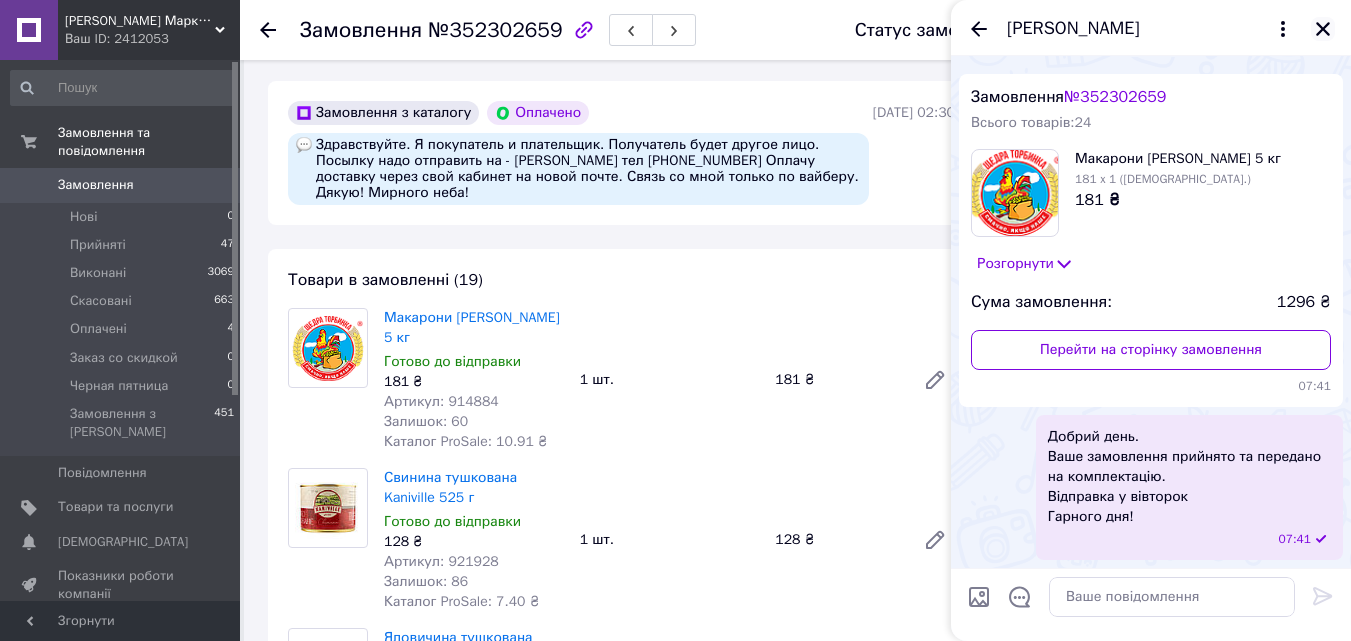 click 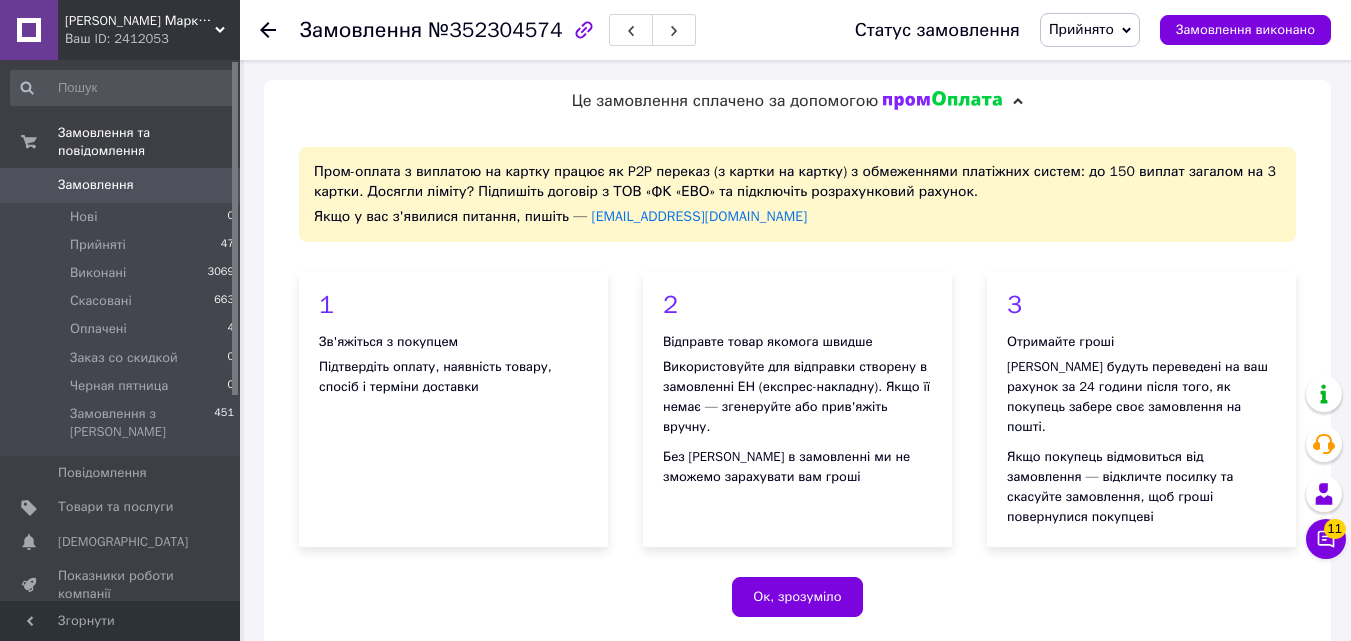 scroll, scrollTop: 900, scrollLeft: 0, axis: vertical 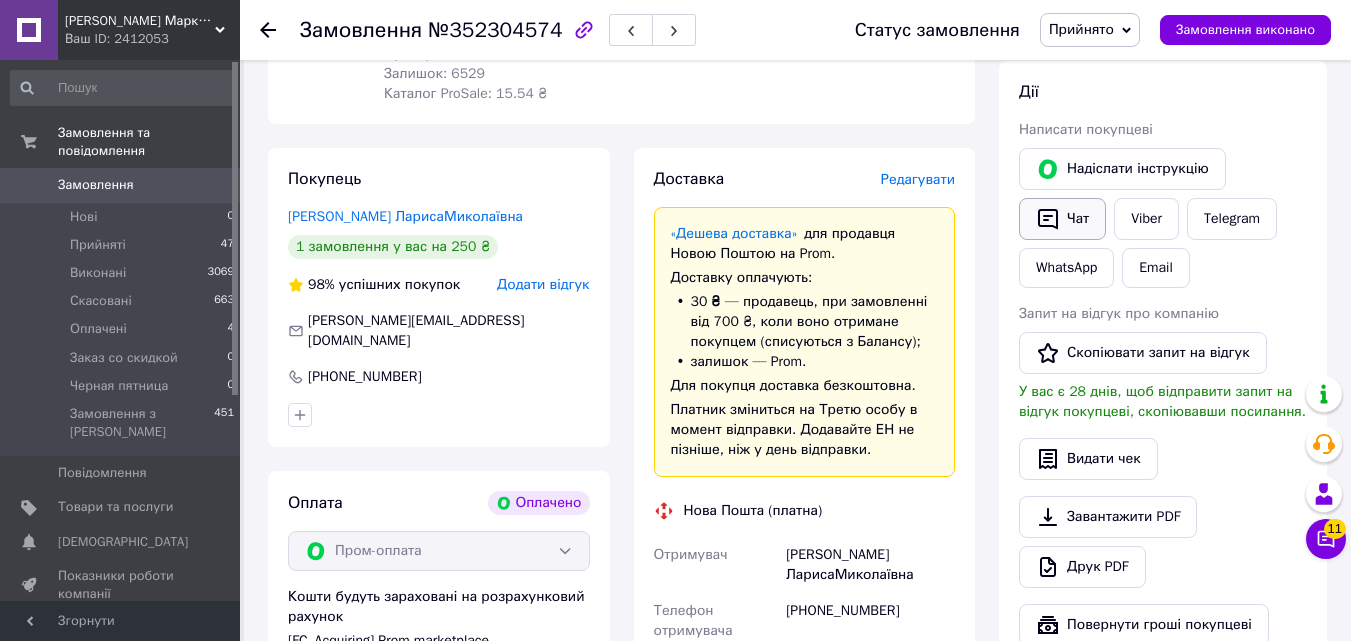 click on "Чат" at bounding box center [1062, 219] 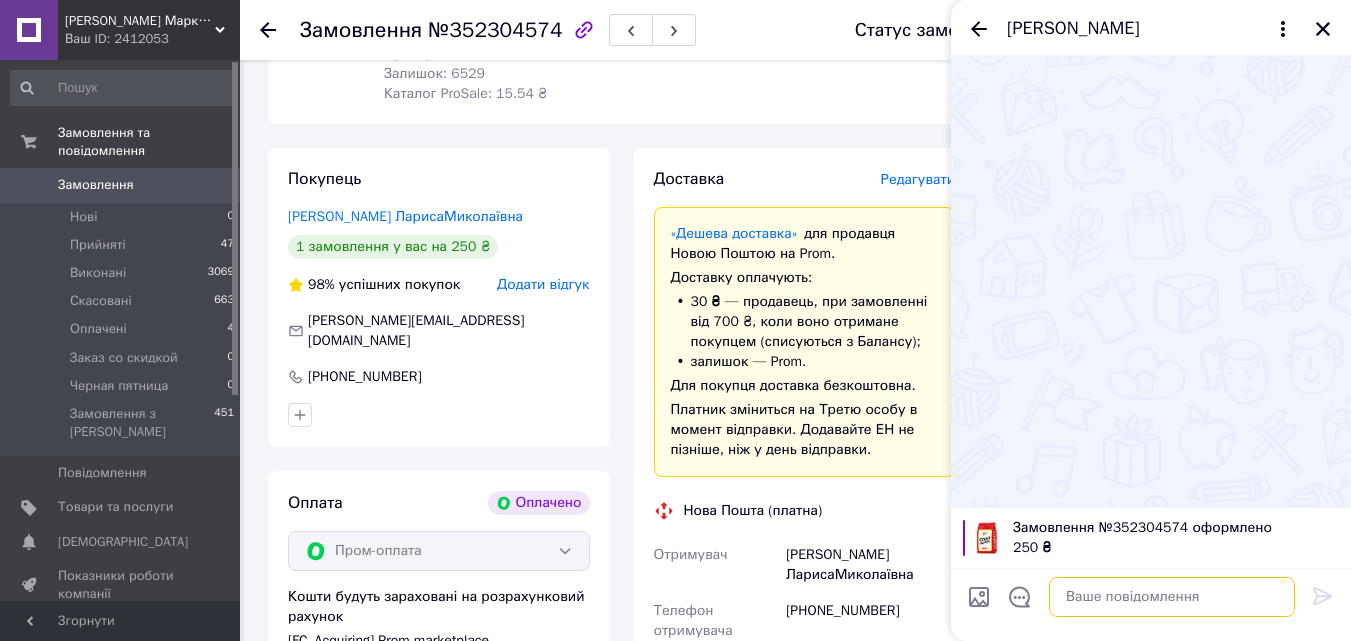 click at bounding box center [1172, 597] 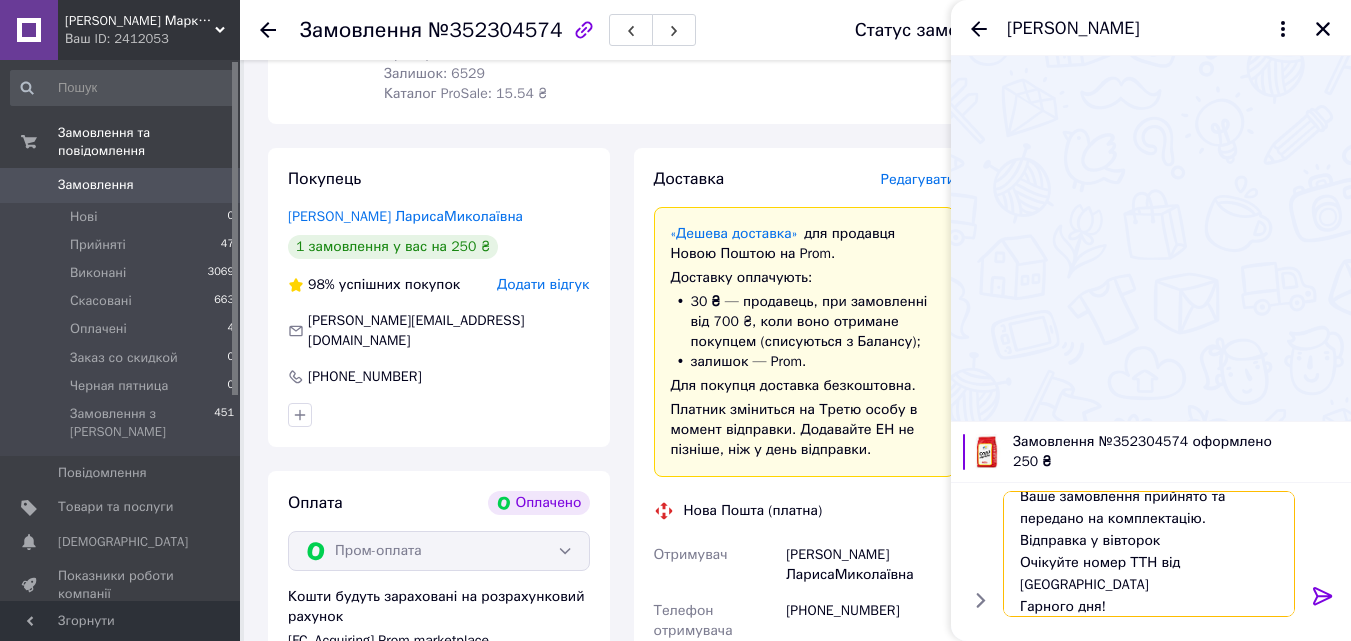 scroll, scrollTop: 24, scrollLeft: 0, axis: vertical 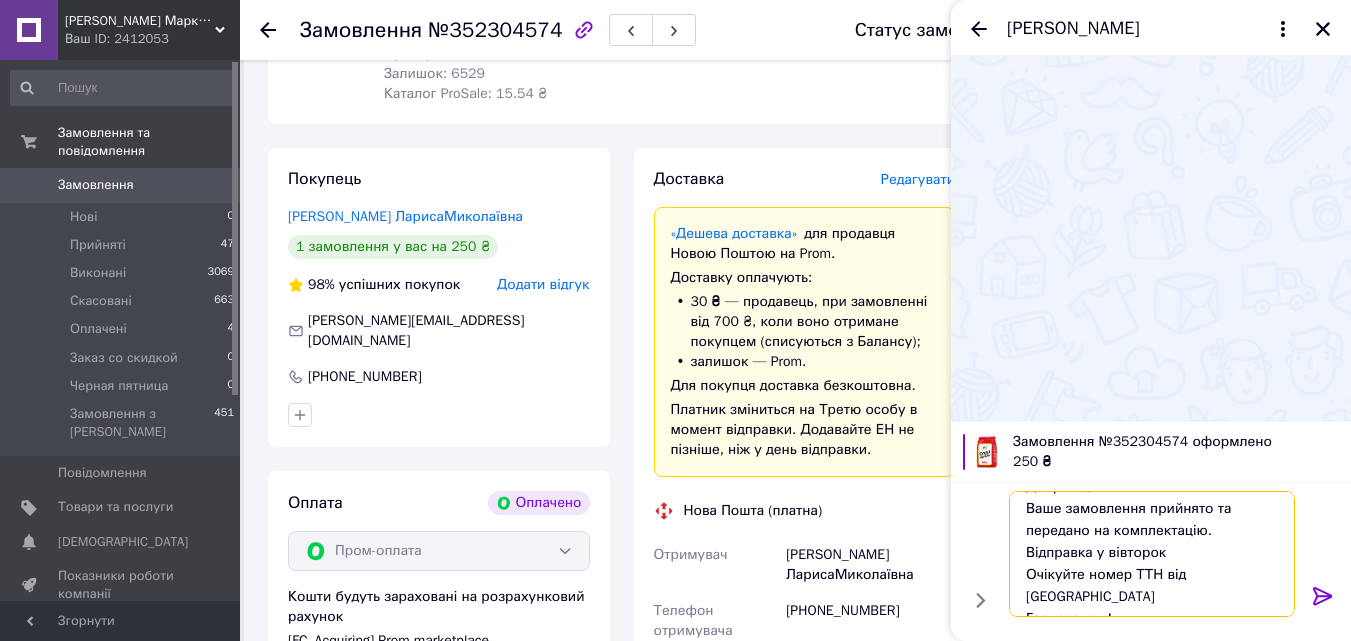 type on "Добрий день.
Ваше замовлення прийнято та передано на комплектацію.
Відправка у вівторок
Очікуйте номер ТТН від [GEOGRAPHIC_DATA]
Гарного дня!" 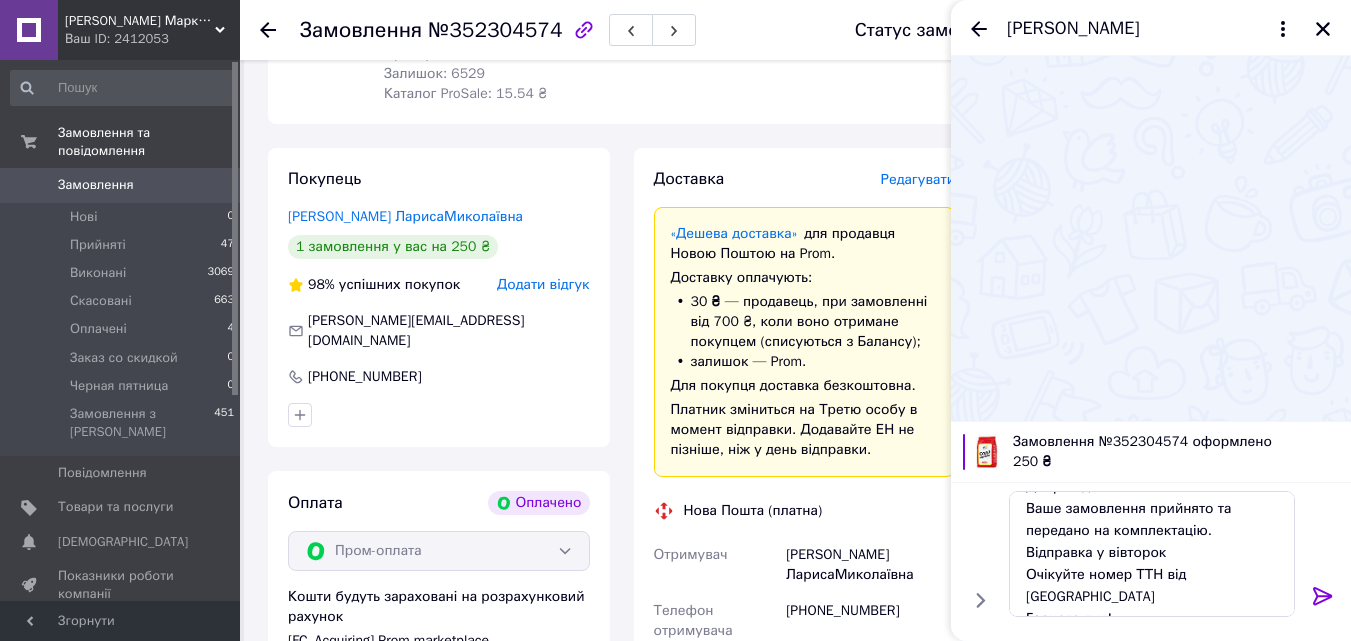 click 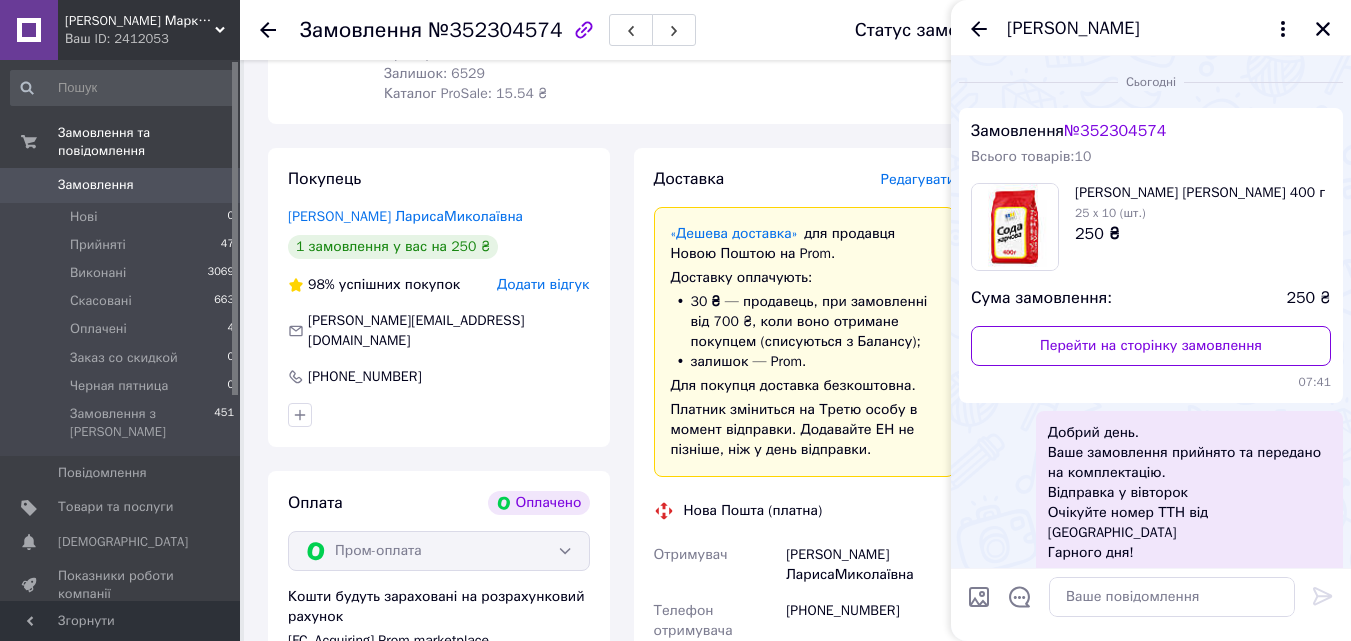 scroll, scrollTop: 0, scrollLeft: 0, axis: both 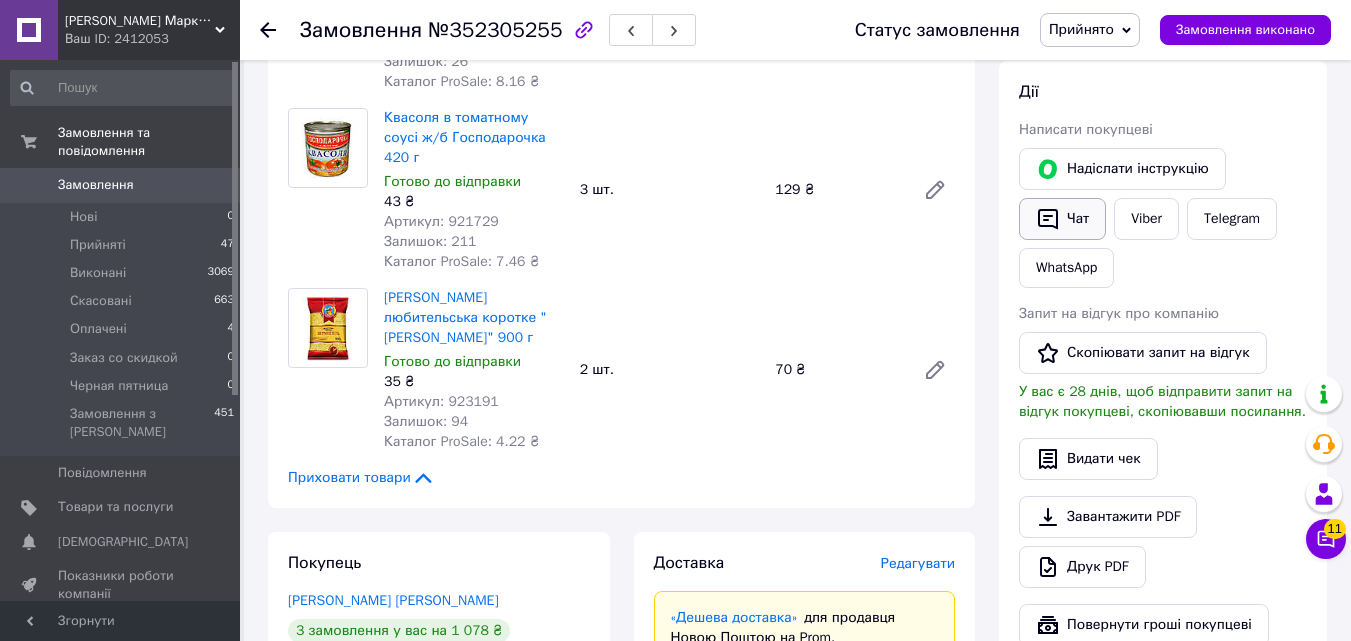 click on "Чат" at bounding box center [1062, 219] 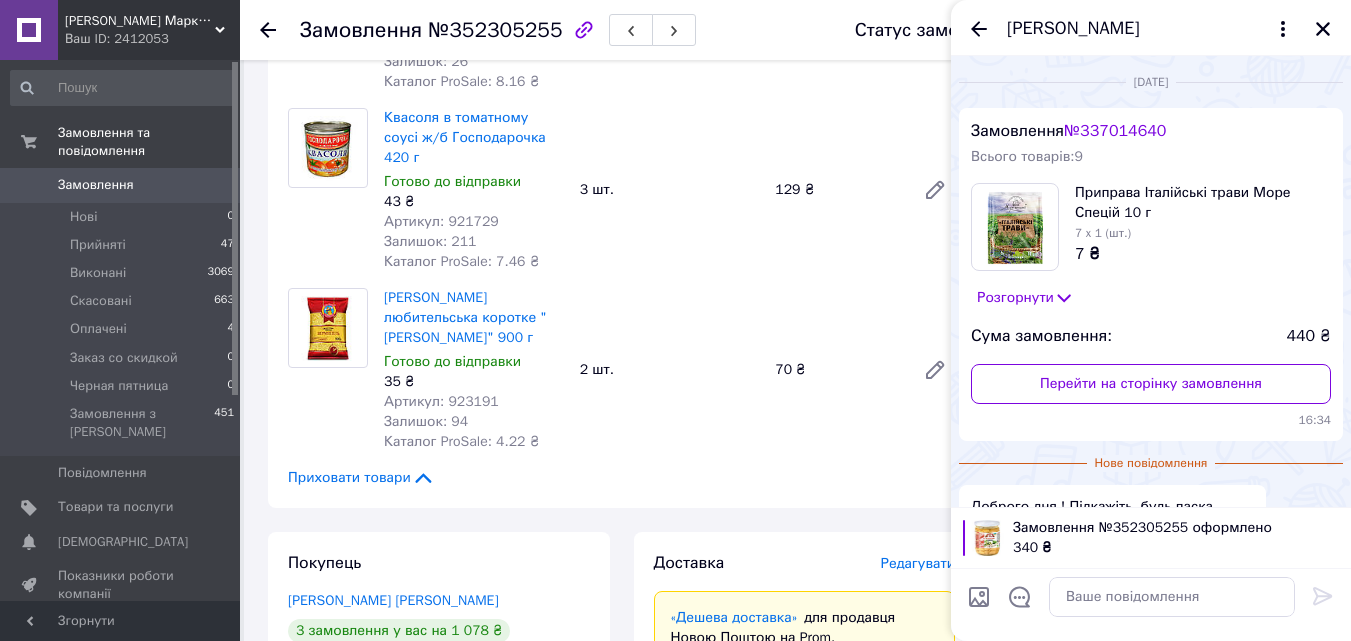 scroll, scrollTop: 284, scrollLeft: 0, axis: vertical 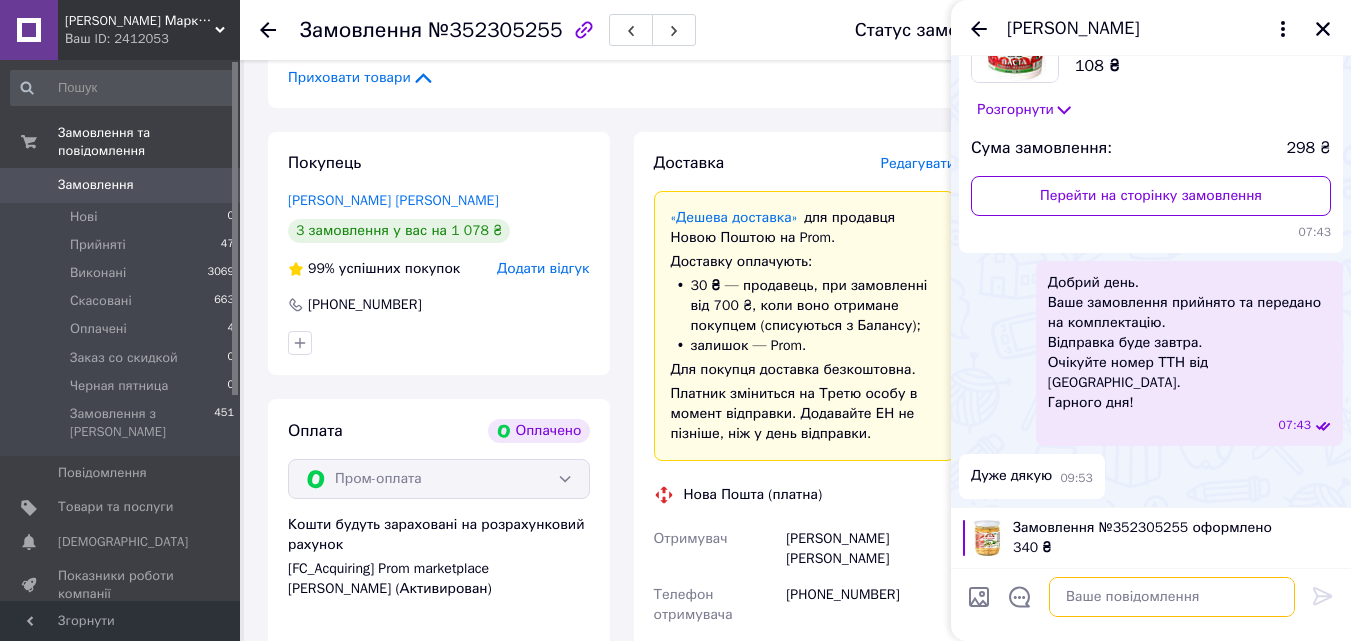 click at bounding box center (1172, 597) 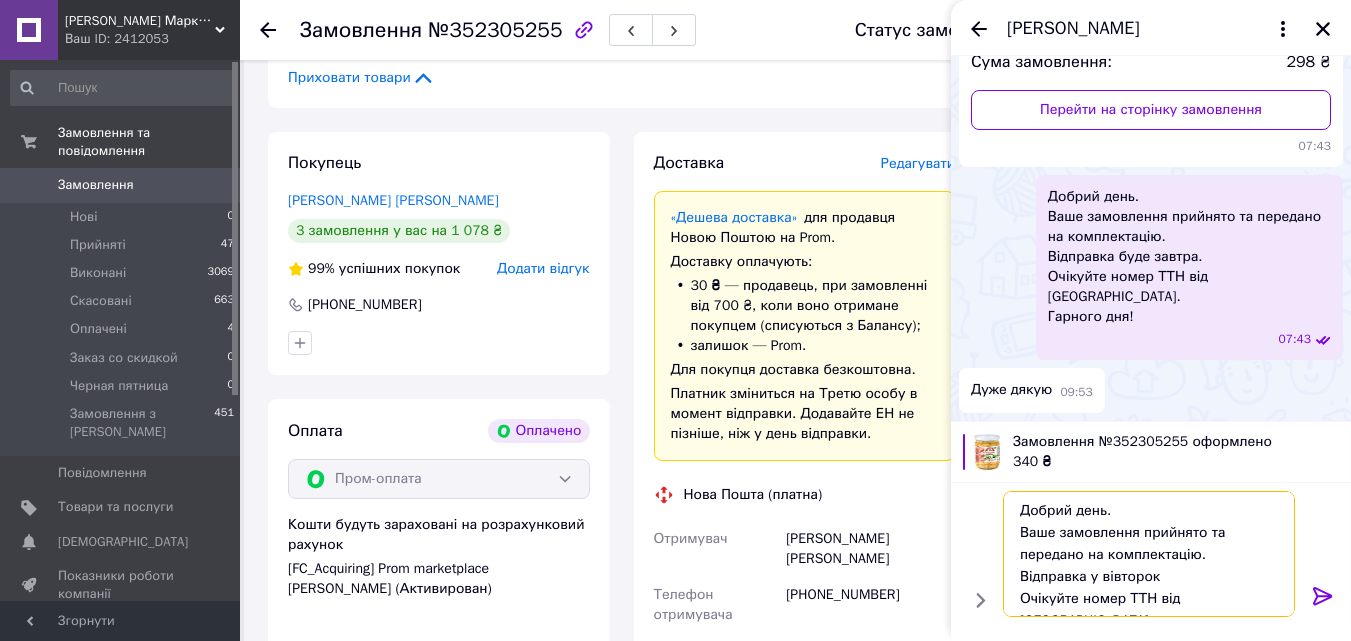 scroll, scrollTop: 24, scrollLeft: 0, axis: vertical 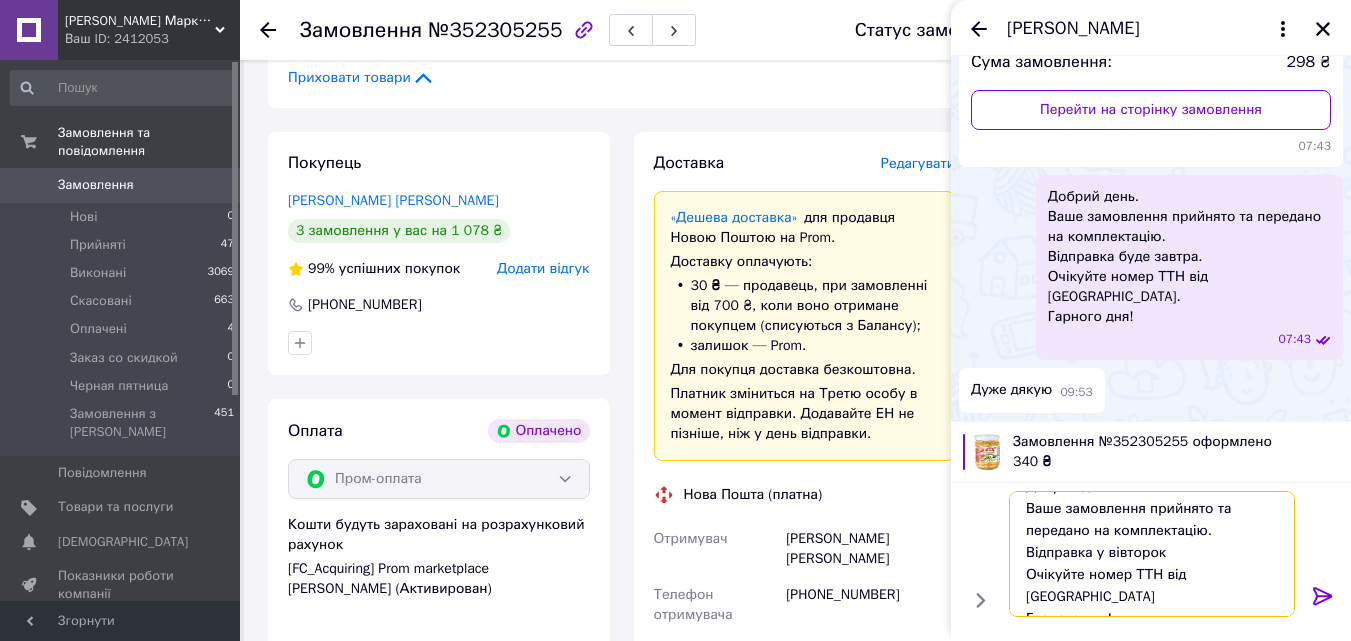 type on "Добрий день.
Ваше замовлення прийнято та передано на комплектацію.
Відправка у вівторок
Очікуйте номер ТТН від [GEOGRAPHIC_DATA]
Гарного дня!" 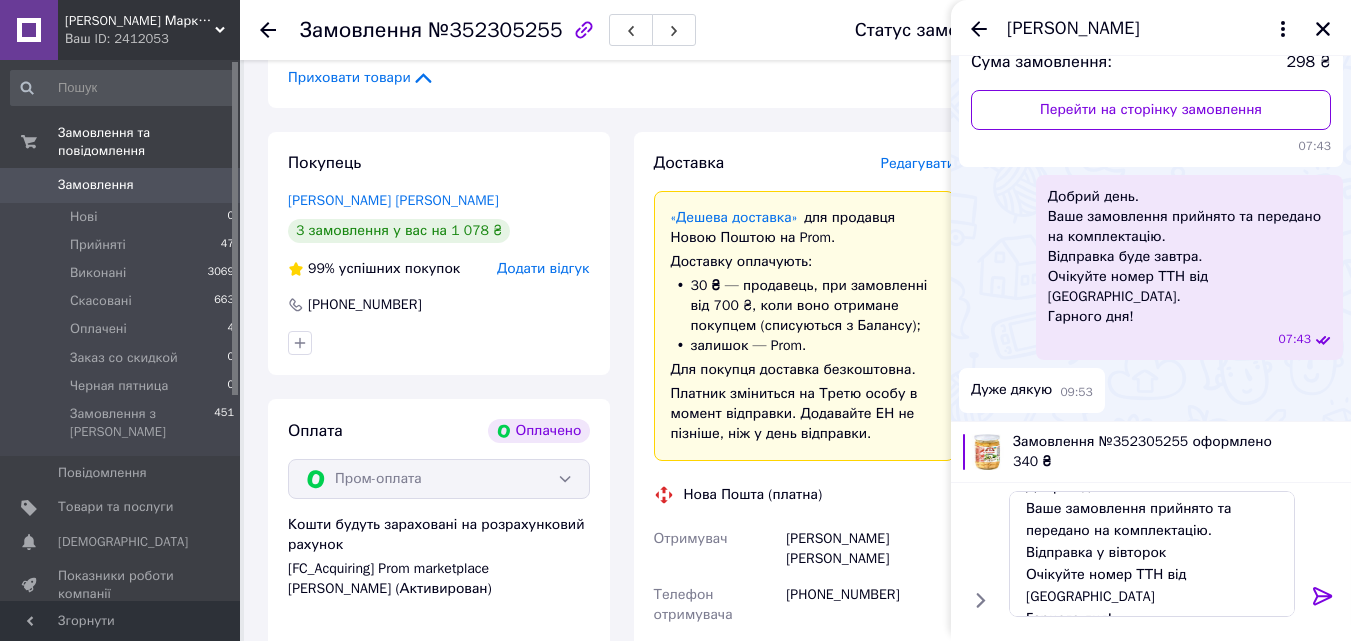 click 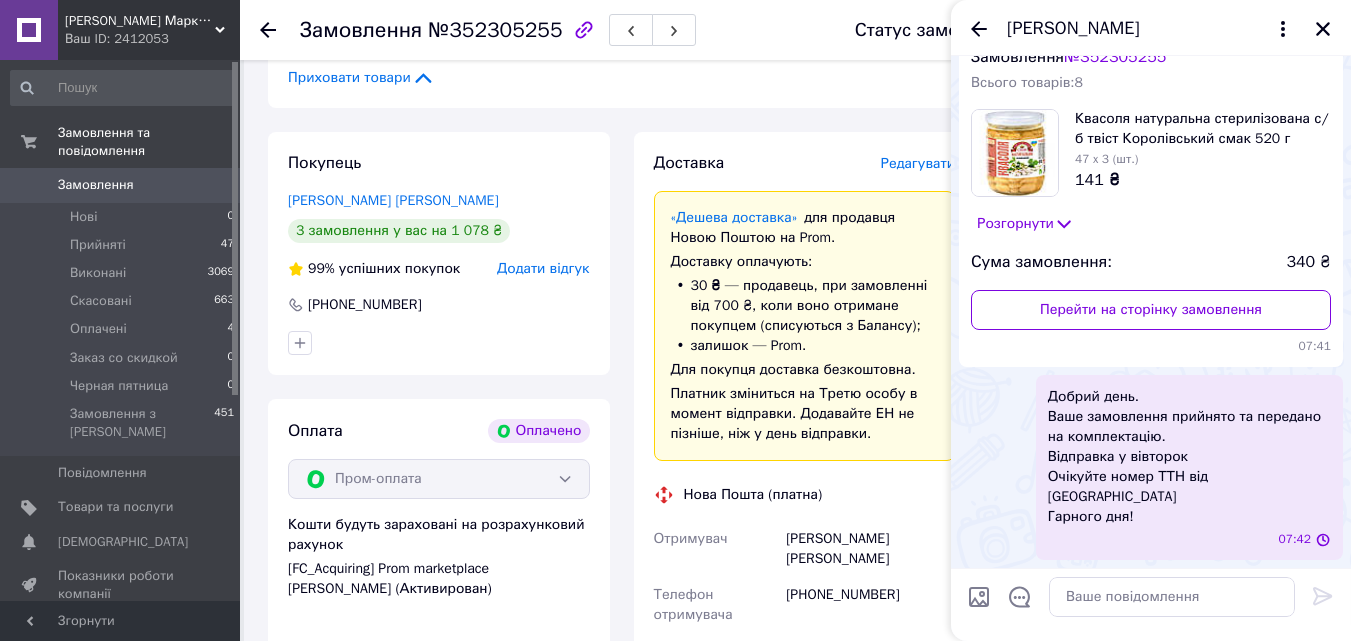 scroll, scrollTop: 0, scrollLeft: 0, axis: both 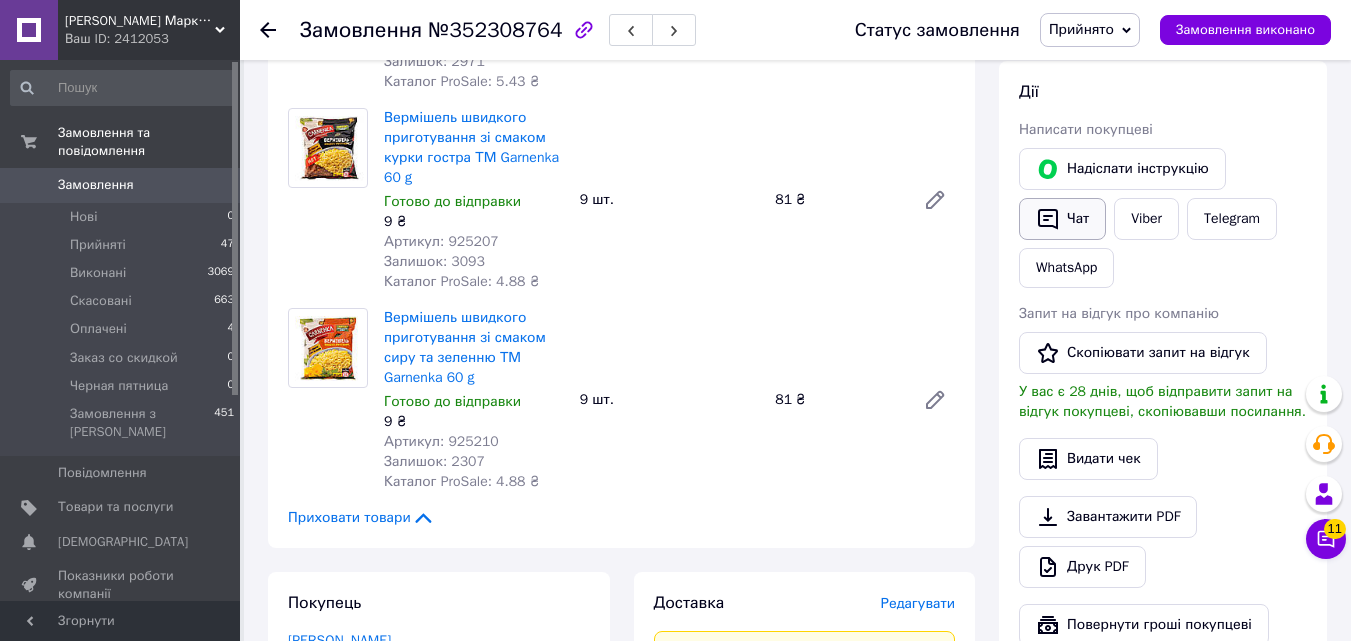 click on "Чат" at bounding box center [1062, 219] 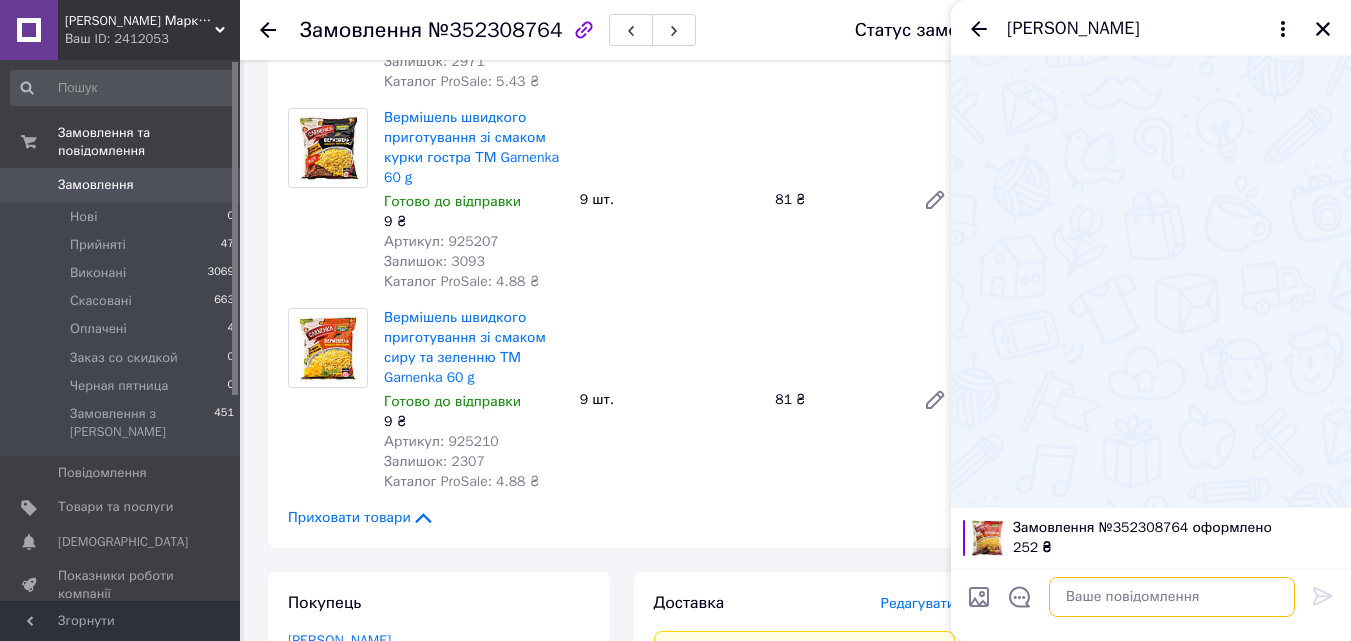 click at bounding box center [1172, 597] 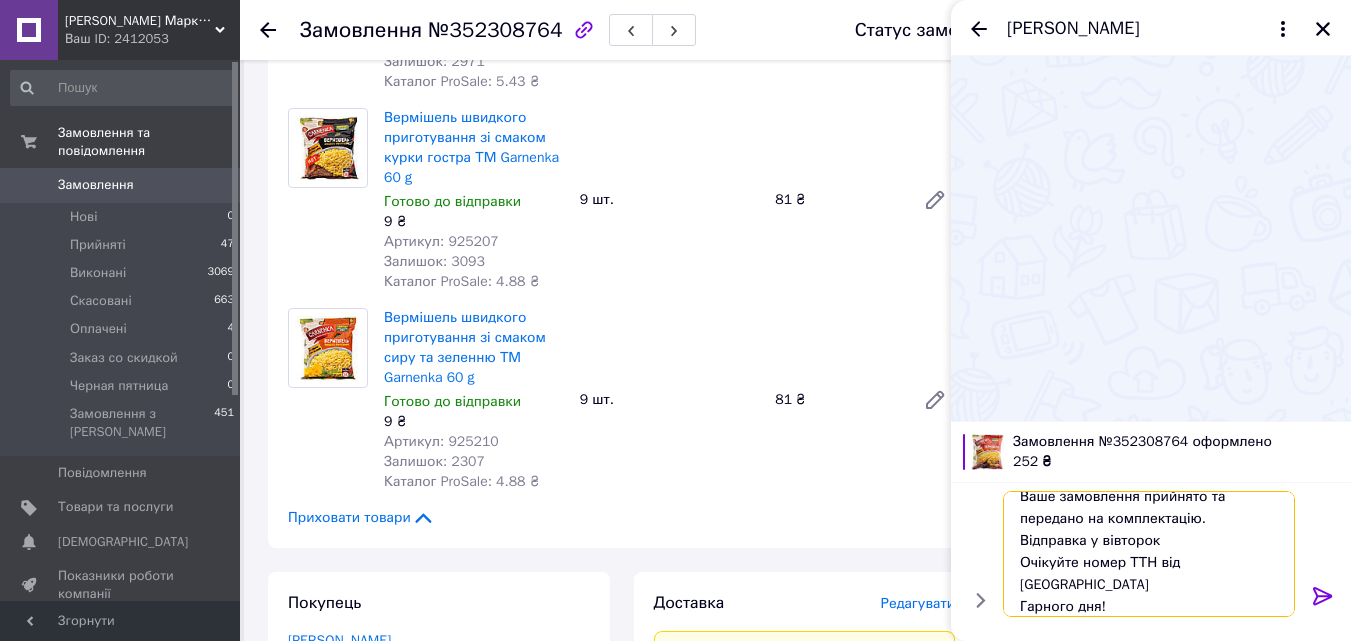 scroll, scrollTop: 24, scrollLeft: 0, axis: vertical 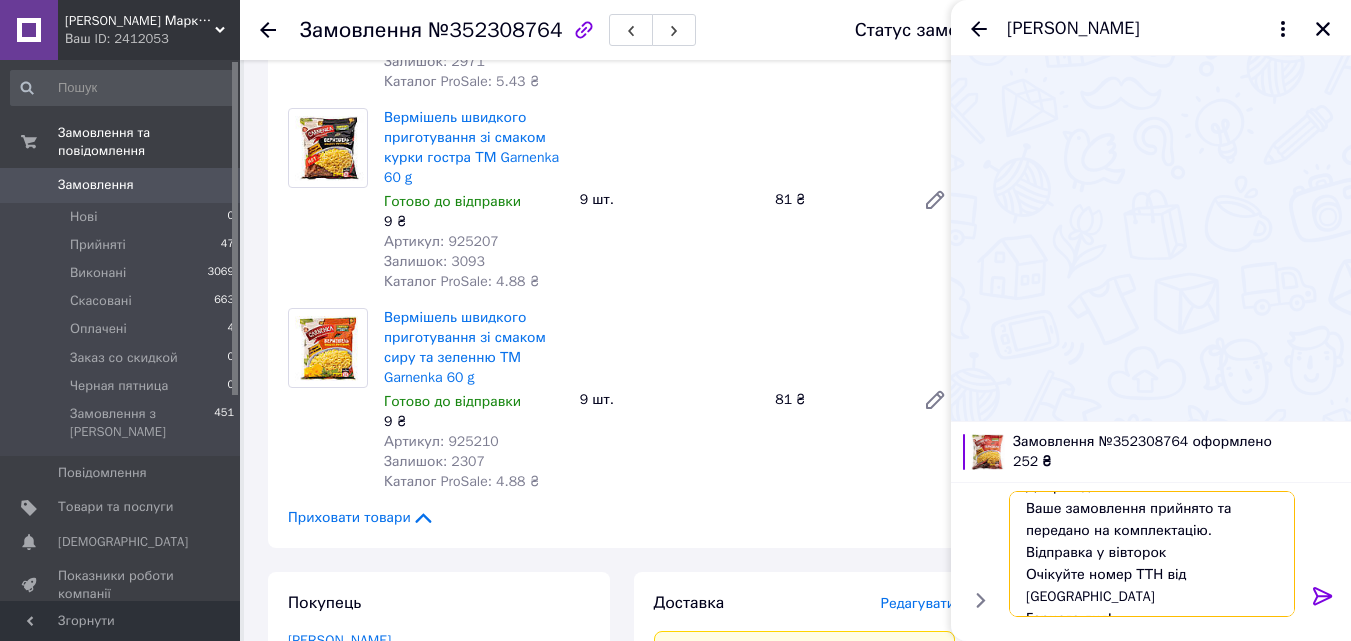 type on "Добрий день.
Ваше замовлення прийнято та передано на комплектацію.
Відправка у вівторок
Очікуйте номер ТТН від [GEOGRAPHIC_DATA]
Гарного дня!" 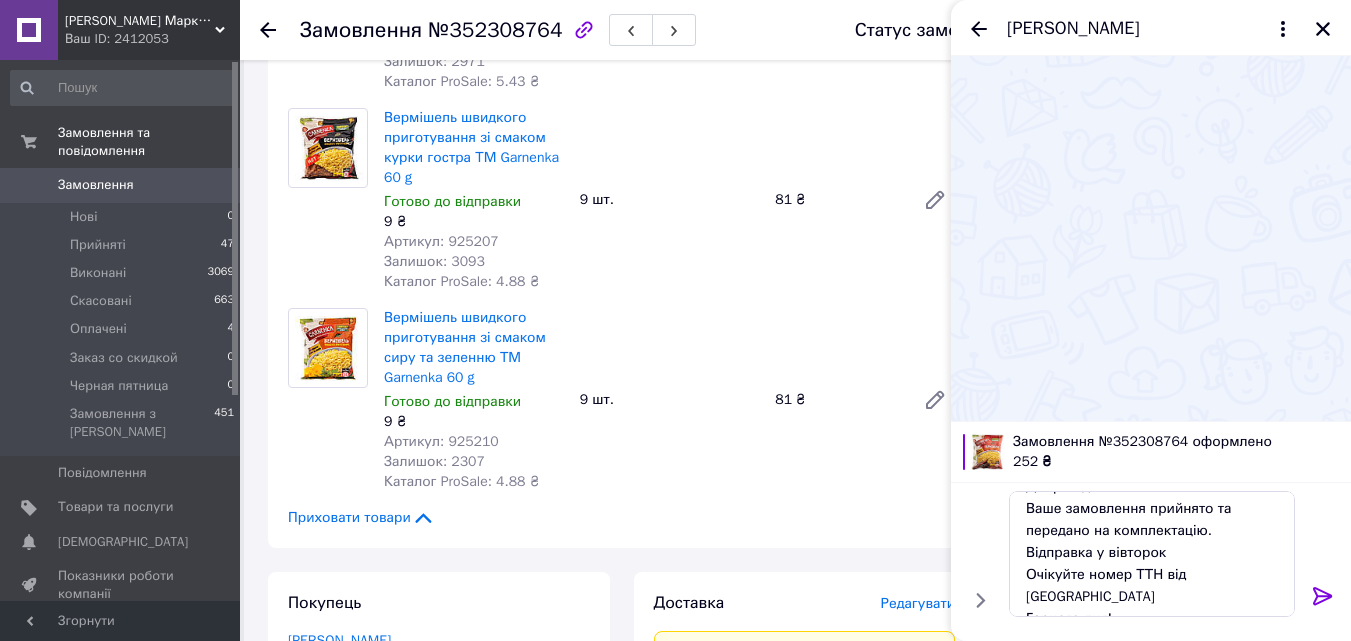 click 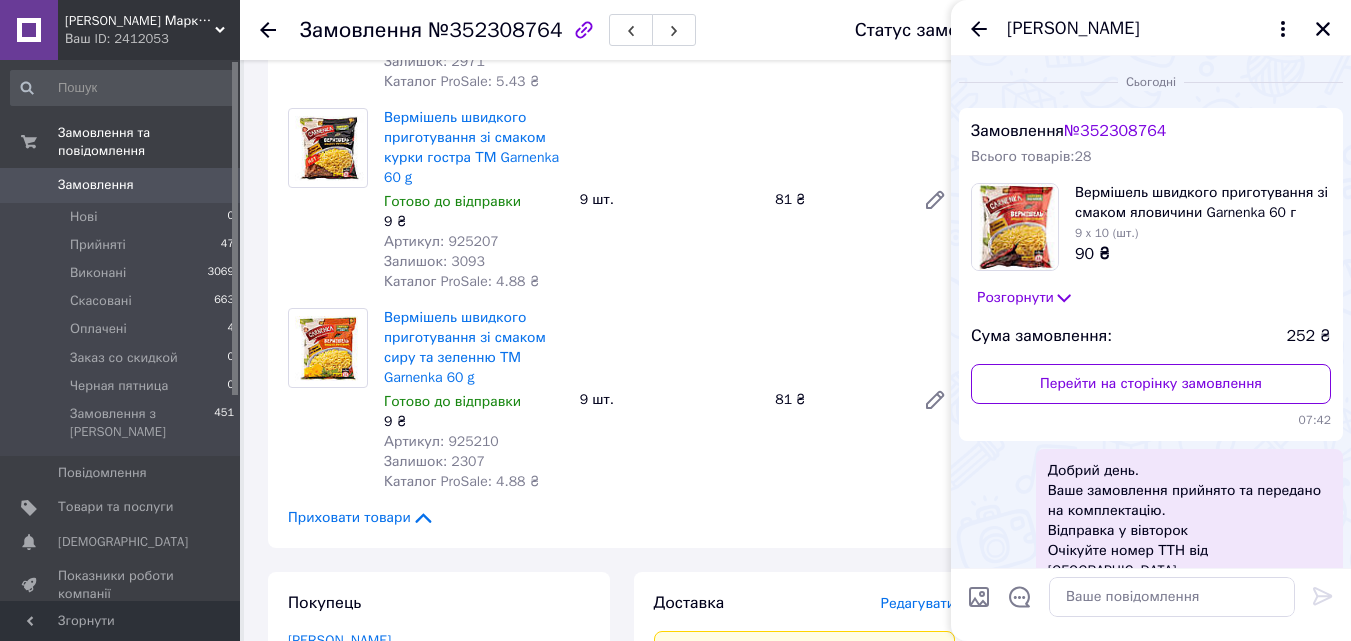 scroll, scrollTop: 0, scrollLeft: 0, axis: both 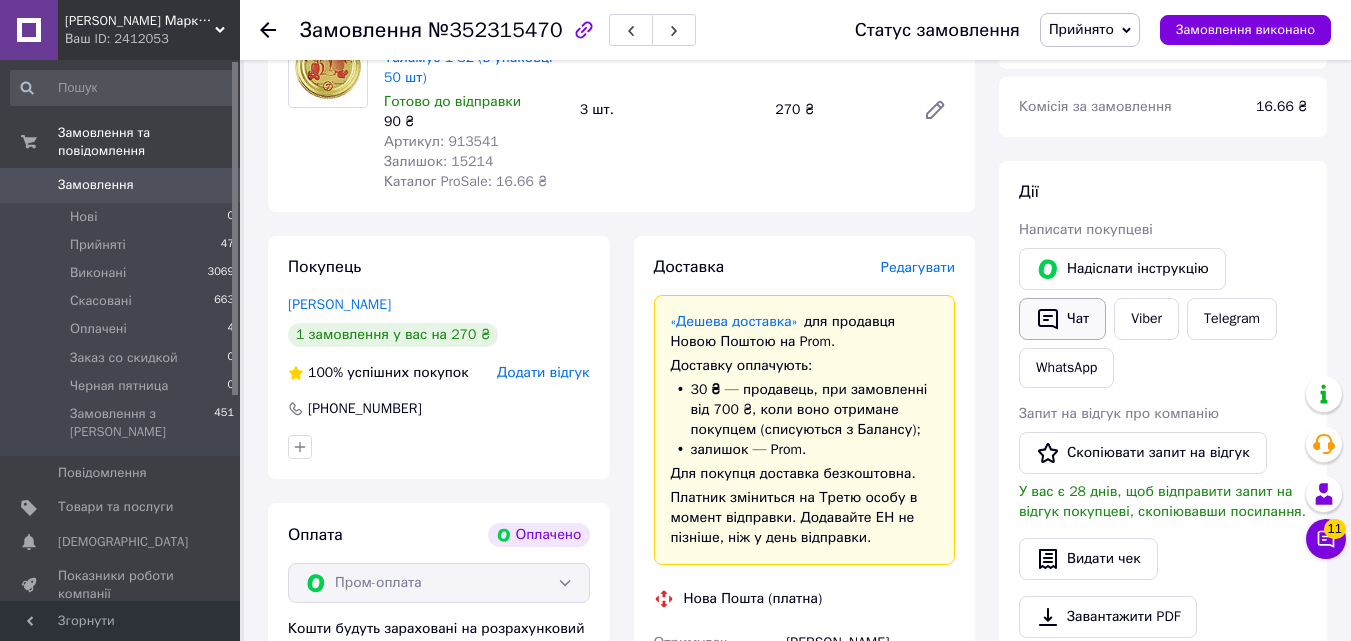 click on "Чат" at bounding box center (1062, 319) 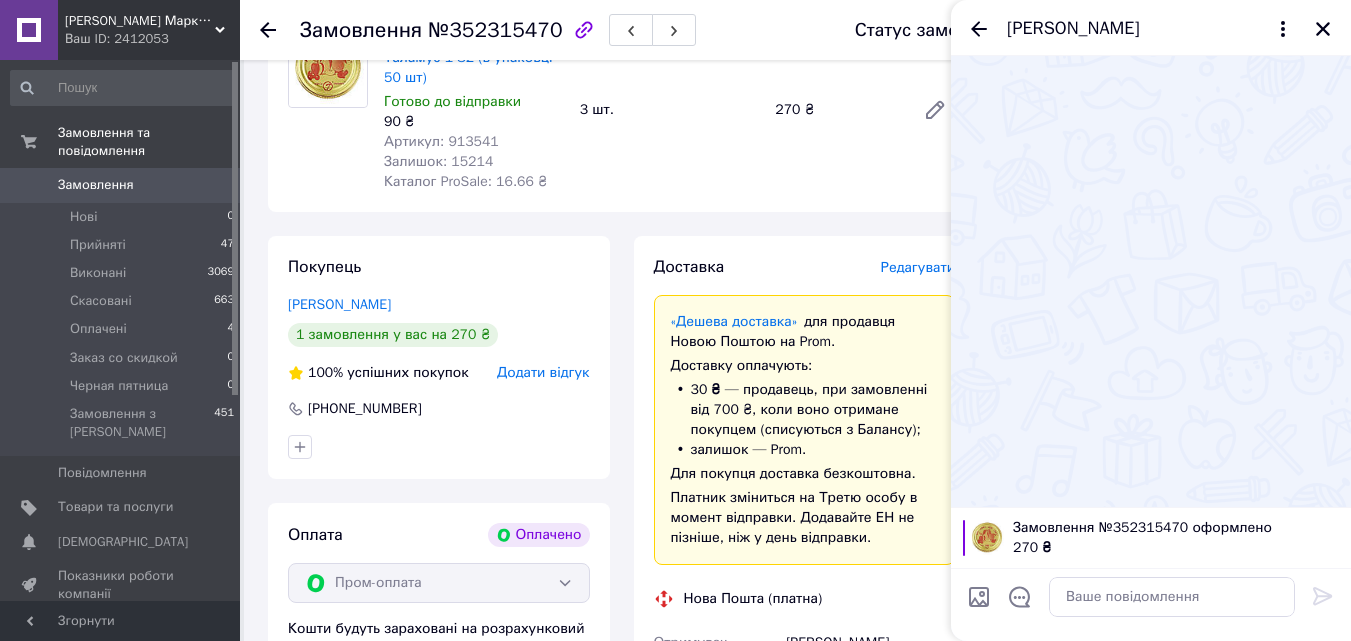 type 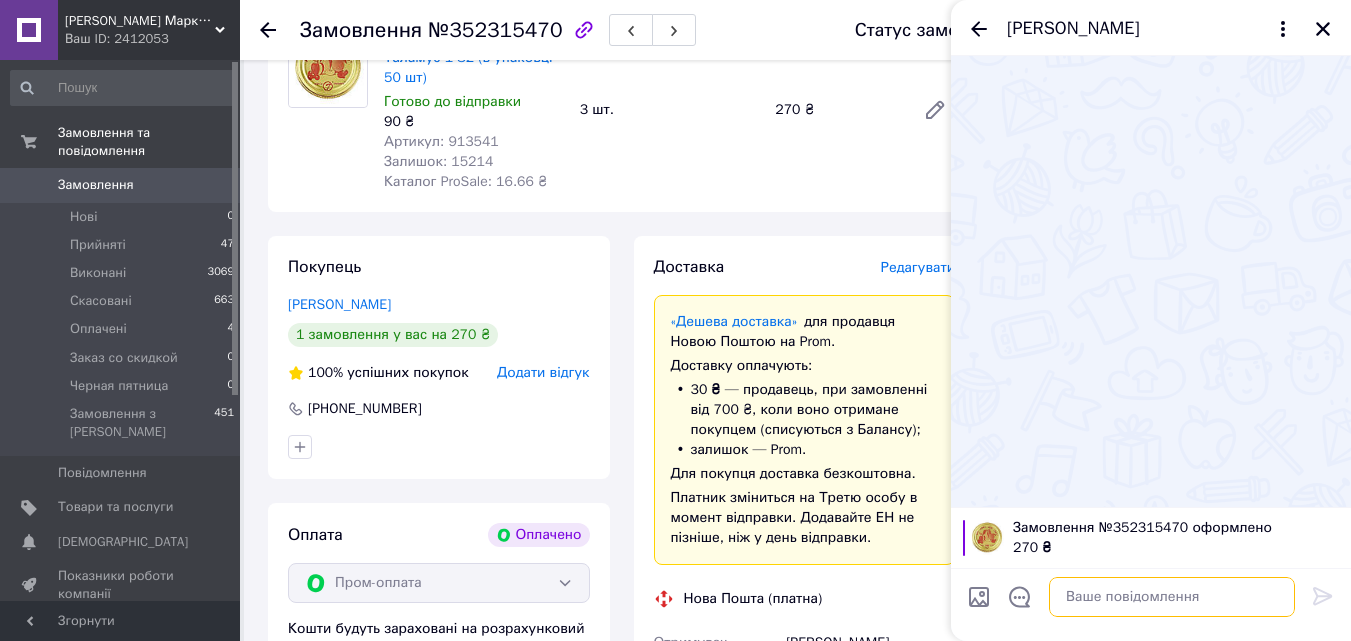 click at bounding box center [1172, 597] 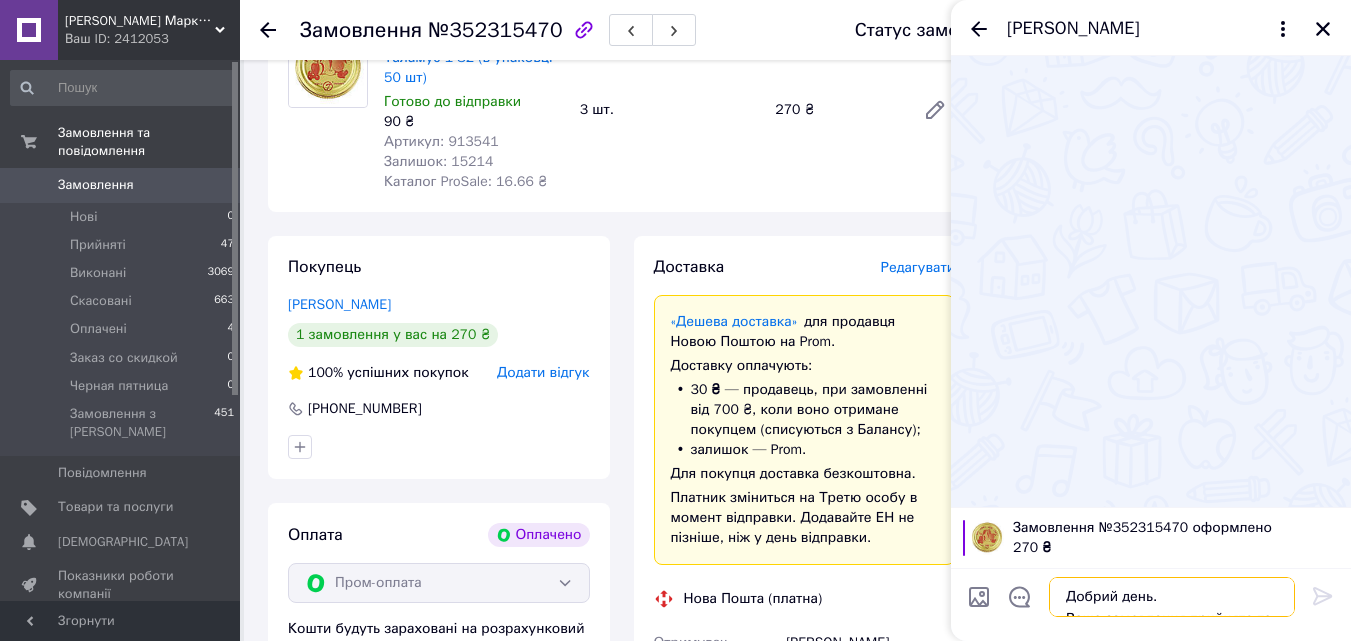 scroll, scrollTop: 24, scrollLeft: 0, axis: vertical 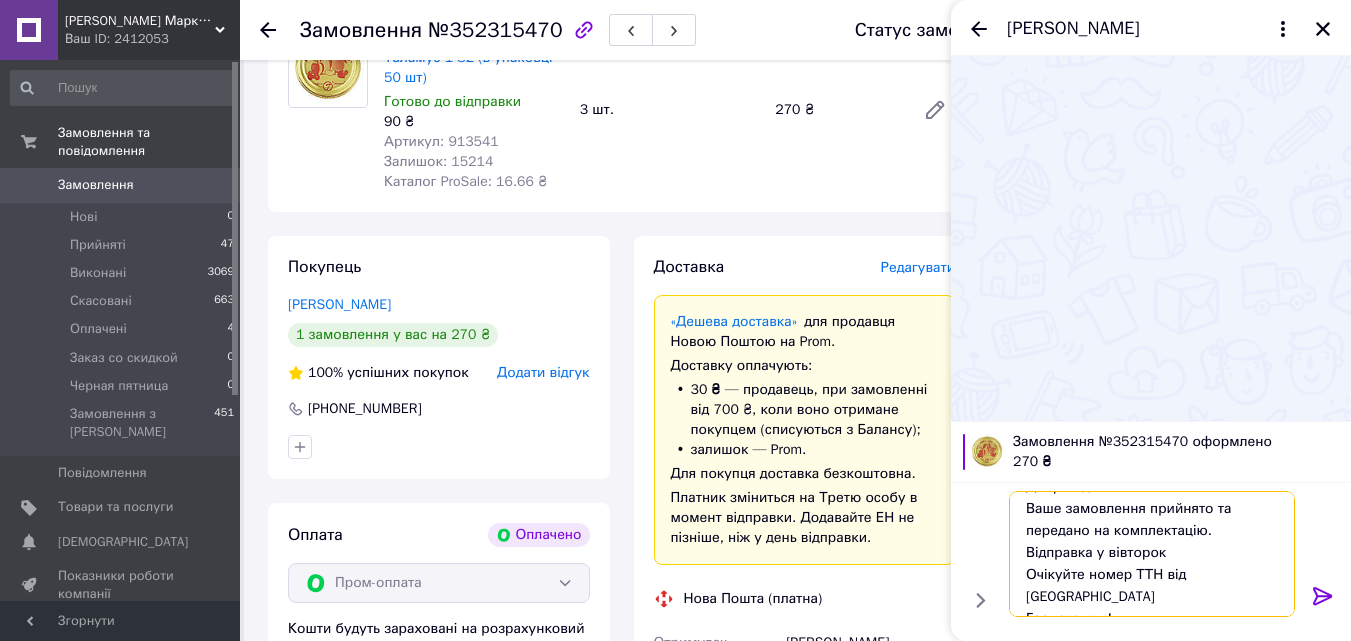 type on "Добрий день.
Ваше замовлення прийнято та передано на комплектацію.
Відправка у вівторок
Очікуйте номер ТТН від [GEOGRAPHIC_DATA]
Гарного дня!" 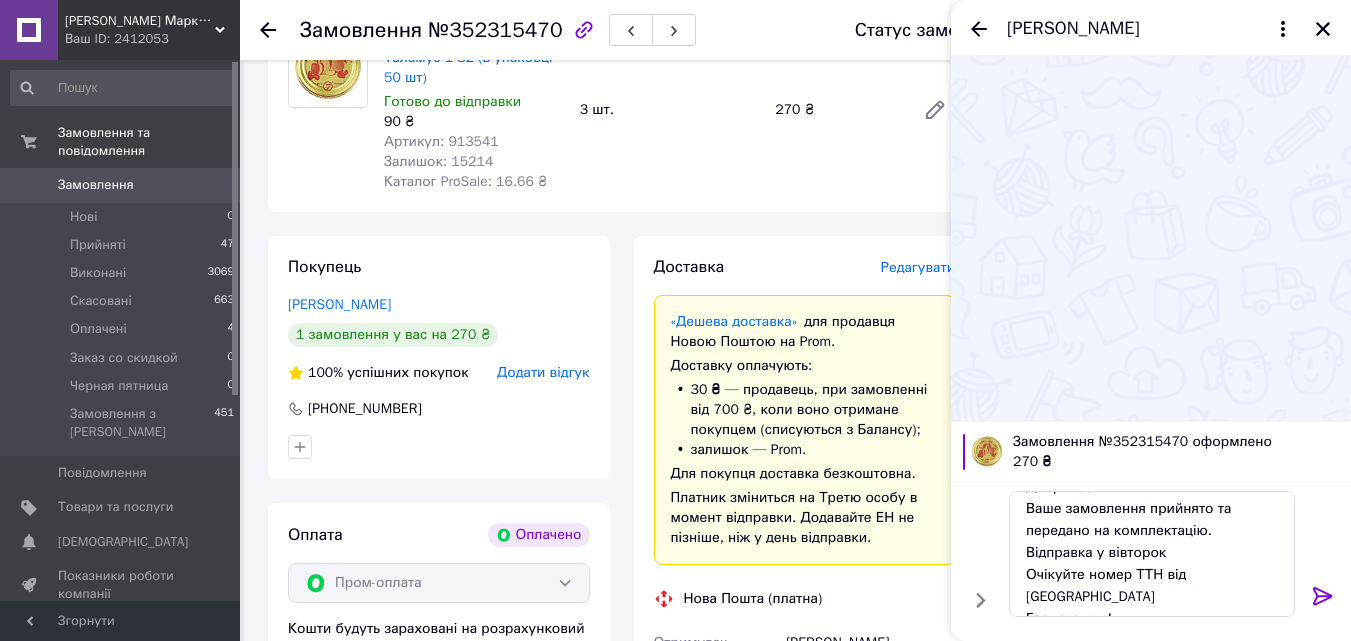 click 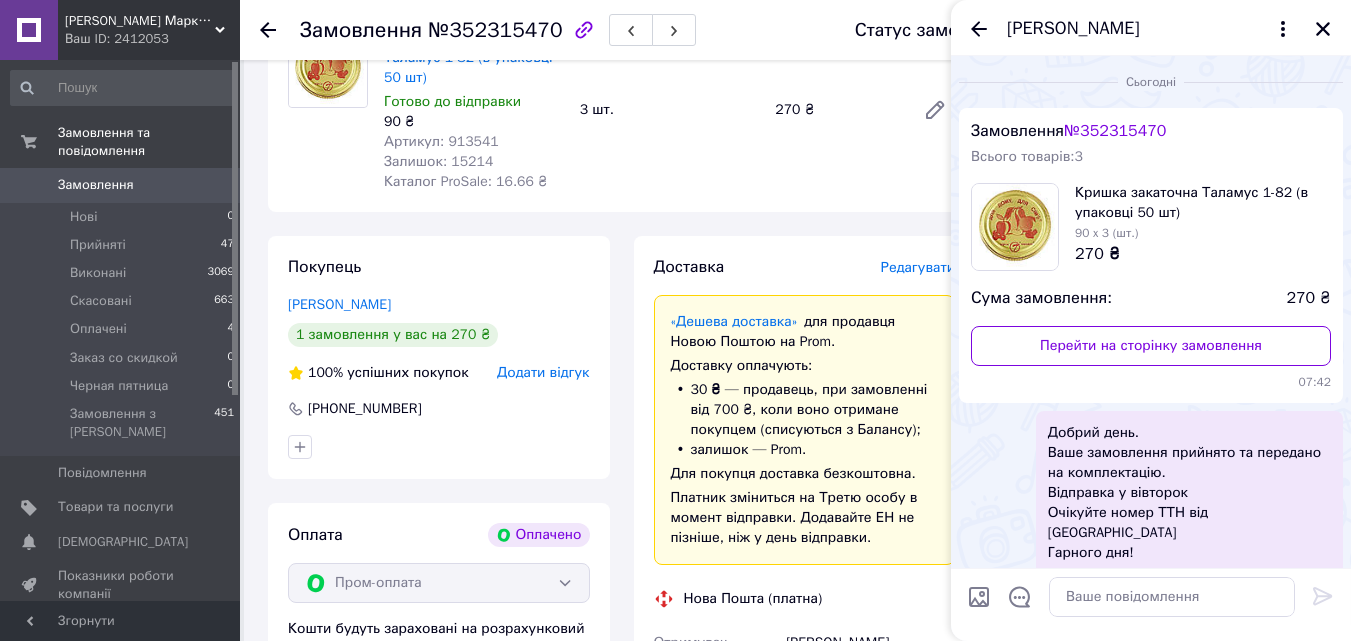 scroll, scrollTop: 0, scrollLeft: 0, axis: both 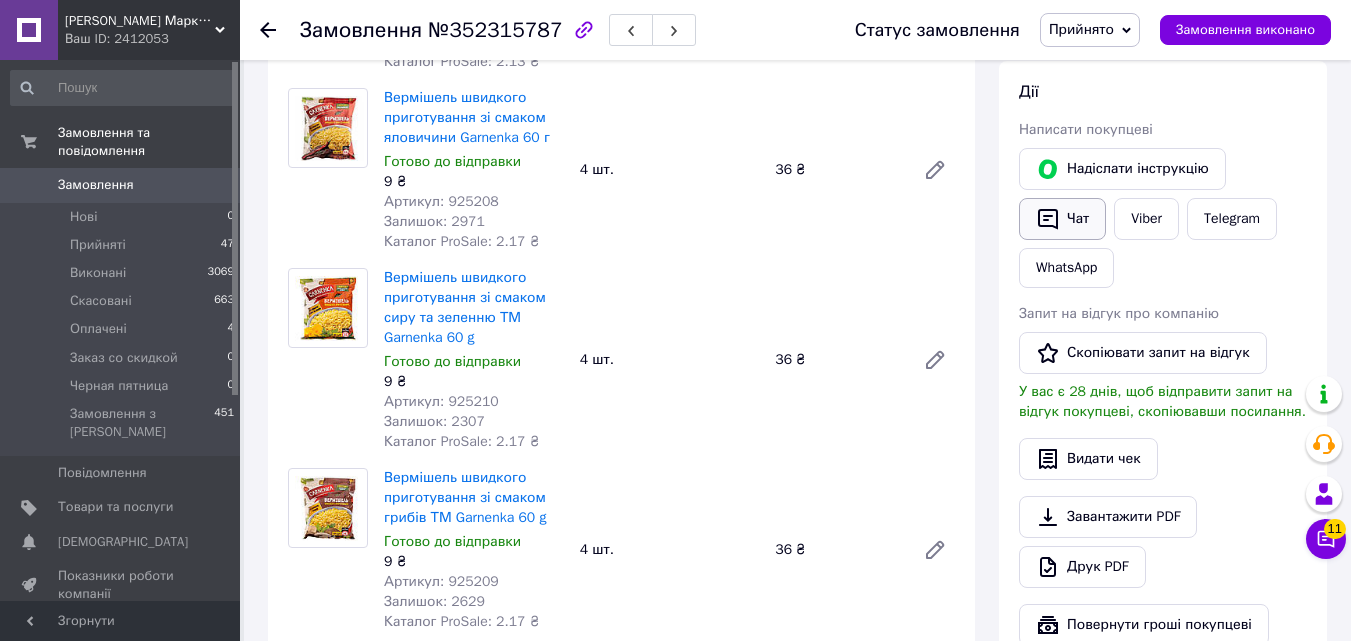 click on "Чат" at bounding box center [1062, 219] 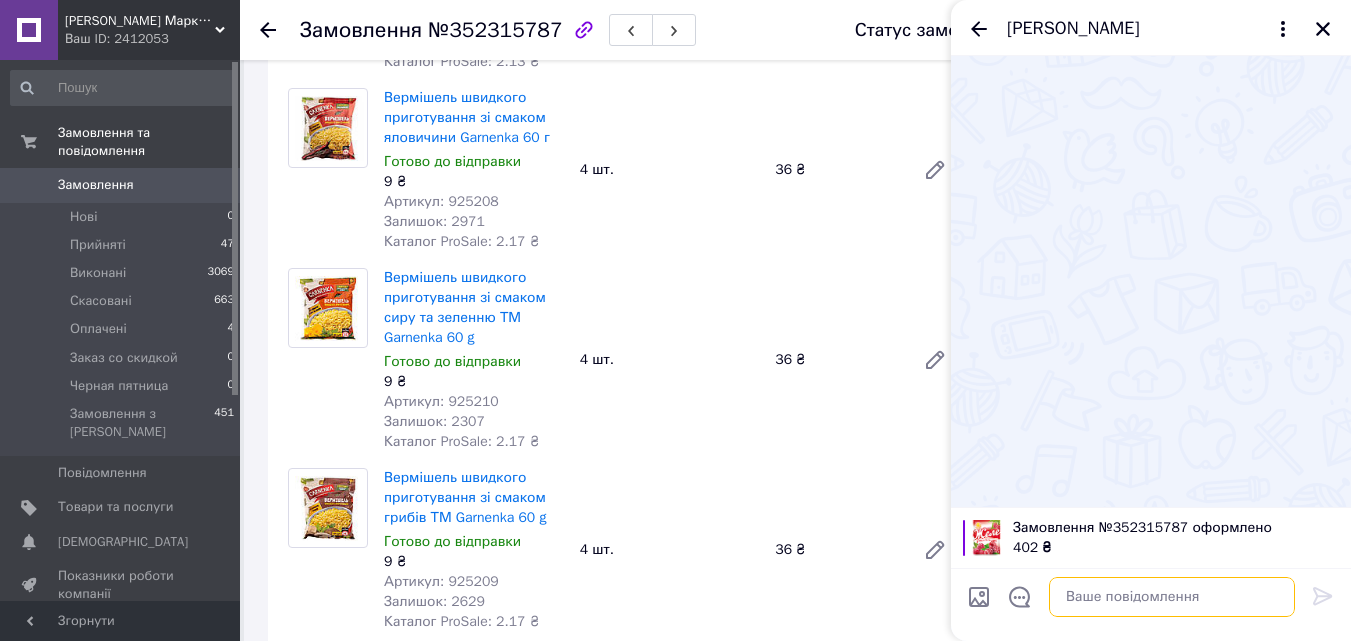 click at bounding box center [1172, 597] 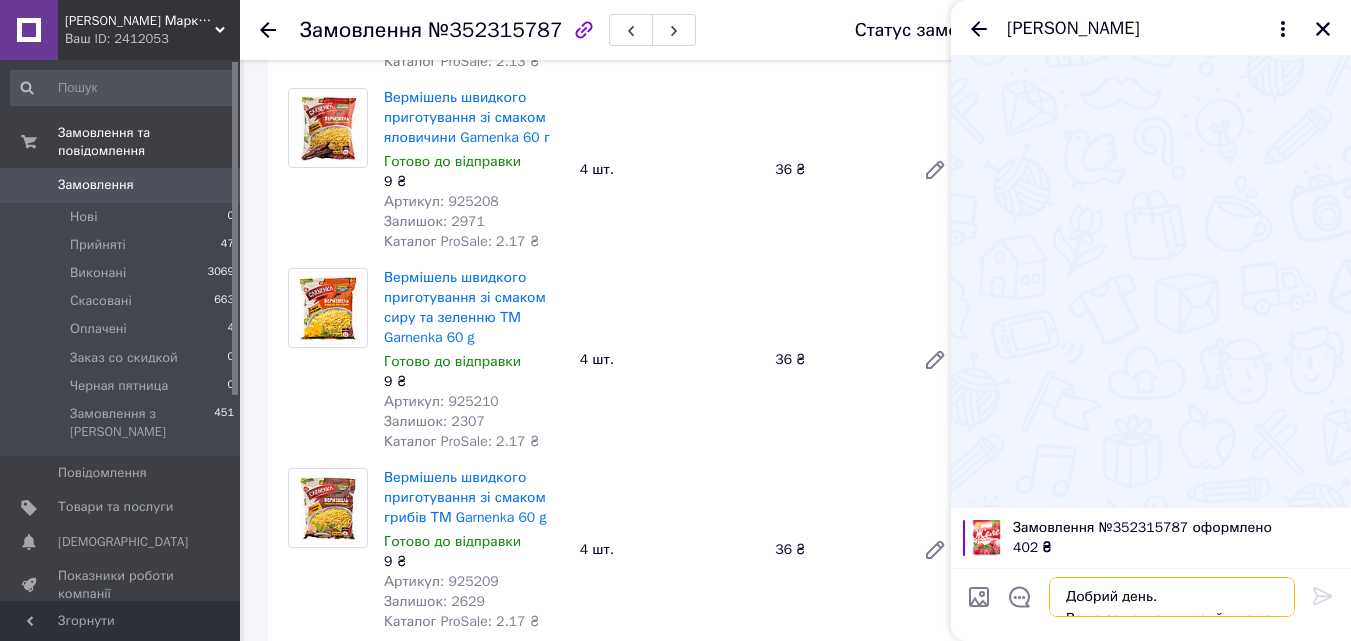 scroll, scrollTop: 24, scrollLeft: 0, axis: vertical 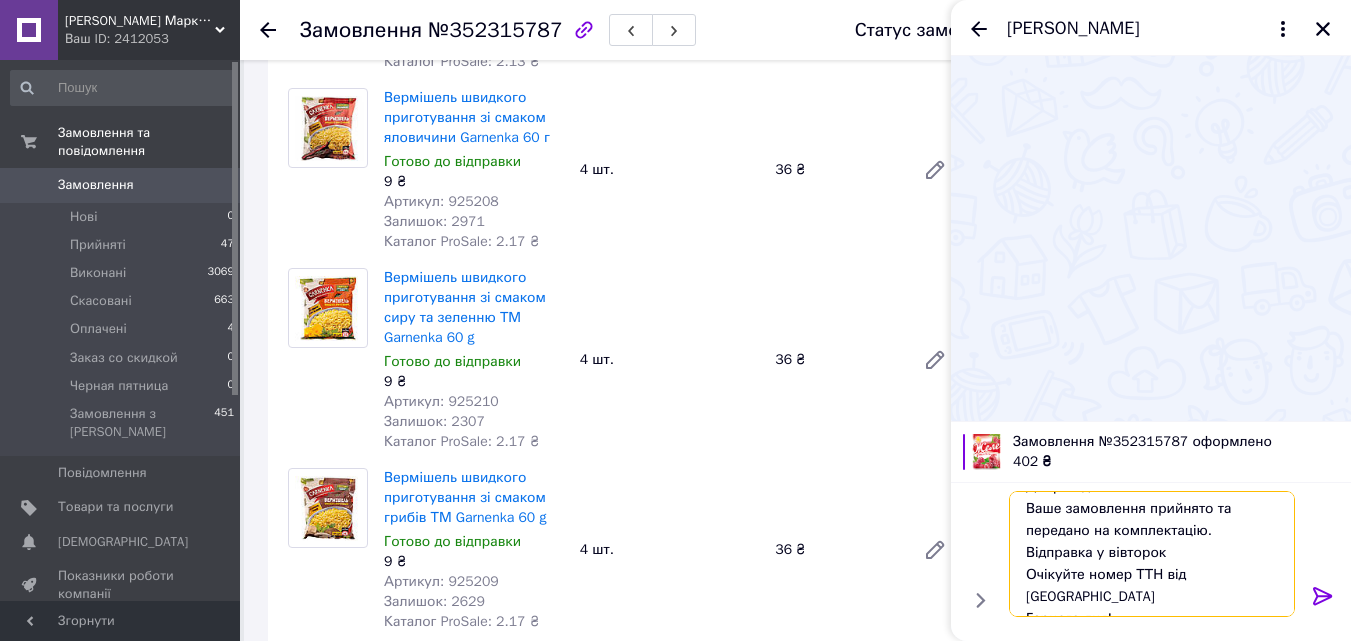type on "Добрий день.
Ваше замовлення прийнято та передано на комплектацію.
Відправка у вівторок
Очікуйте номер ТТН від [GEOGRAPHIC_DATA]
Гарного дня!" 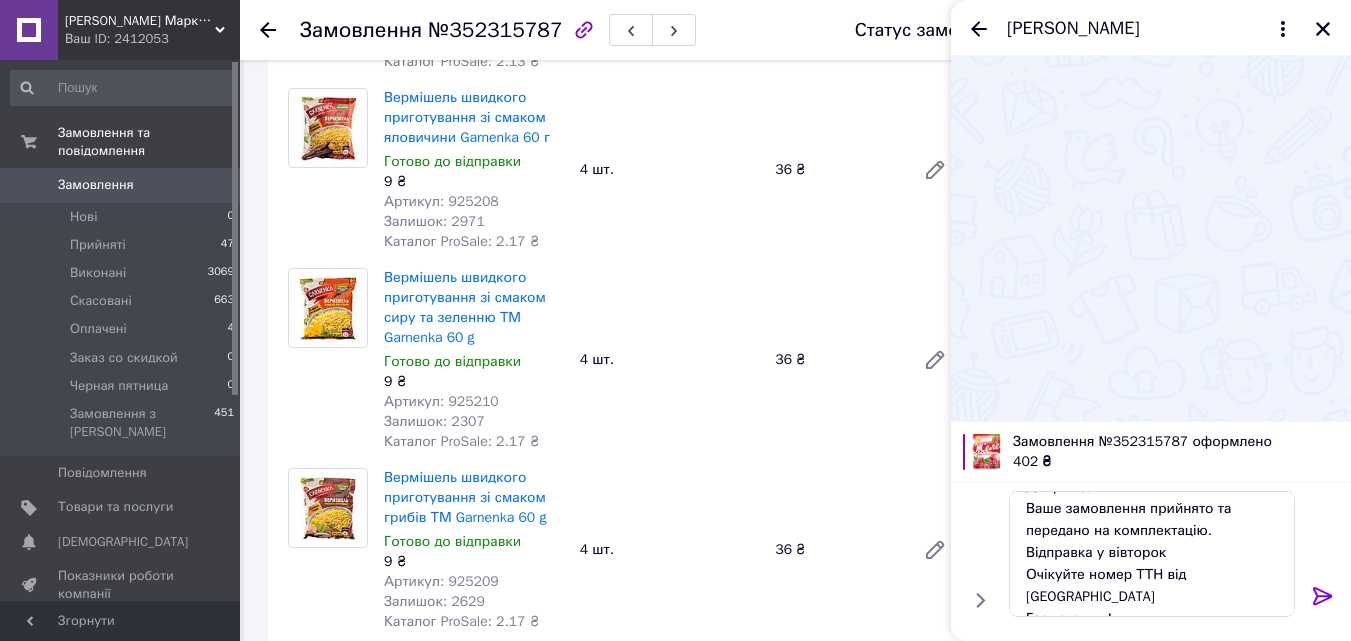 drag, startPoint x: 1318, startPoint y: 594, endPoint x: 869, endPoint y: 131, distance: 644.95734 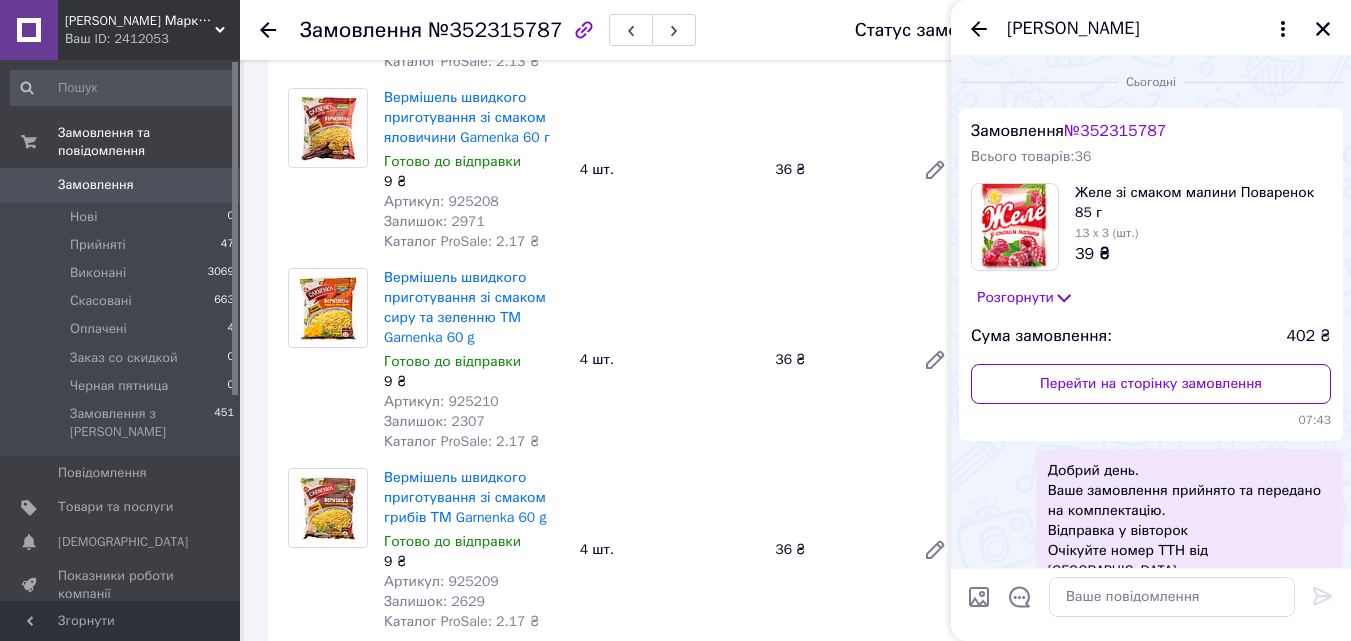 scroll, scrollTop: 0, scrollLeft: 0, axis: both 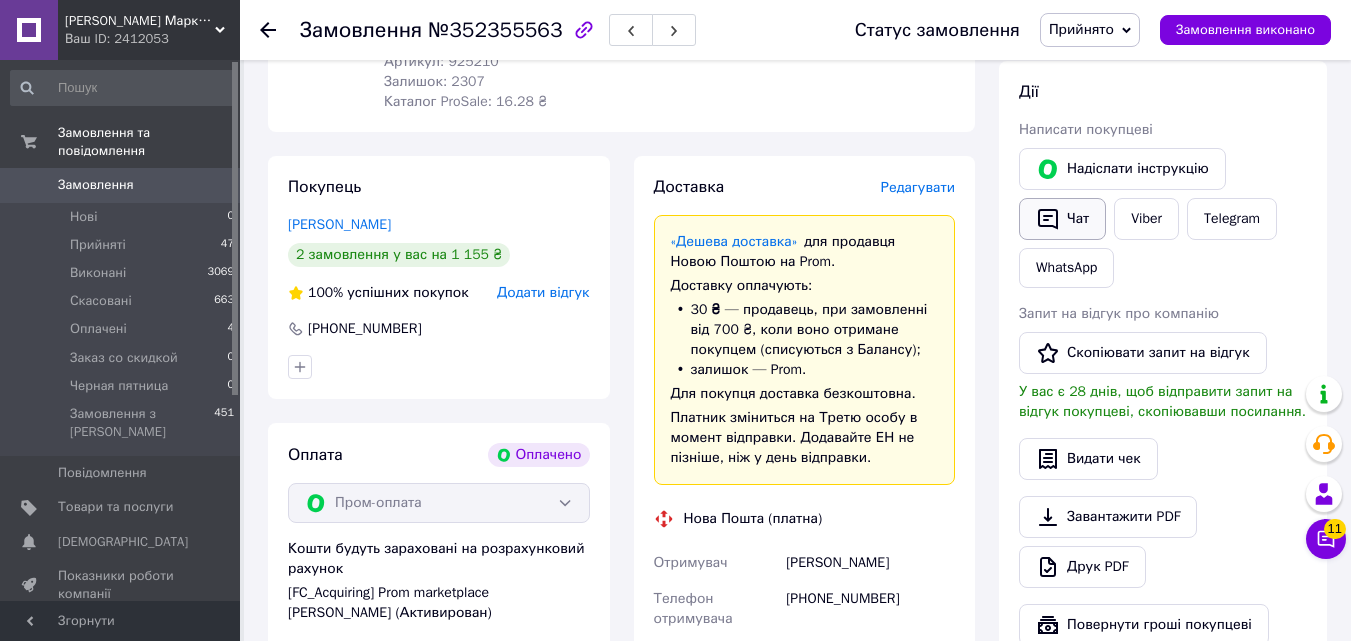 click on "Чат" at bounding box center (1062, 219) 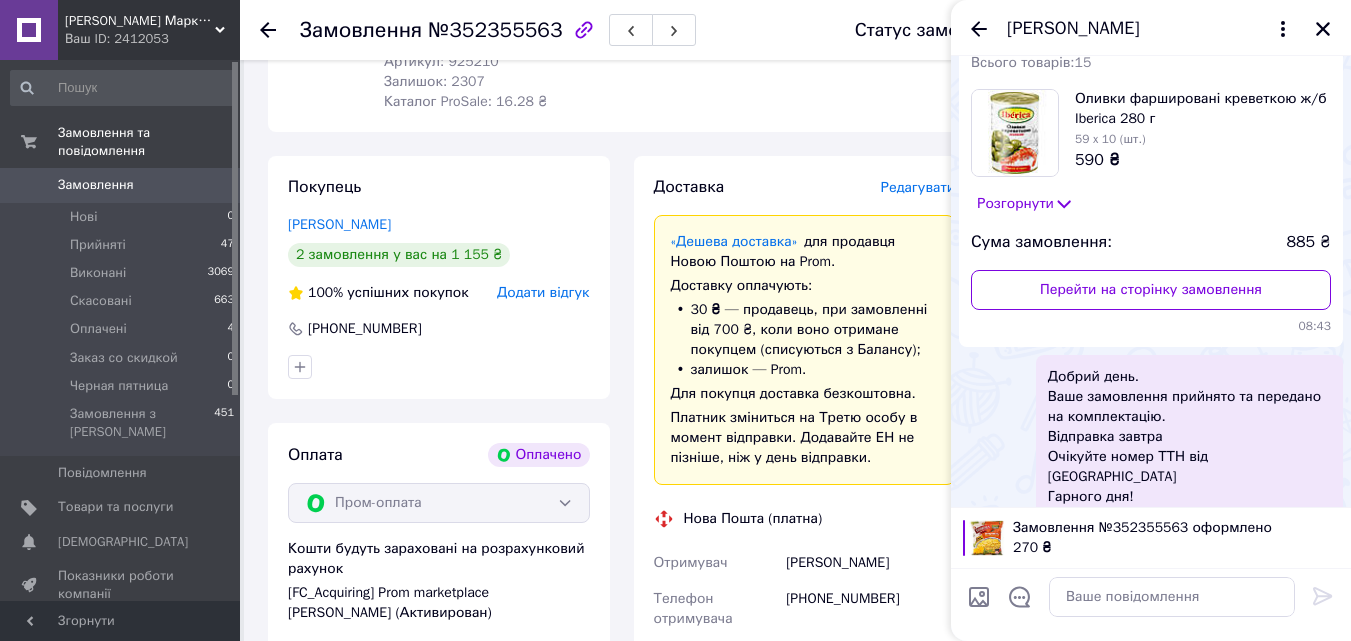scroll, scrollTop: 115, scrollLeft: 0, axis: vertical 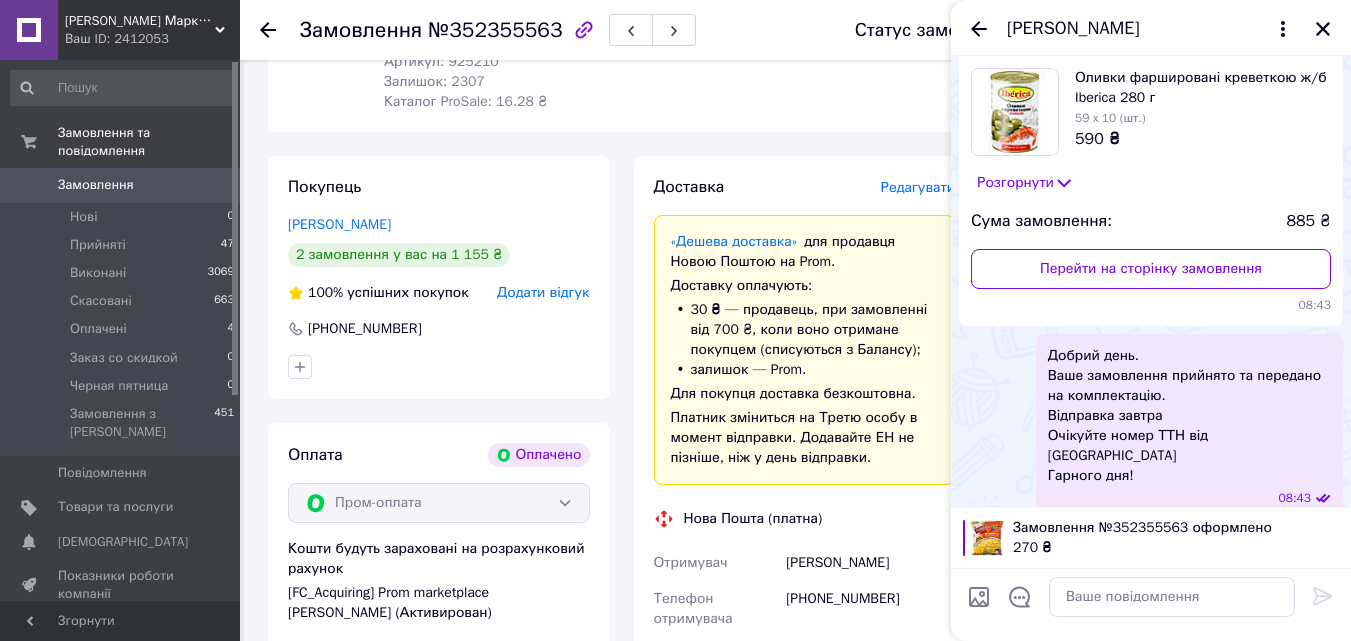 type 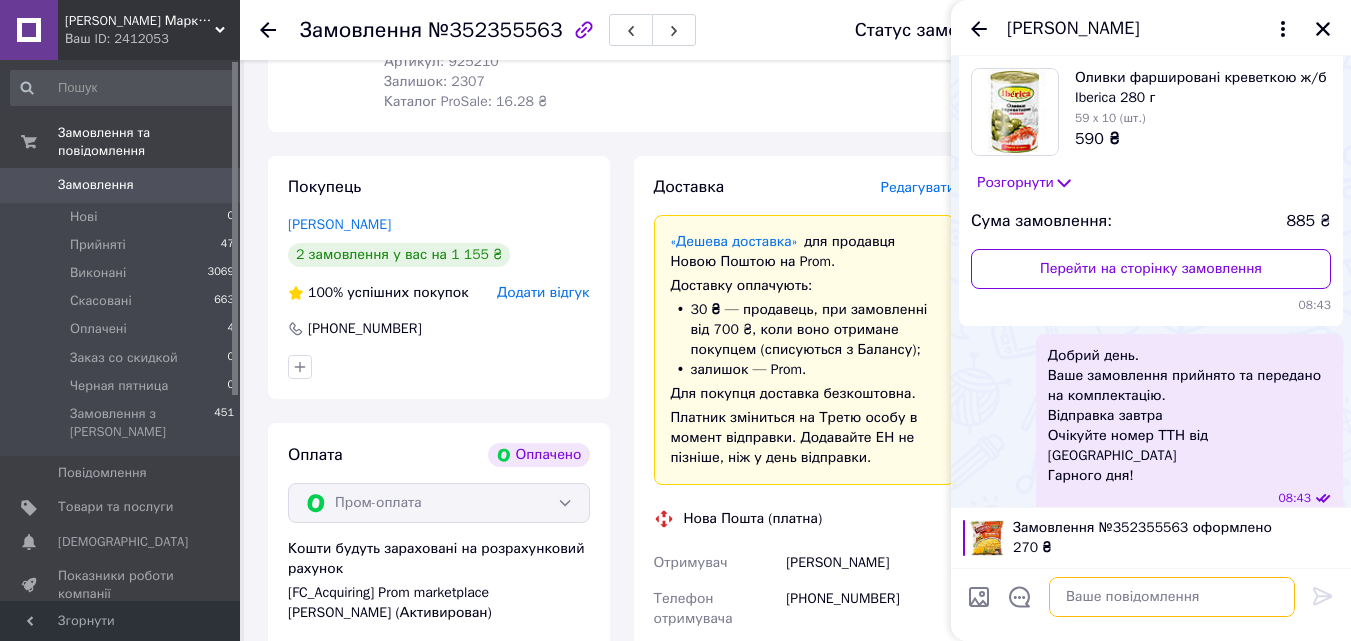 click at bounding box center (1172, 597) 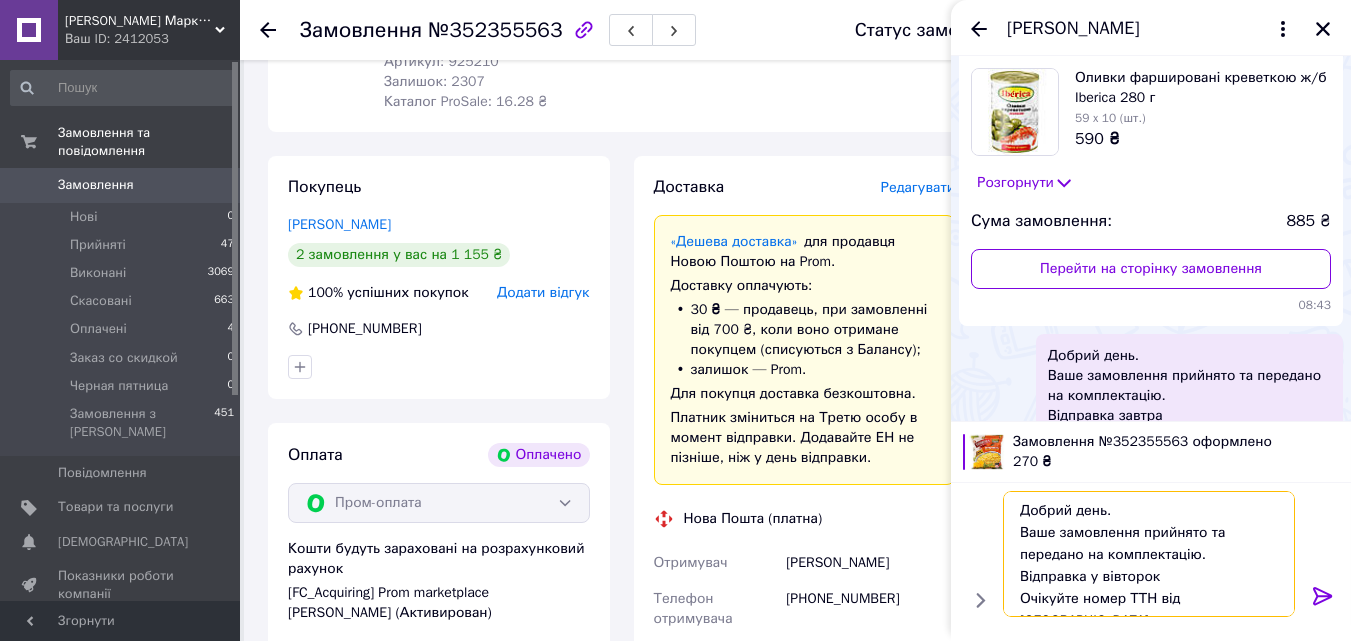 scroll, scrollTop: 24, scrollLeft: 0, axis: vertical 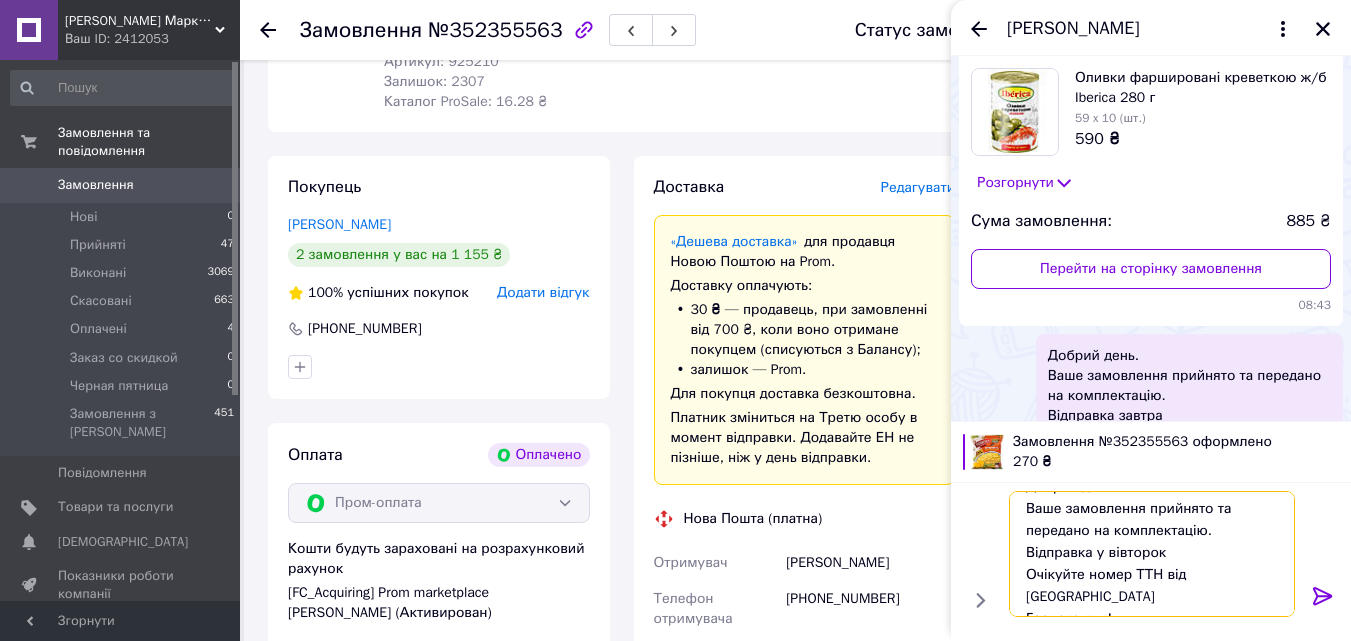 type on "Добрий день.
Ваше замовлення прийнято та передано на комплектацію.
Відправка у вівторок
Очікуйте номер ТТН від [GEOGRAPHIC_DATA]
Гарного дня!" 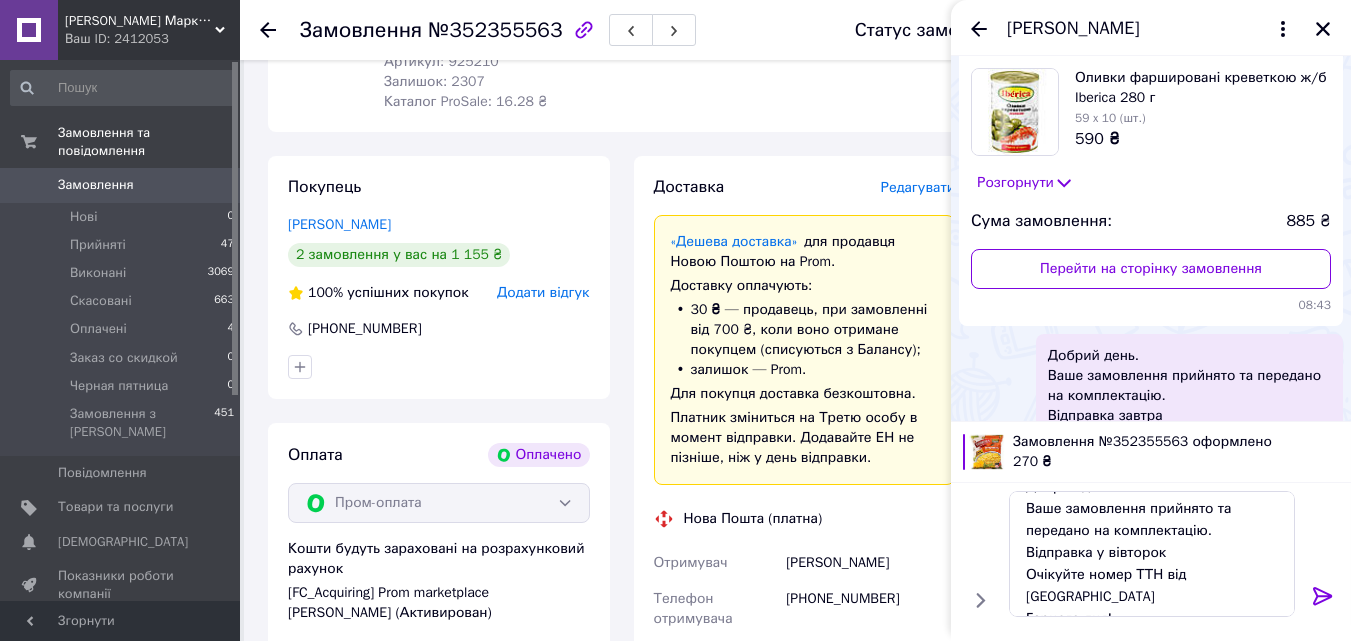 click 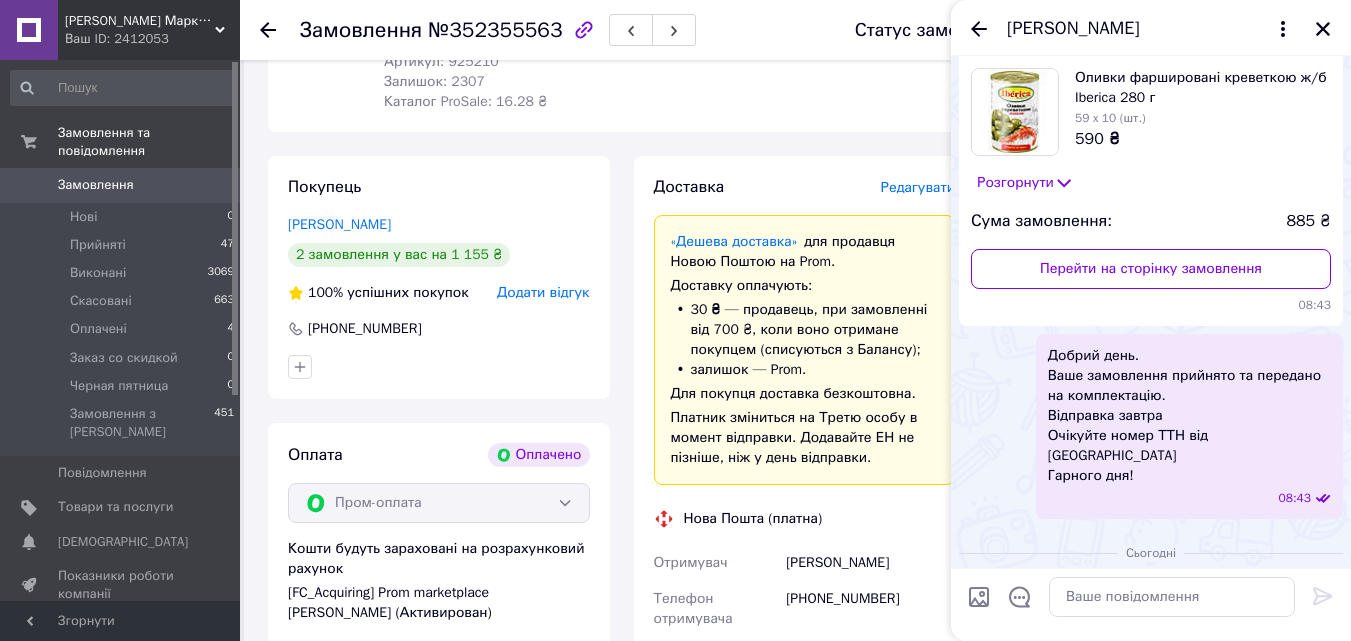 scroll, scrollTop: 0, scrollLeft: 0, axis: both 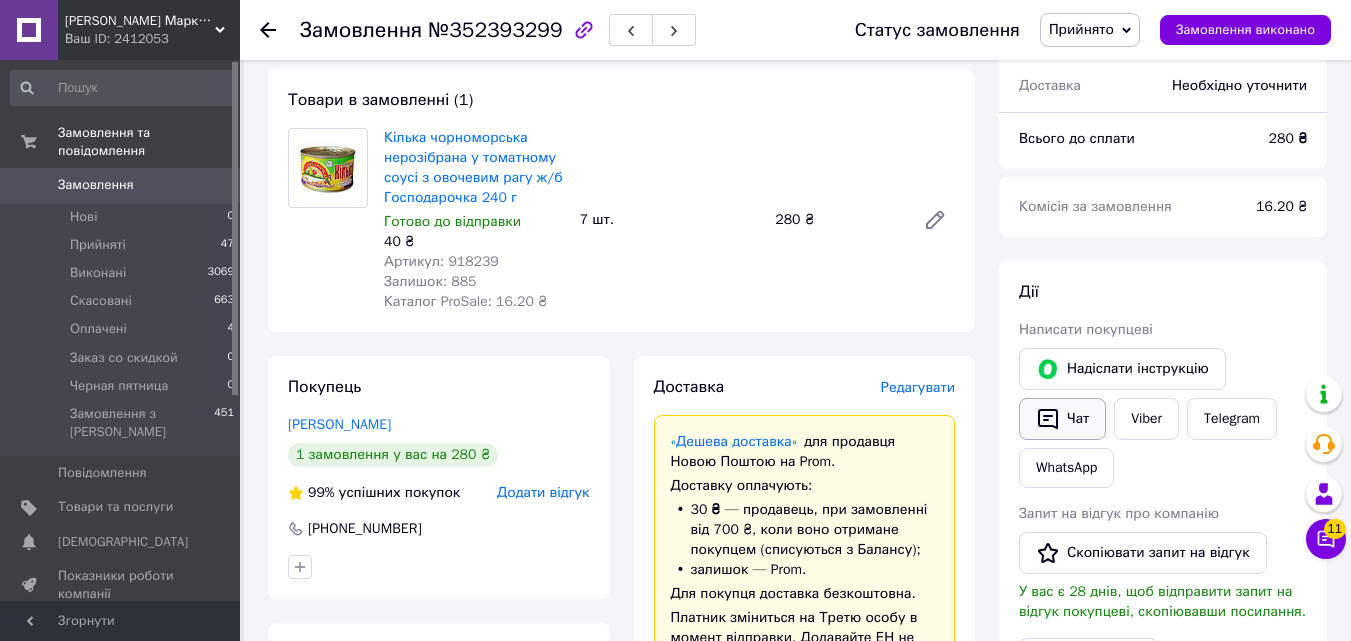 click on "Чат" at bounding box center [1062, 419] 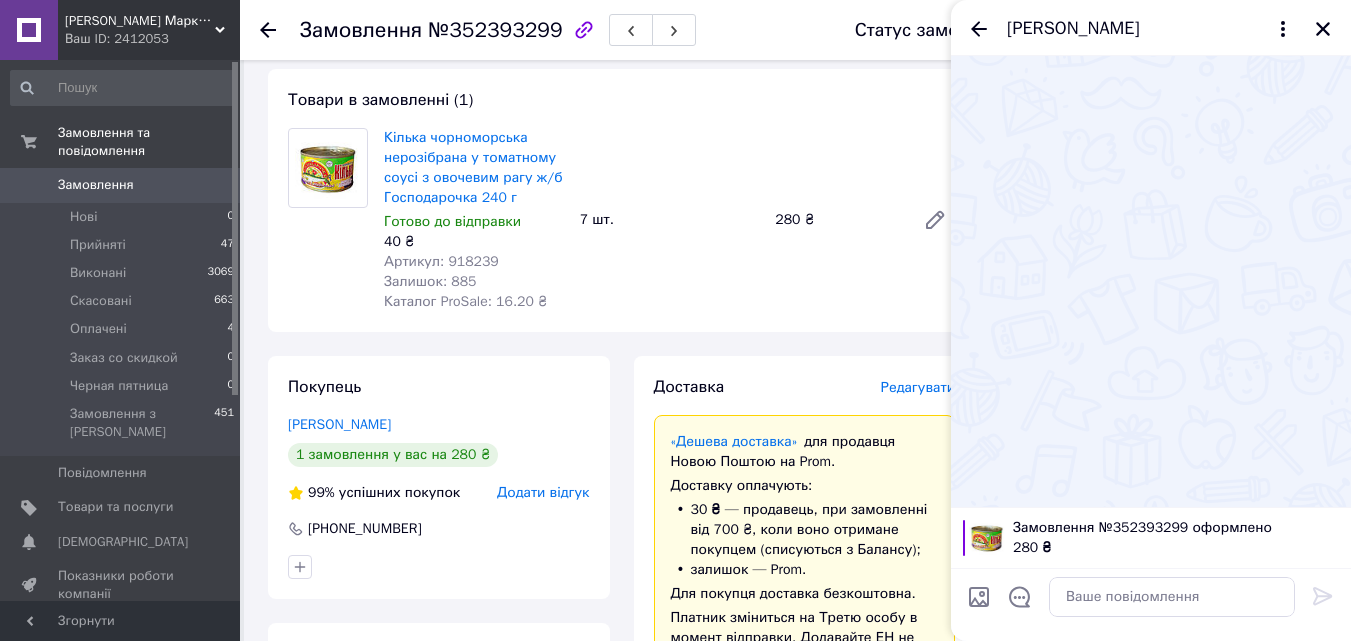 type 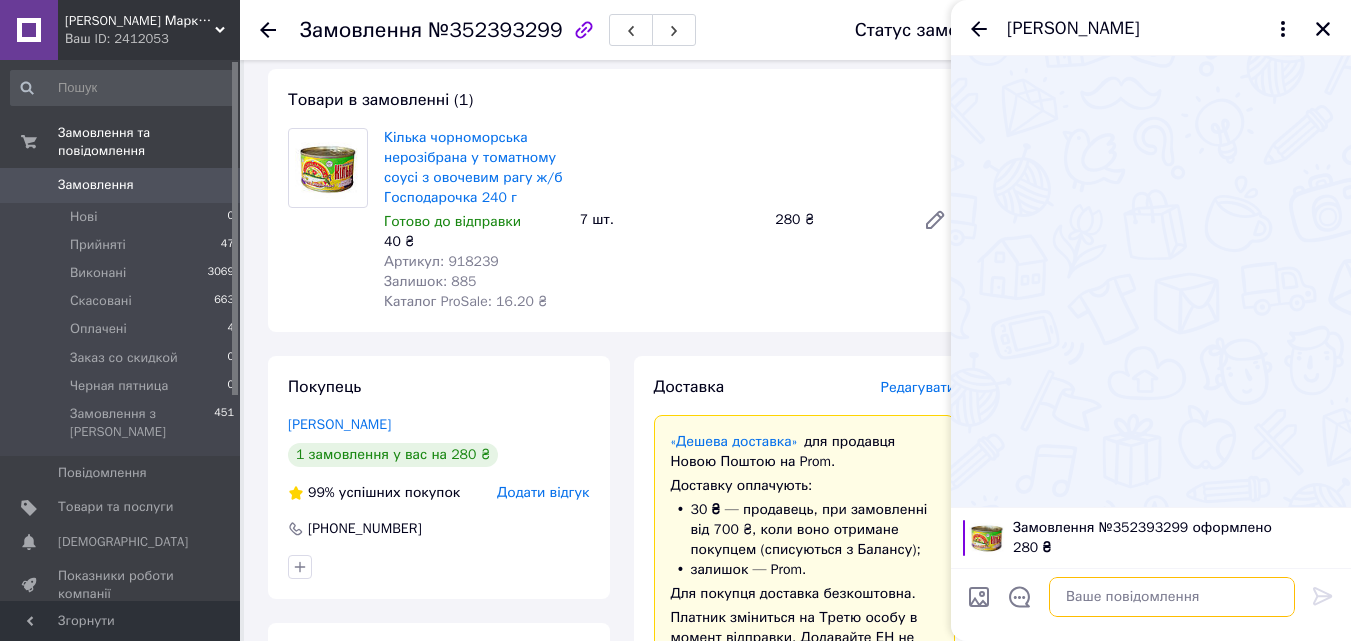 click at bounding box center [1172, 597] 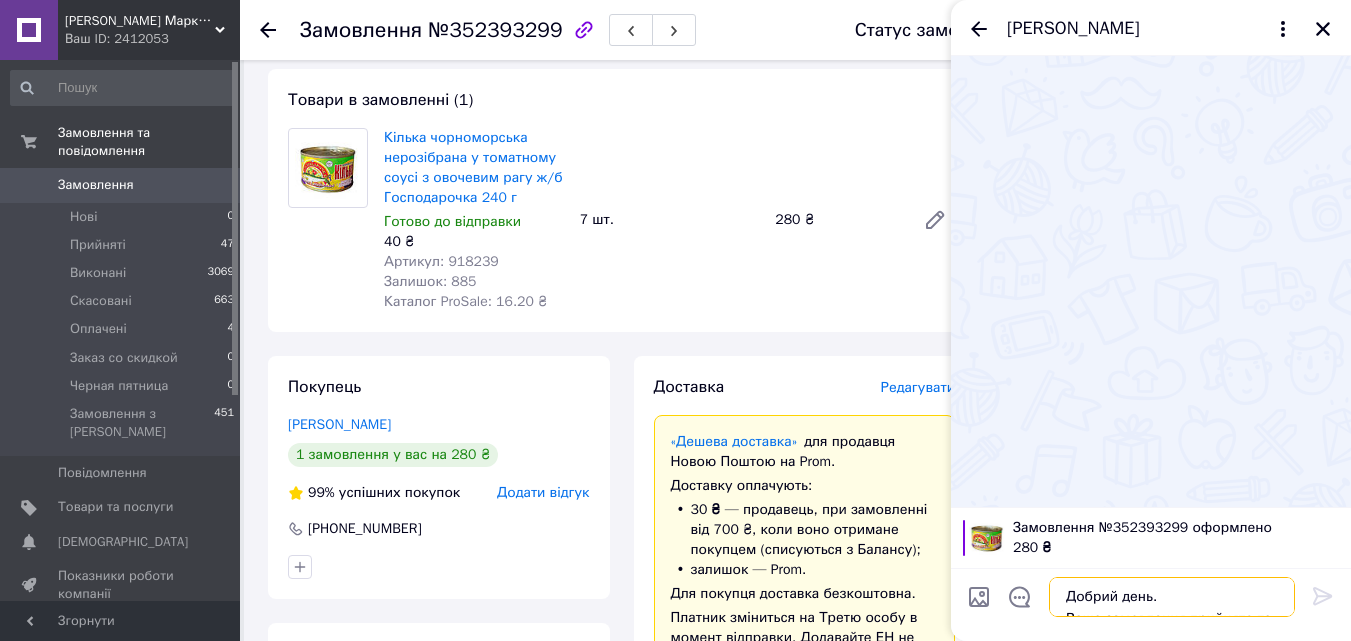 scroll, scrollTop: 24, scrollLeft: 0, axis: vertical 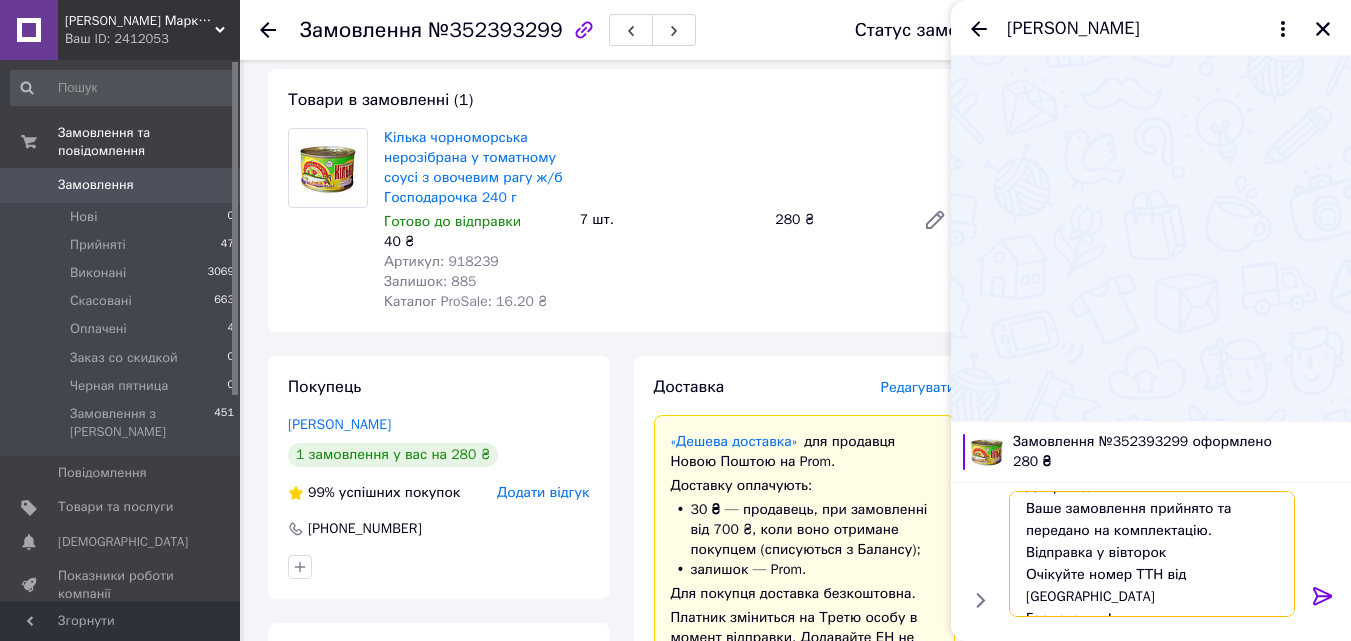 type on "Добрий день.
Ваше замовлення прийнято та передано на комплектацію.
Відправка у вівторок
Очікуйте номер ТТН від [GEOGRAPHIC_DATA]
Гарного дня!" 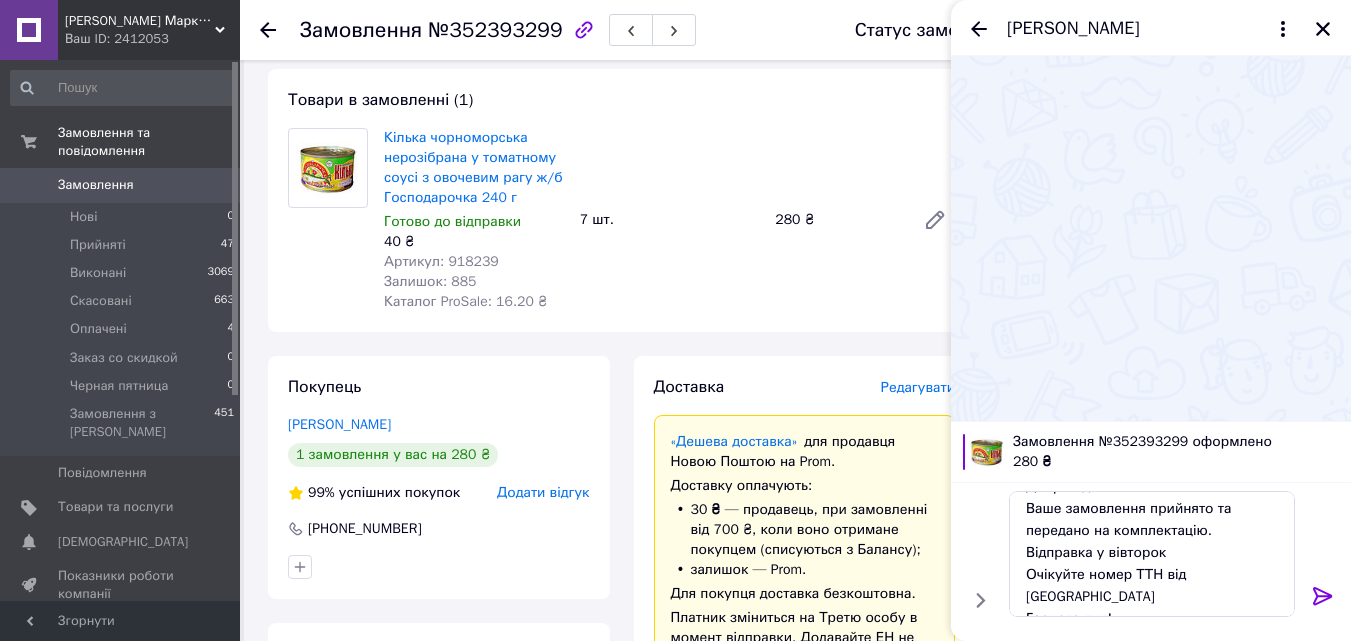 click 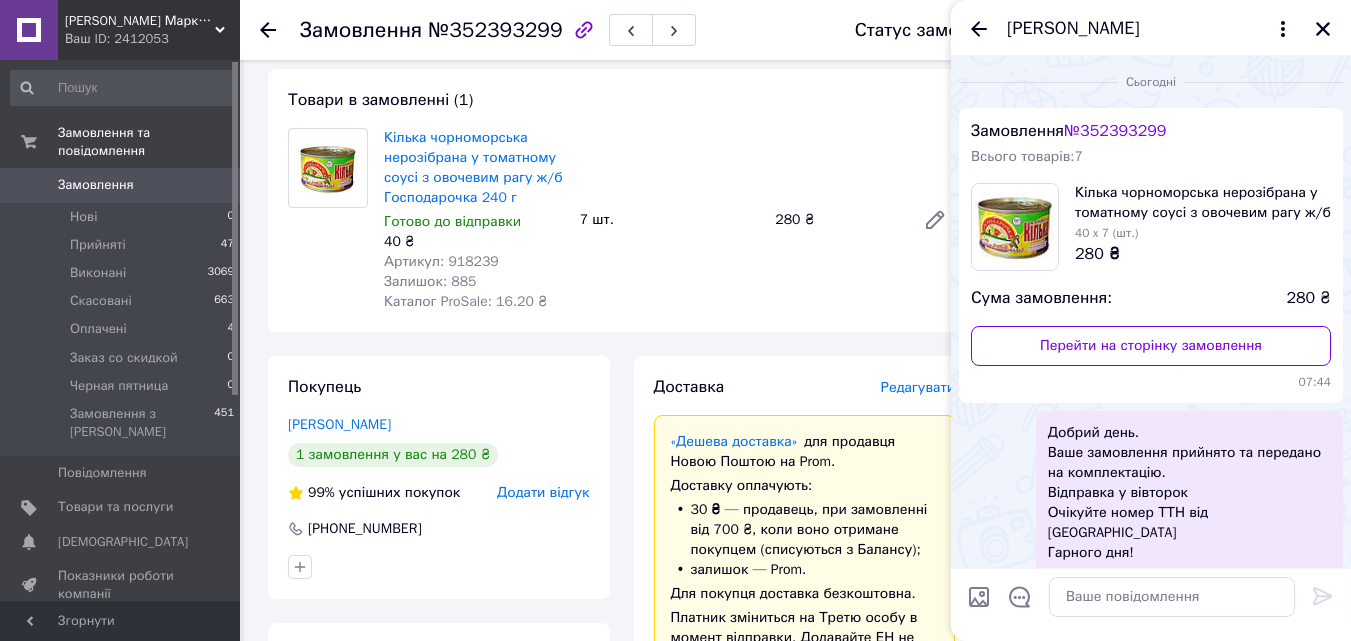 scroll, scrollTop: 0, scrollLeft: 0, axis: both 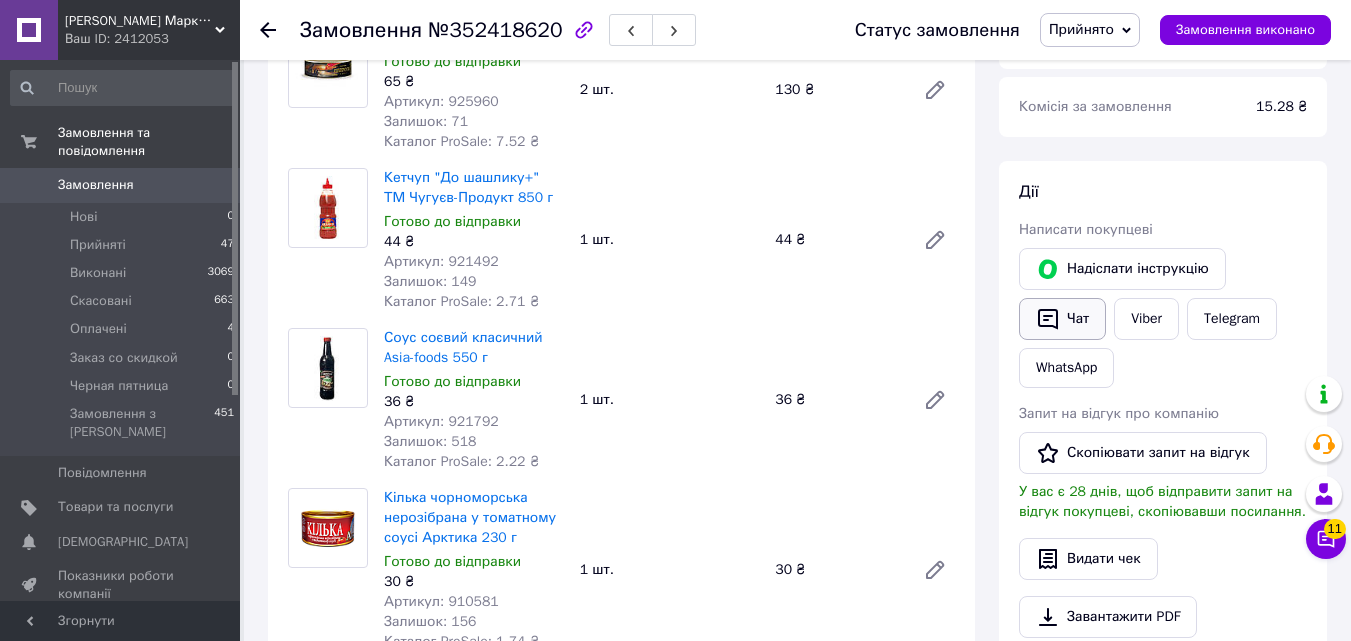 click 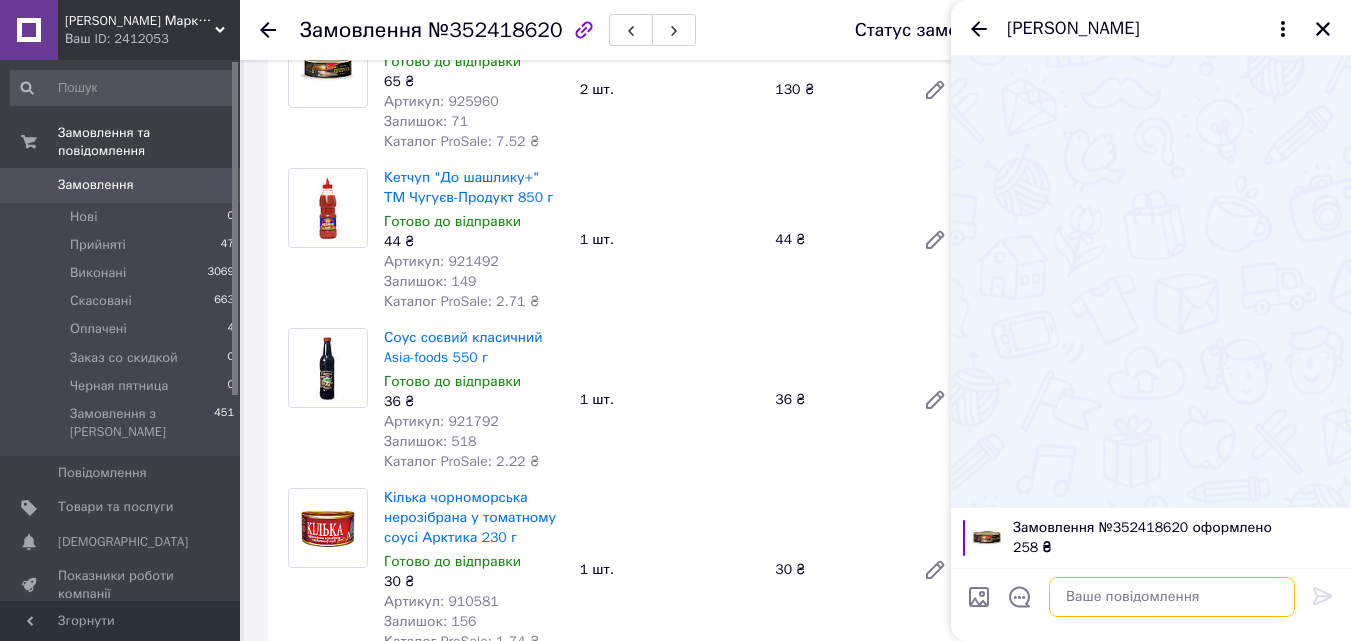 click at bounding box center [1172, 597] 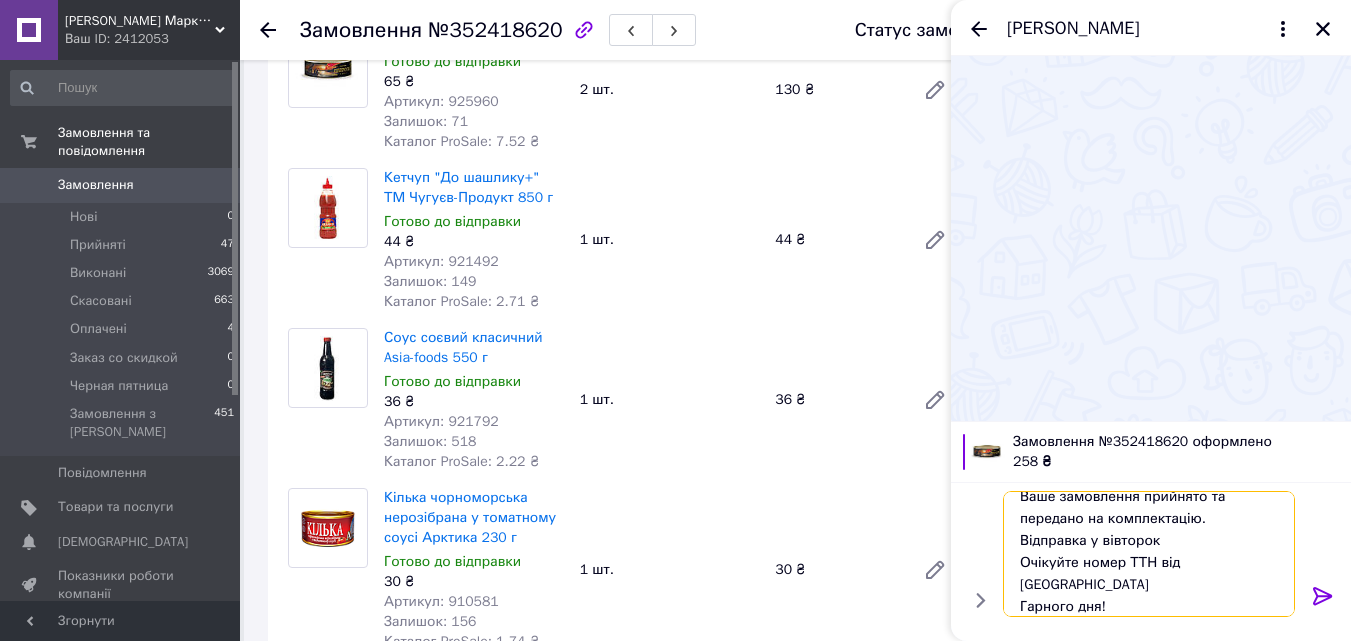 scroll, scrollTop: 24, scrollLeft: 0, axis: vertical 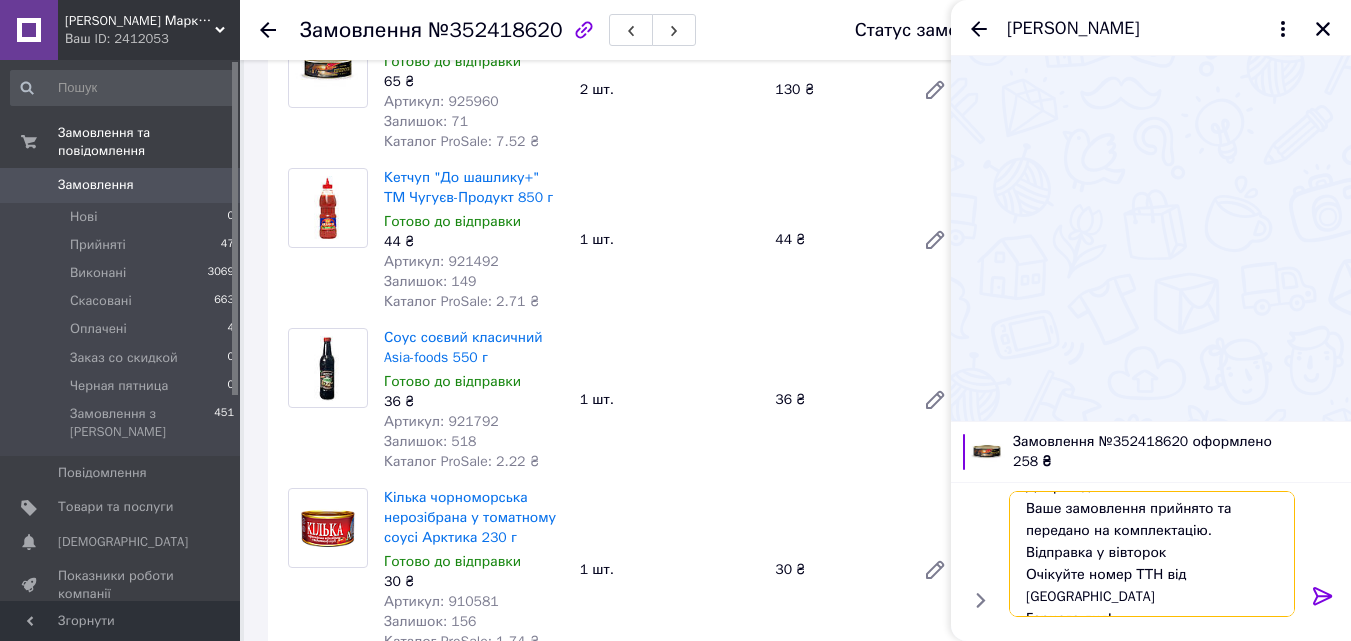 type on "Добрий день.
Ваше замовлення прийнято та передано на комплектацію.
Відправка у вівторок
Очікуйте номер ТТН від [GEOGRAPHIC_DATA]
Гарного дня!" 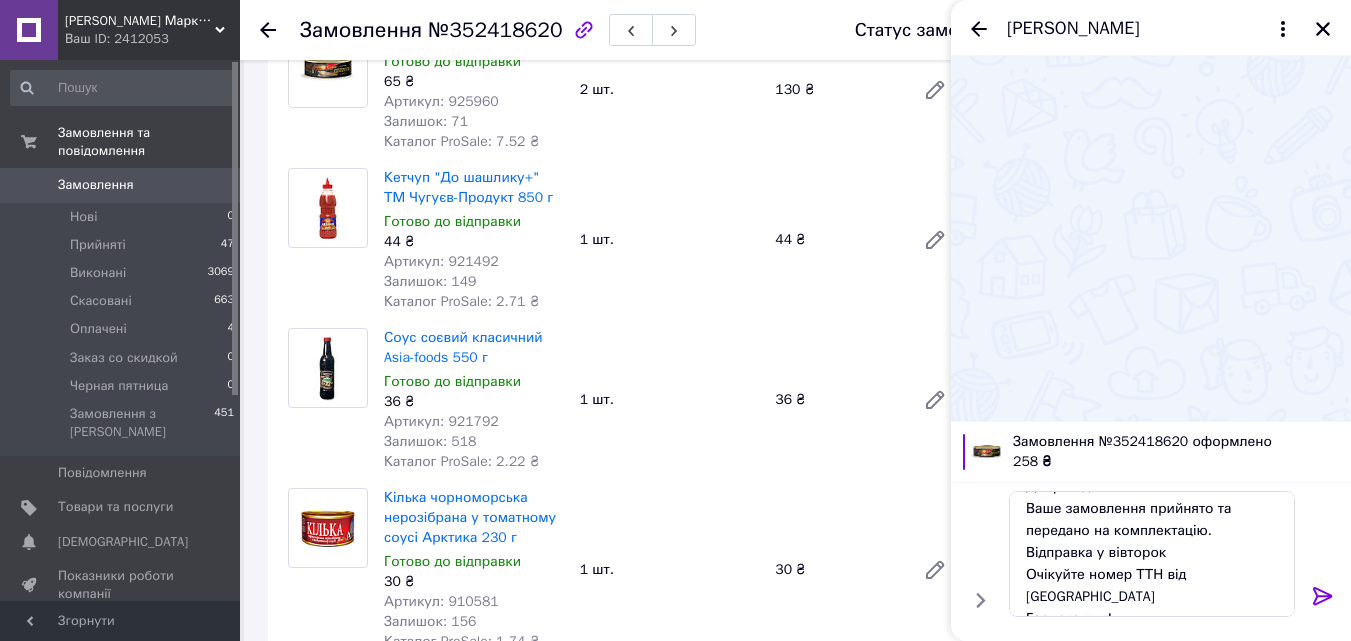 click 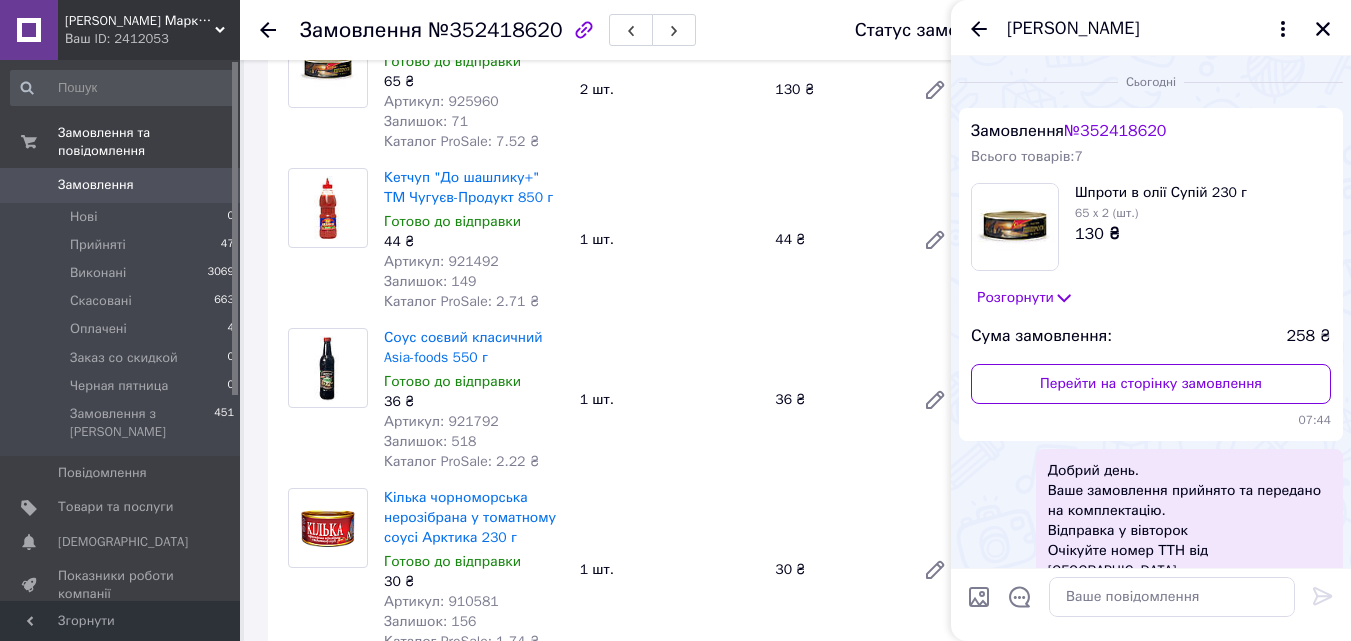 scroll, scrollTop: 0, scrollLeft: 0, axis: both 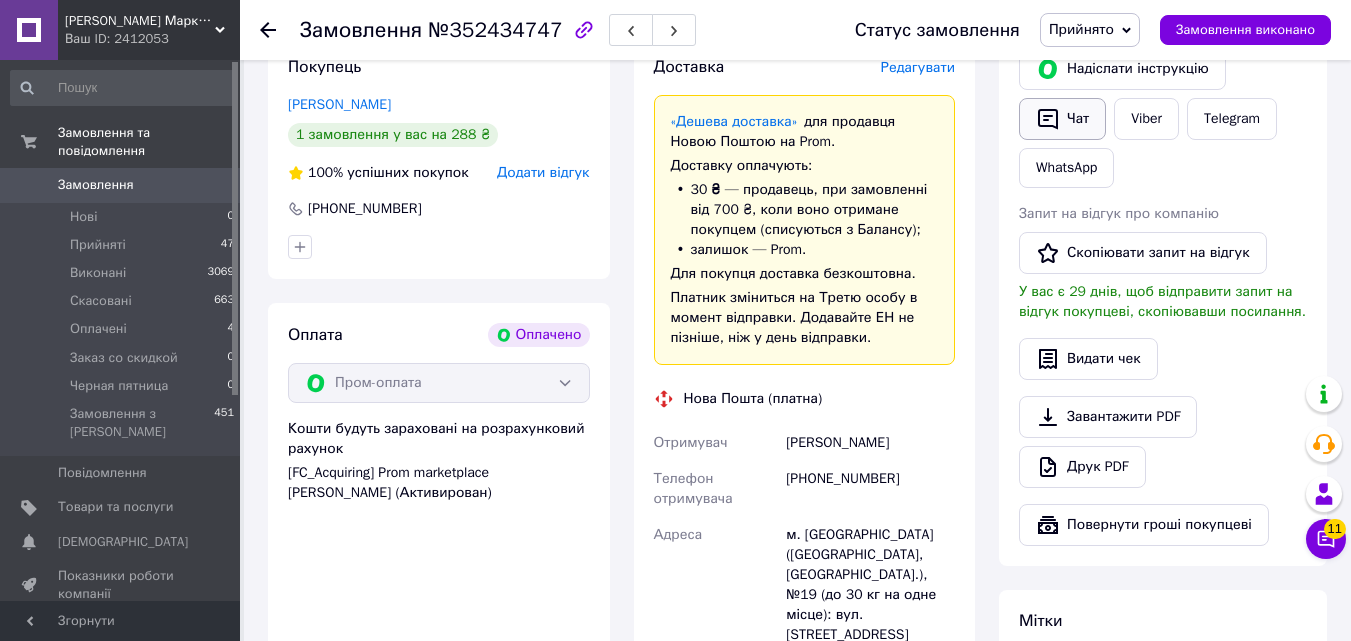 click on "Чат" at bounding box center [1062, 119] 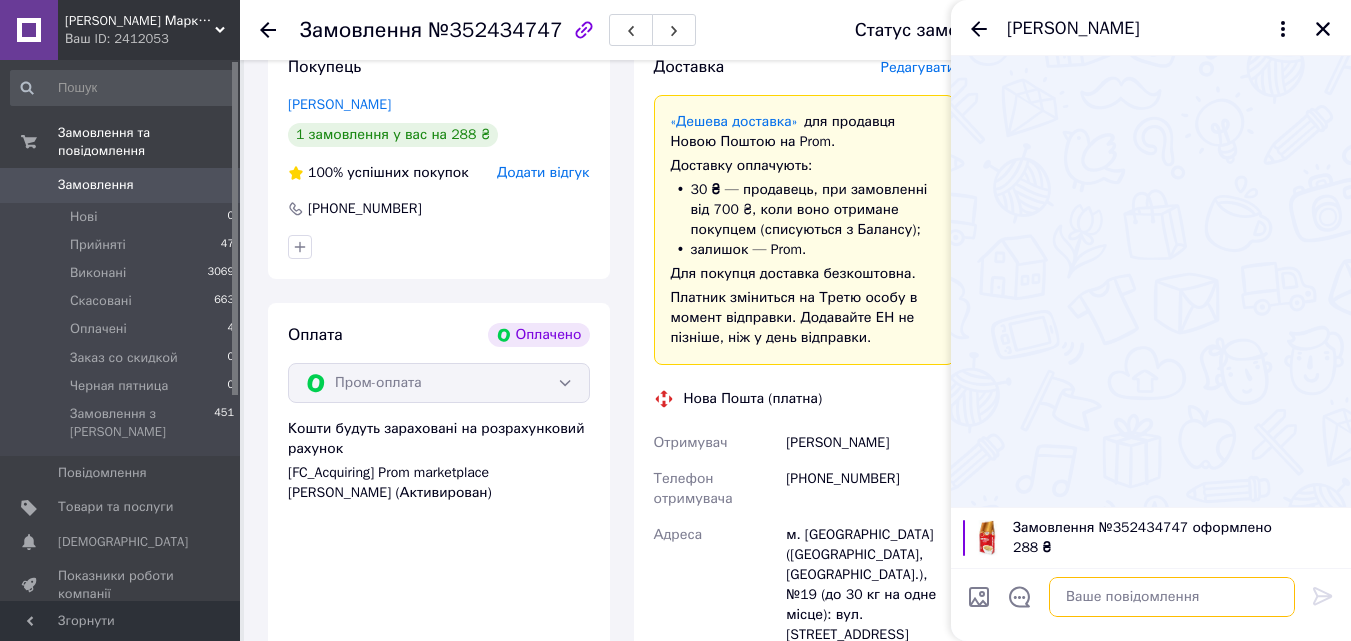 click at bounding box center (1172, 597) 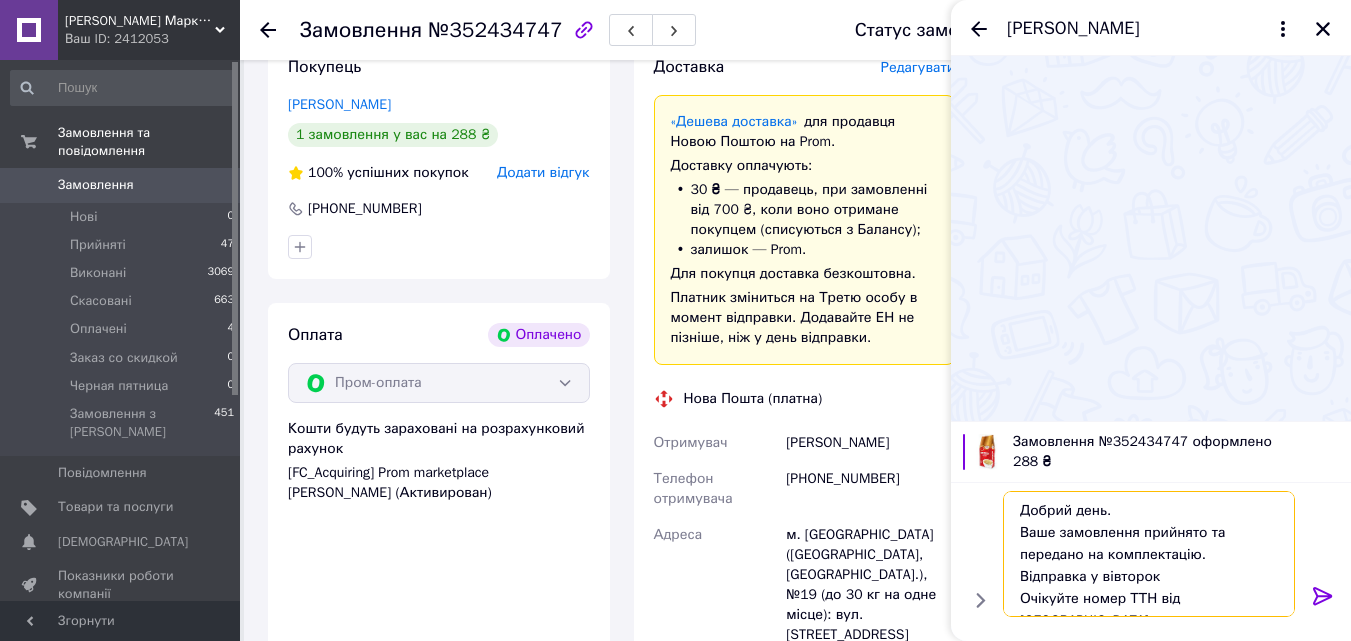 scroll, scrollTop: 24, scrollLeft: 0, axis: vertical 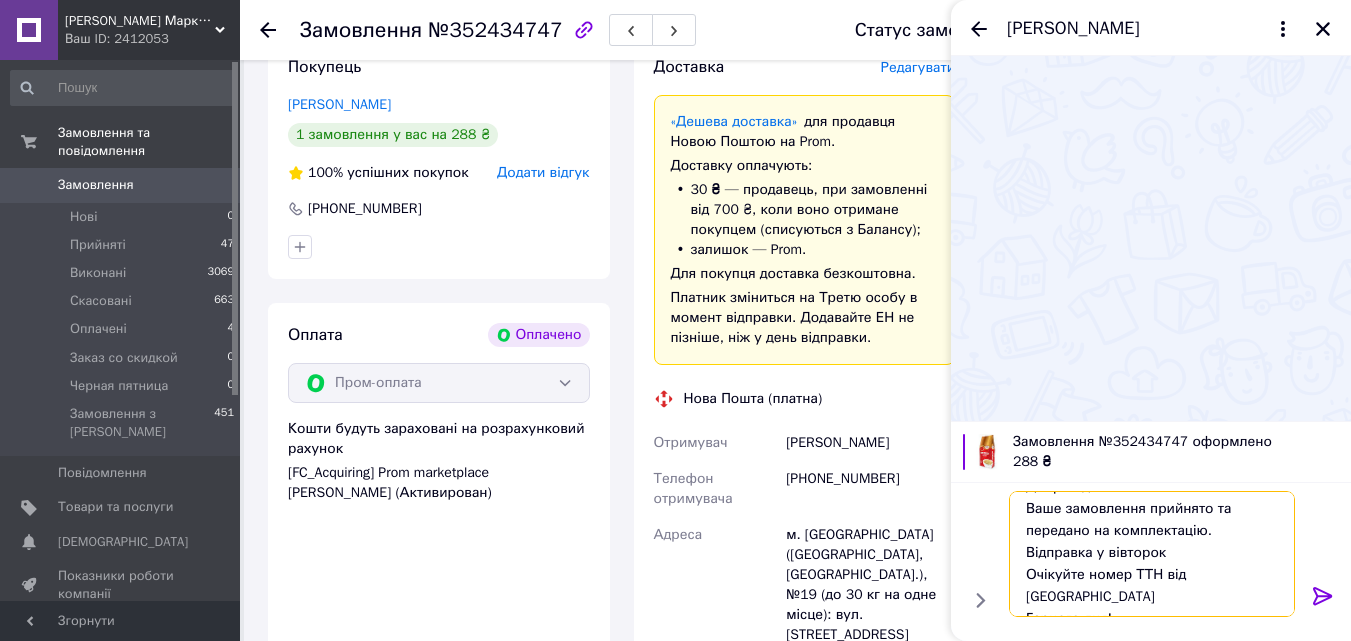 type on "Добрий день.
Ваше замовлення прийнято та передано на комплектацію.
Відправка у вівторок
Очікуйте номер ТТН від [GEOGRAPHIC_DATA]
Гарного дня!" 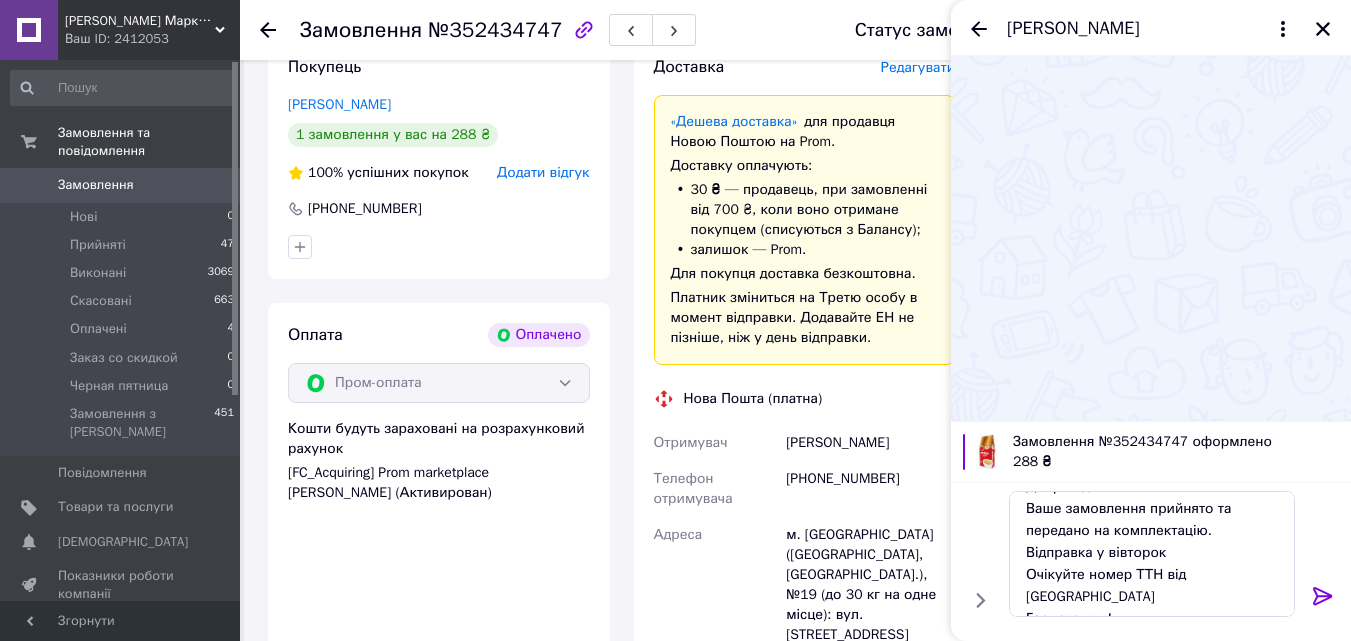 click 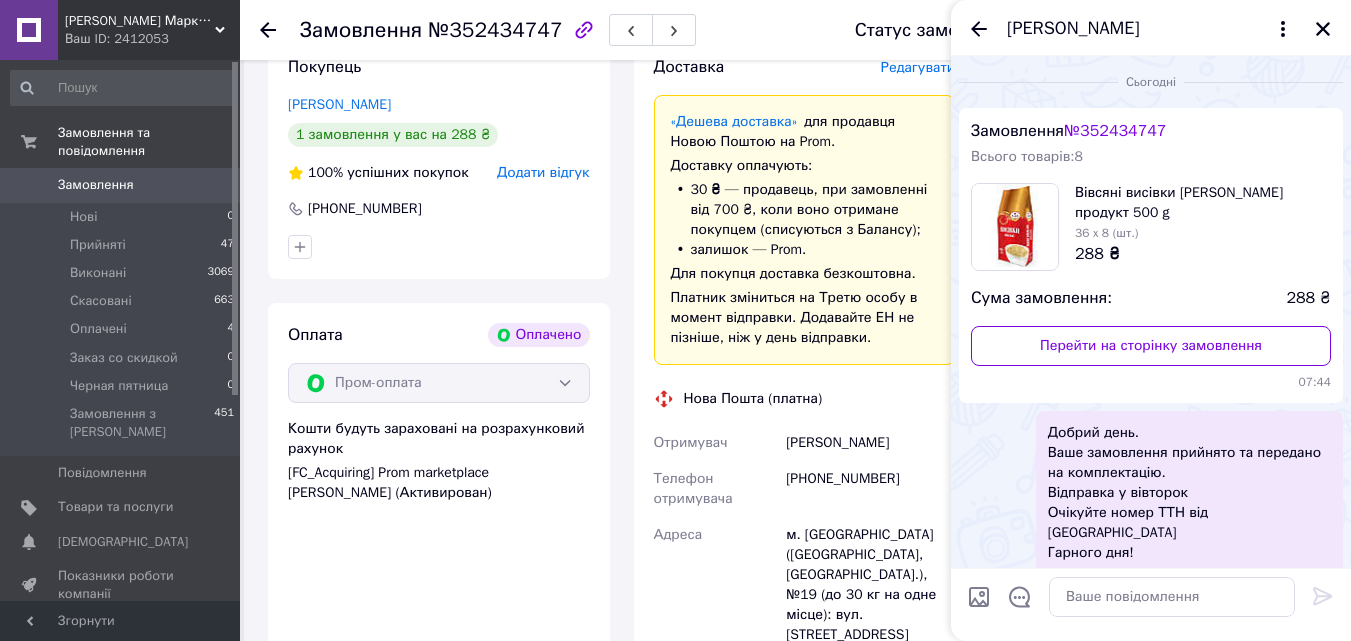 scroll, scrollTop: 0, scrollLeft: 0, axis: both 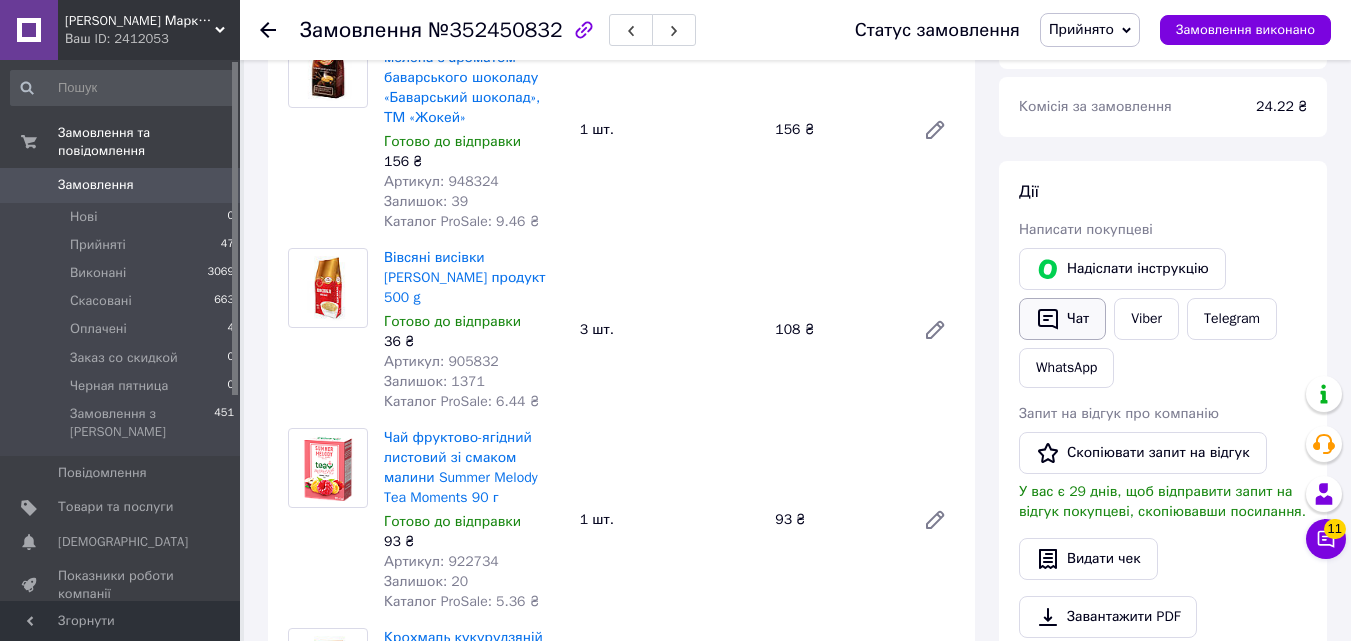 click on "Чат" at bounding box center [1062, 319] 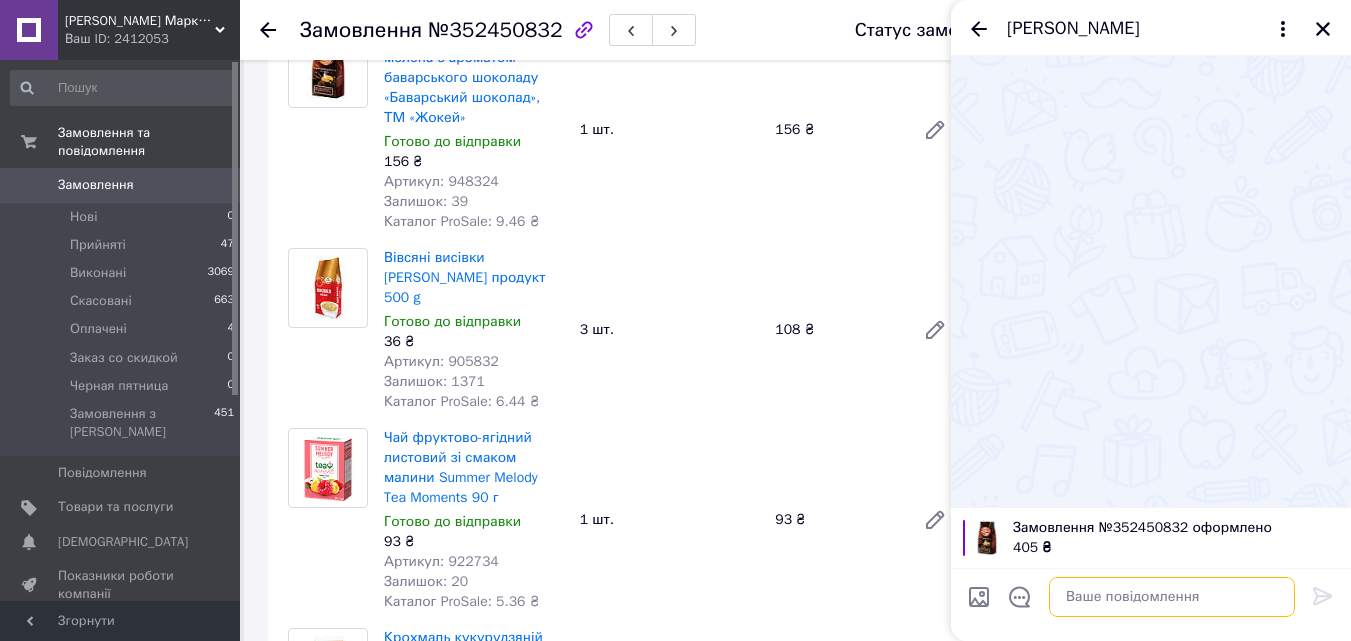 click at bounding box center [1172, 597] 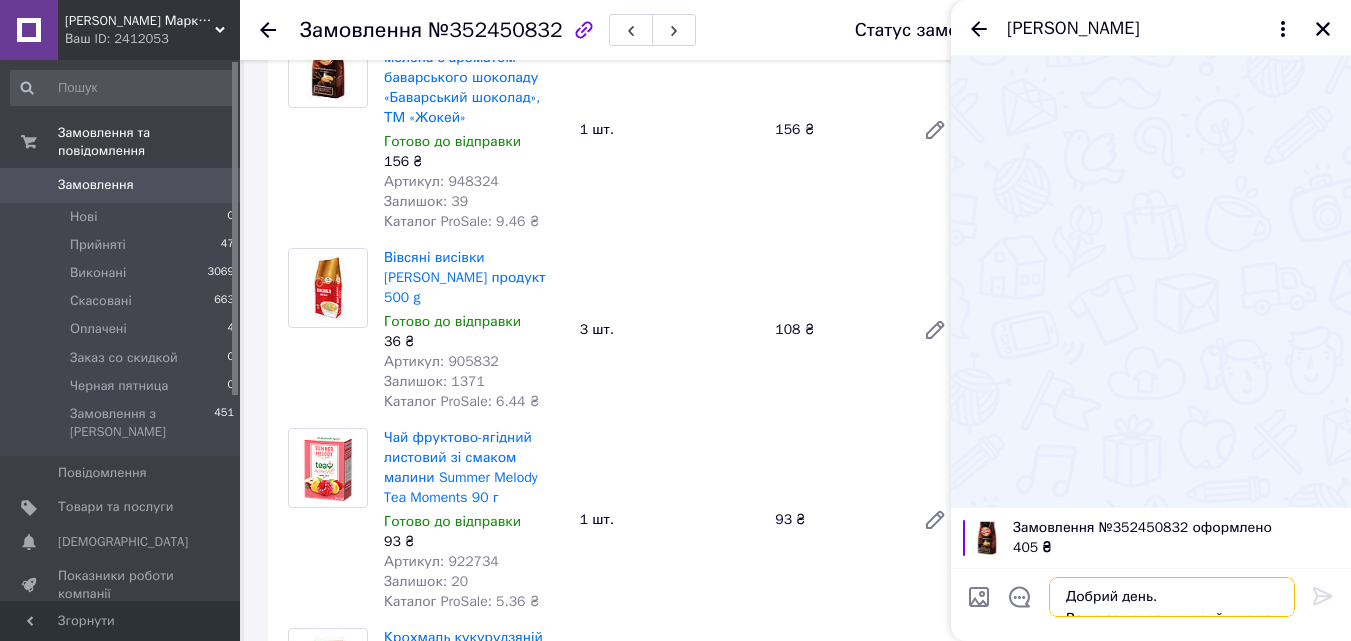 scroll, scrollTop: 24, scrollLeft: 0, axis: vertical 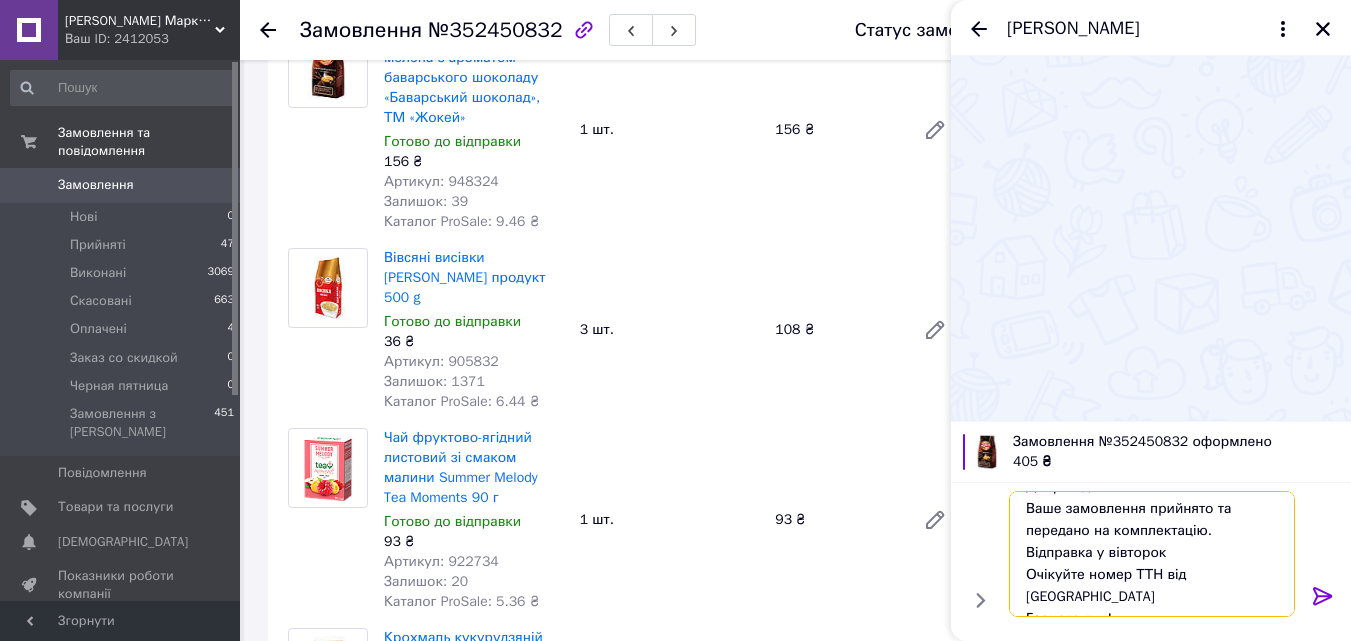 type on "Добрий день.
Ваше замовлення прийнято та передано на комплектацію.
Відправка у вівторок
Очікуйте номер ТТН від [GEOGRAPHIC_DATA]
Гарного дня!" 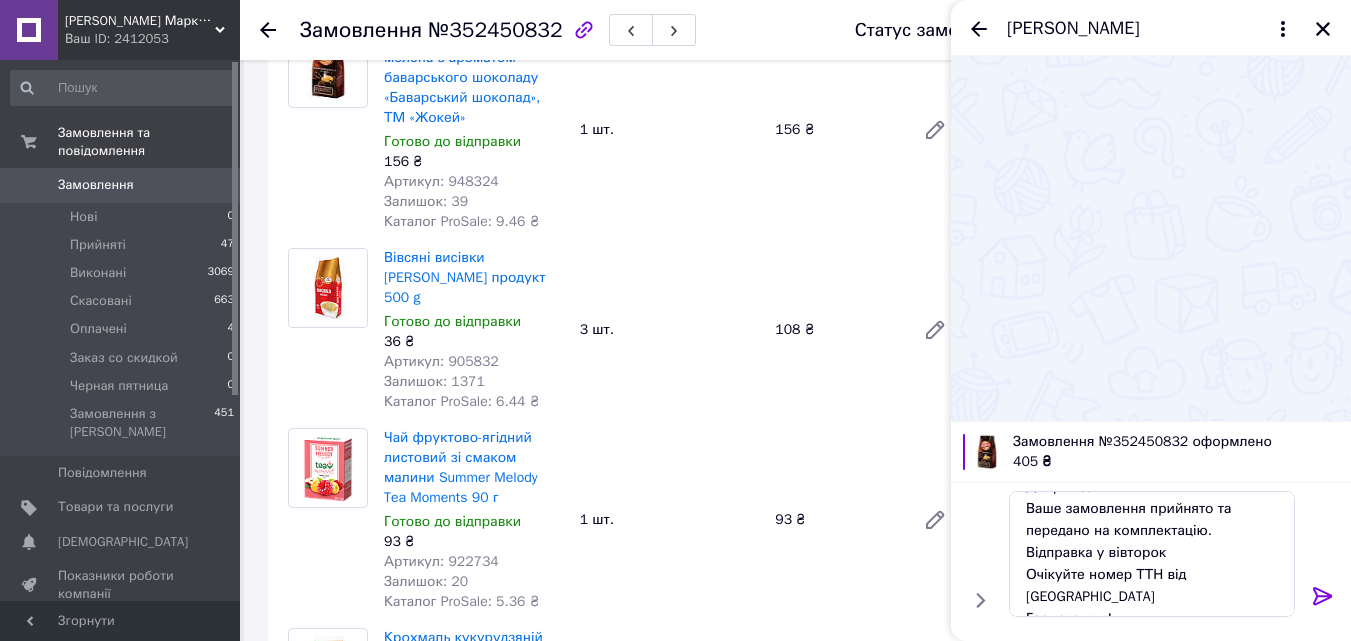 drag, startPoint x: 1320, startPoint y: 603, endPoint x: 843, endPoint y: 169, distance: 644.8915 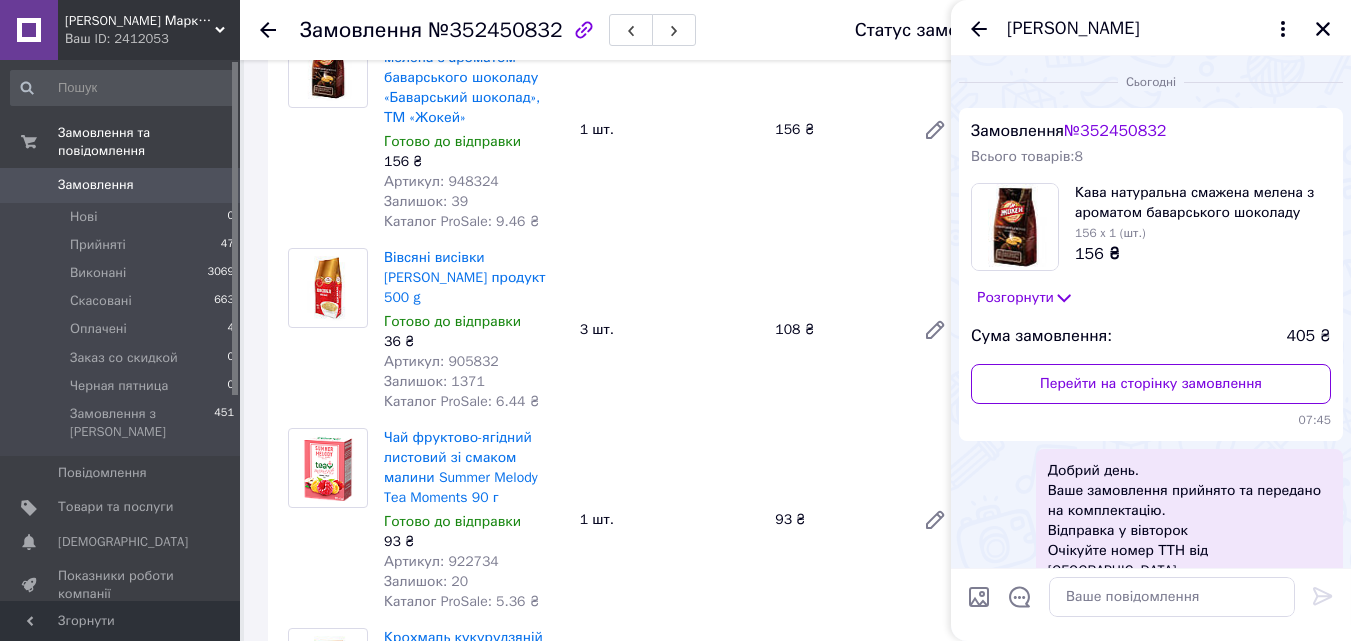 scroll, scrollTop: 0, scrollLeft: 0, axis: both 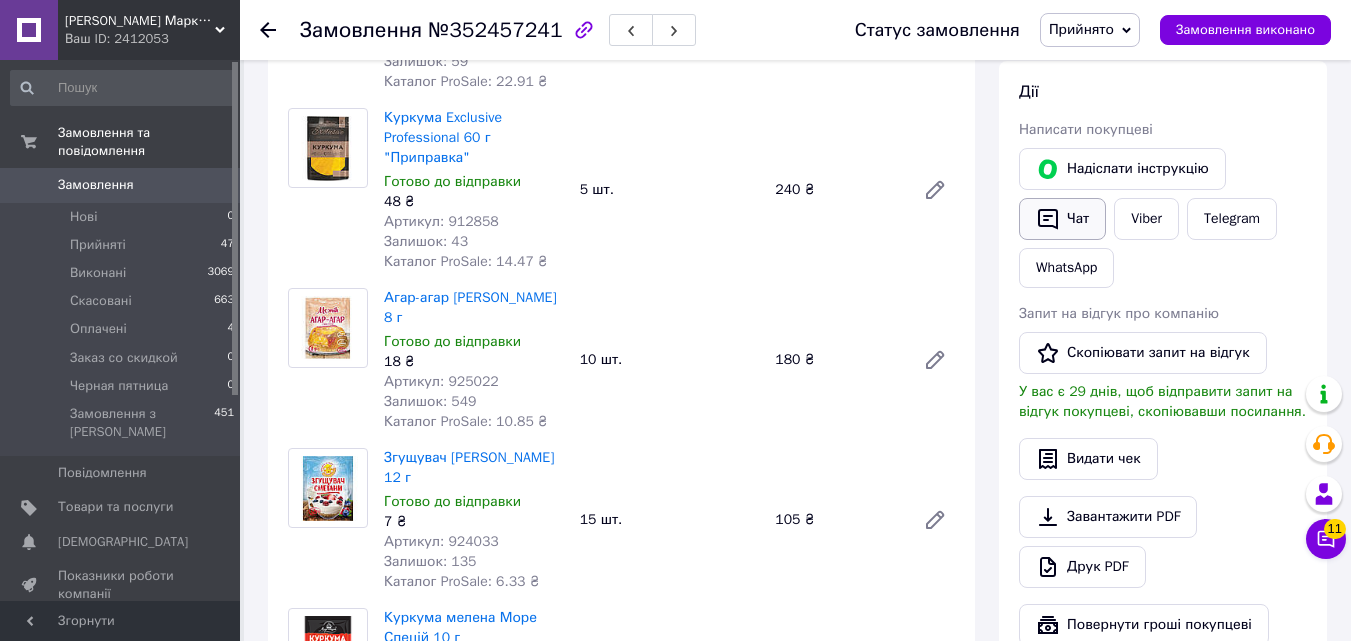 click on "Чат" at bounding box center (1062, 219) 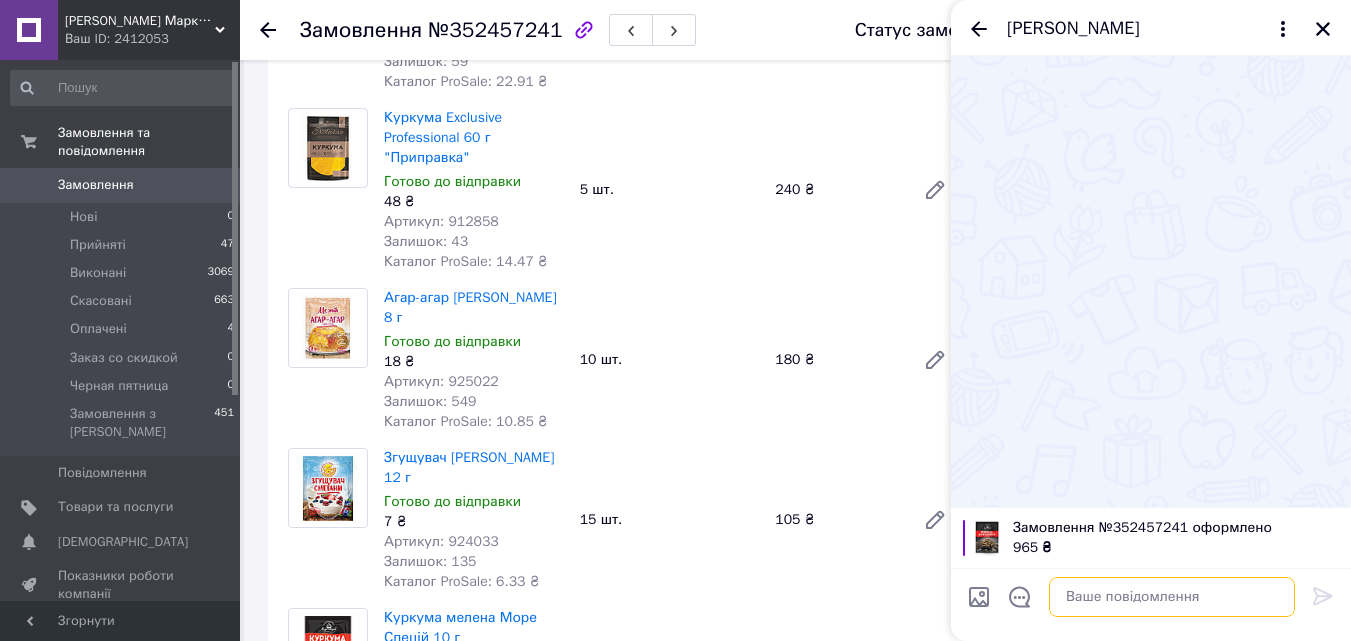 click at bounding box center (1172, 597) 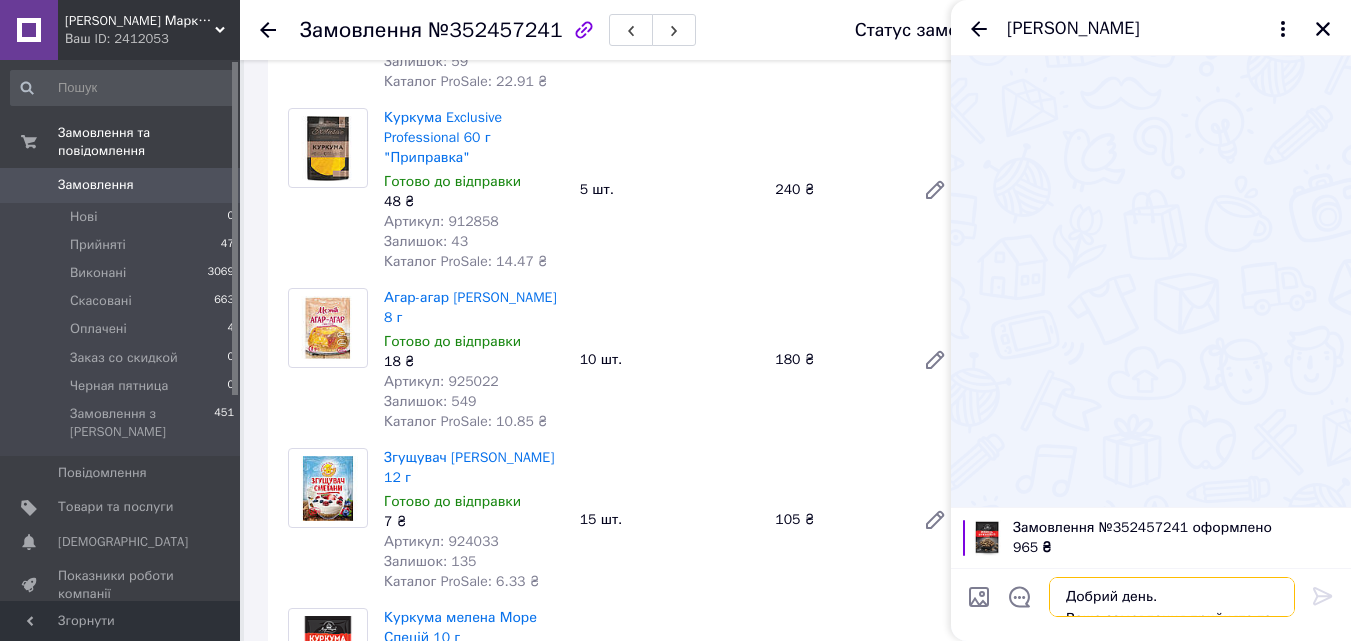 scroll, scrollTop: 24, scrollLeft: 0, axis: vertical 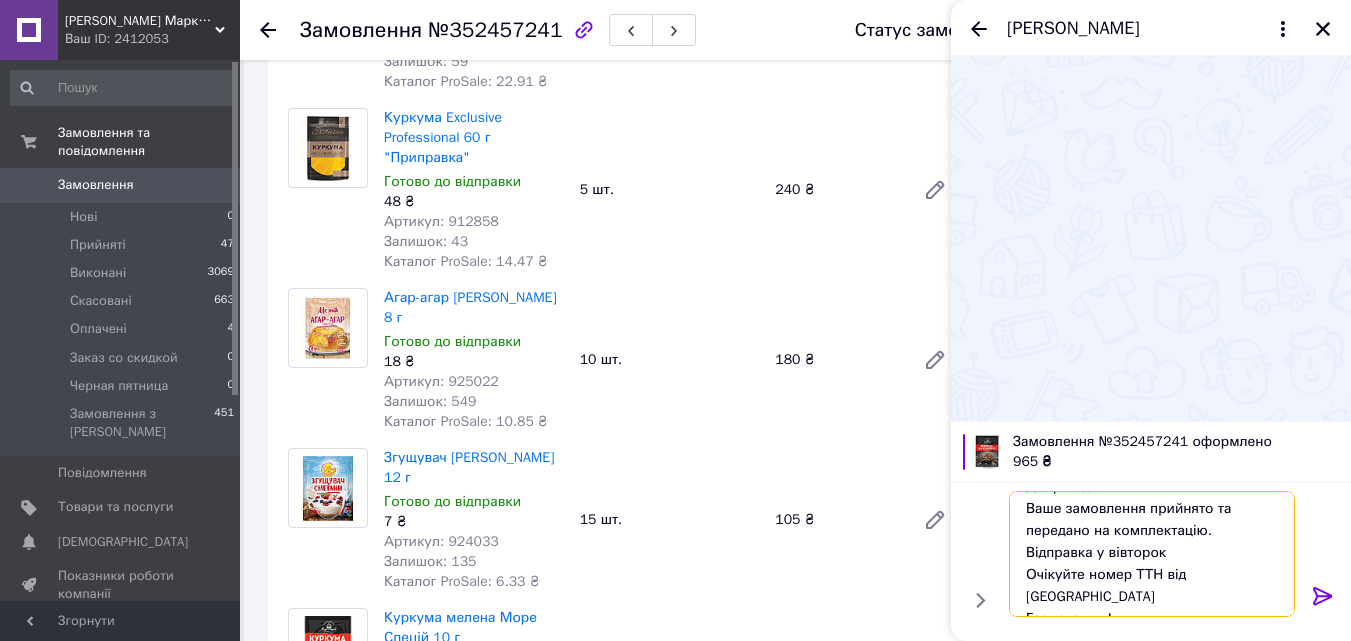 type on "Добрий день.
Ваше замовлення прийнято та передано на комплектацію.
Відправка у вівторок
Очікуйте номер ТТН від [GEOGRAPHIC_DATA]
Гарного дня!" 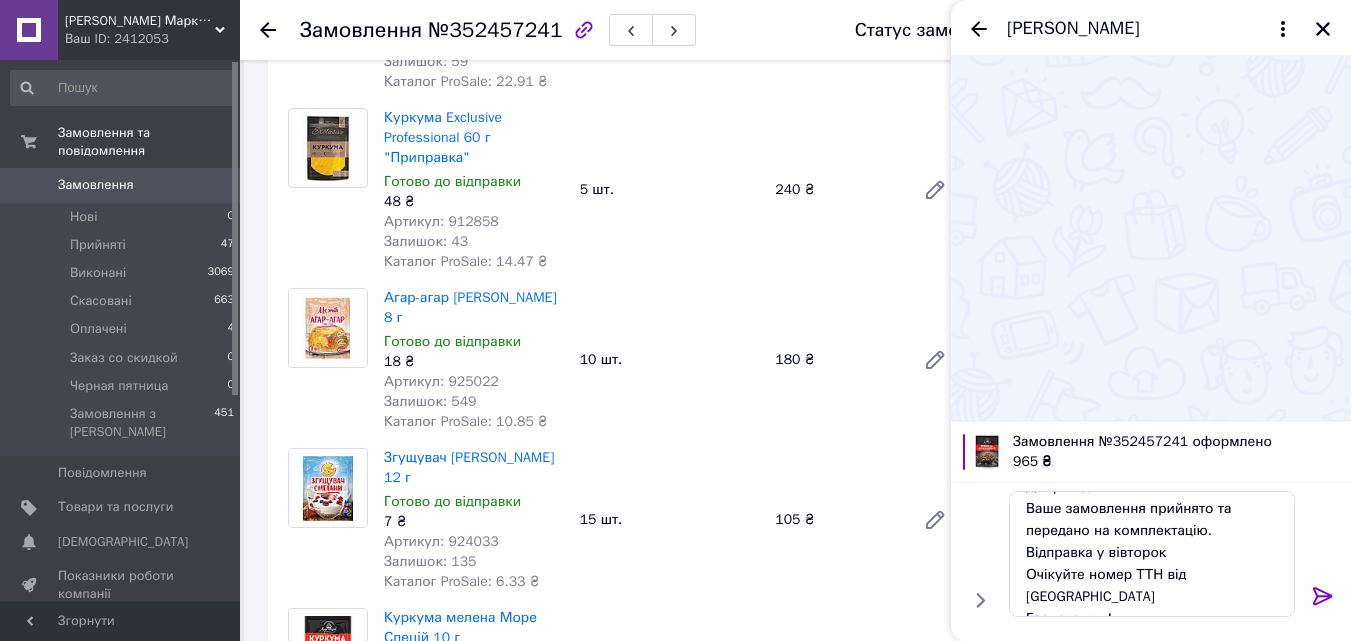 click 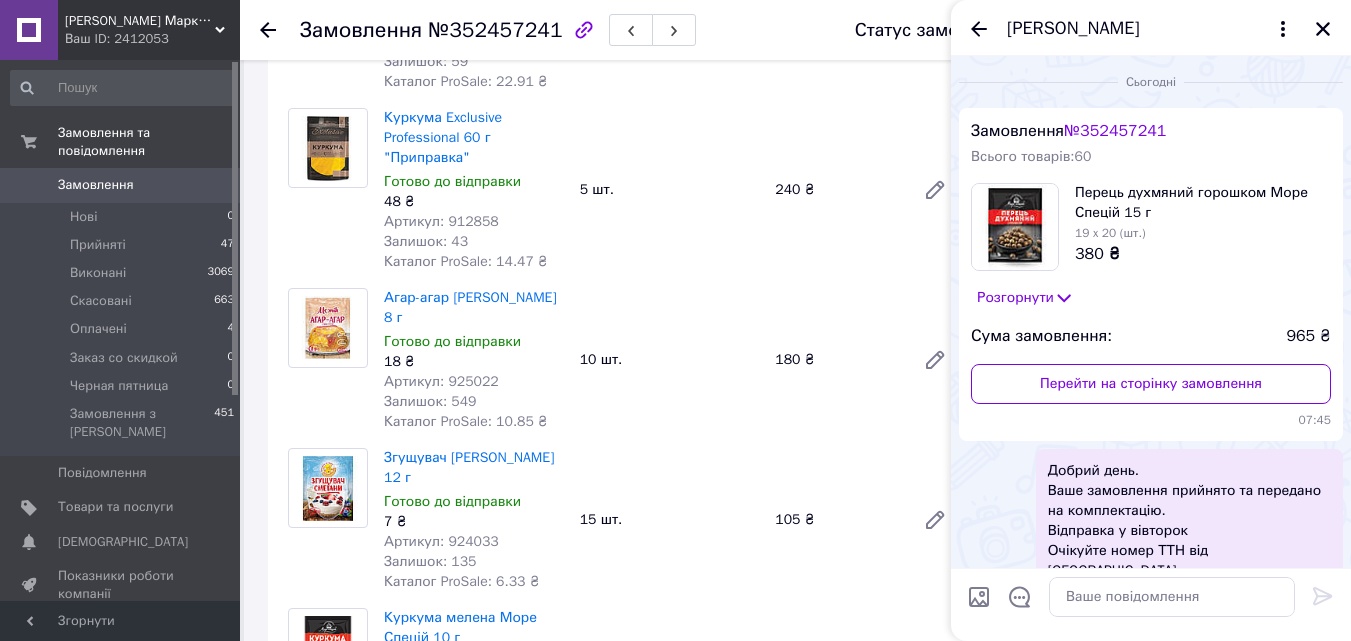 scroll, scrollTop: 0, scrollLeft: 0, axis: both 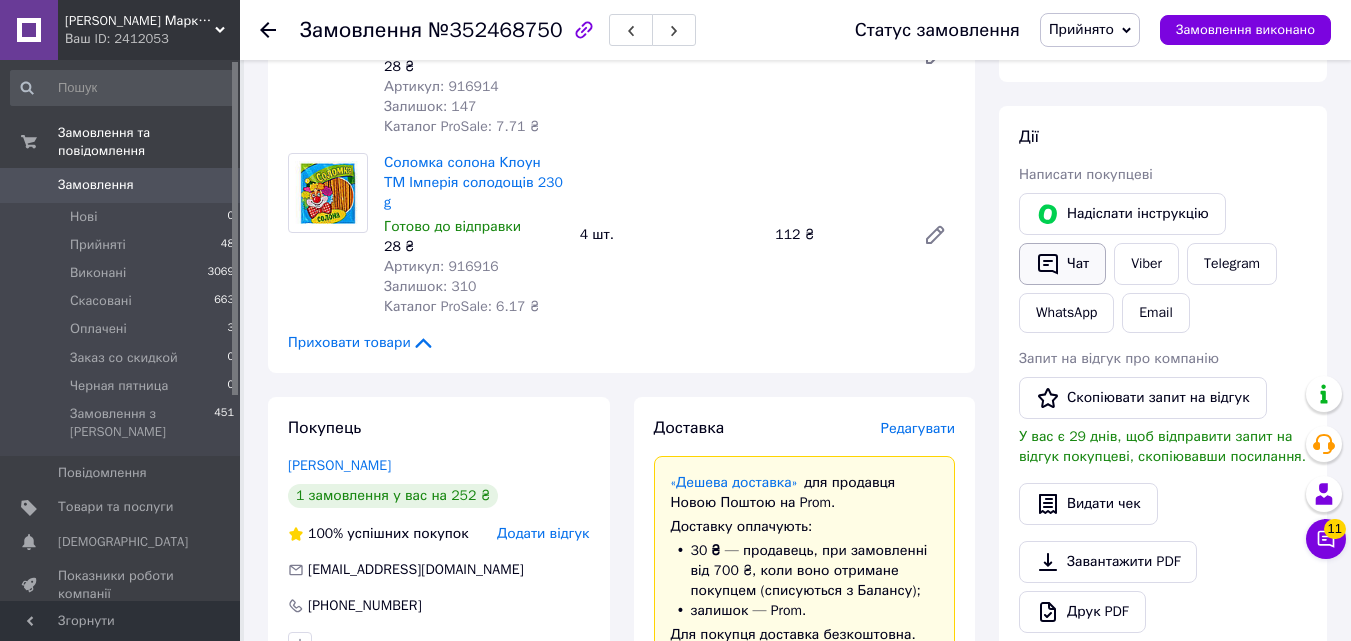 click on "Чат" at bounding box center (1062, 264) 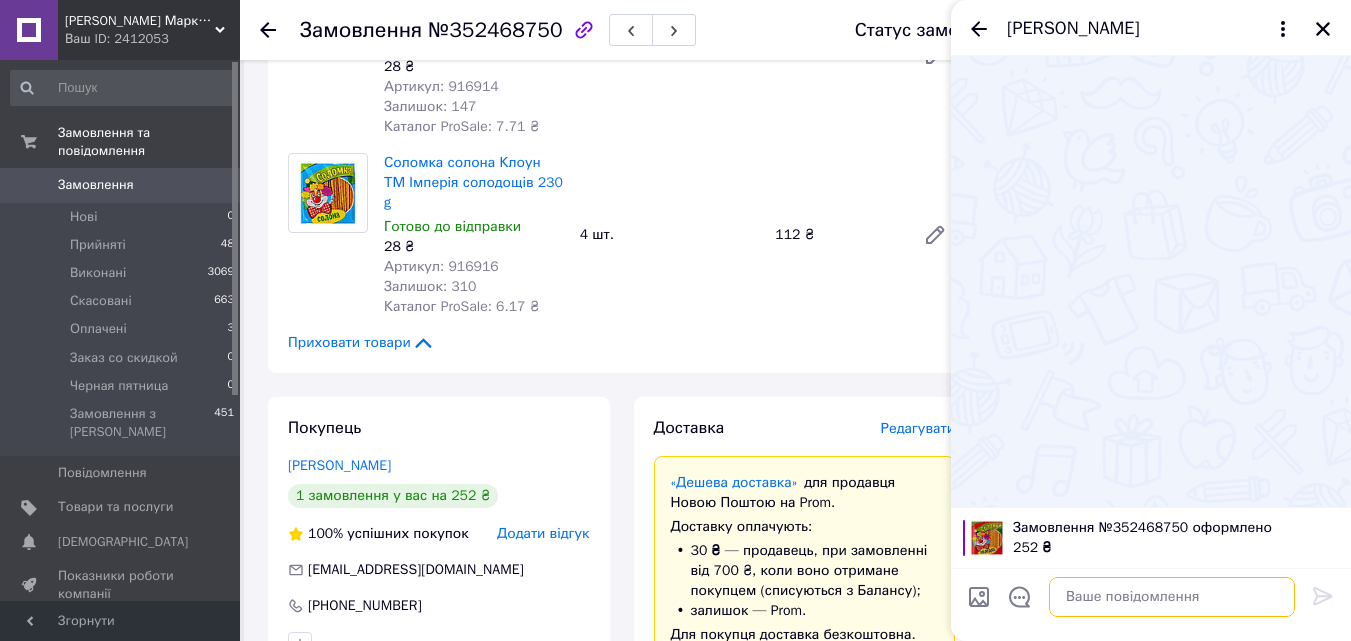 click at bounding box center (1172, 597) 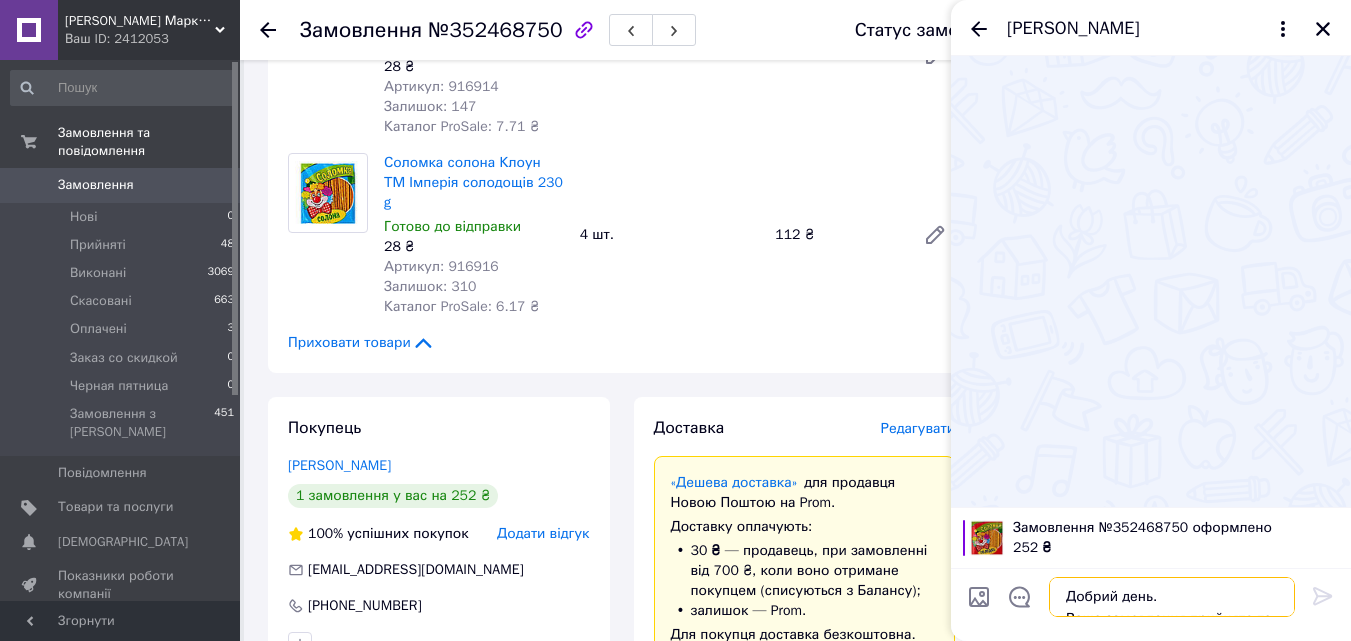scroll, scrollTop: 24, scrollLeft: 0, axis: vertical 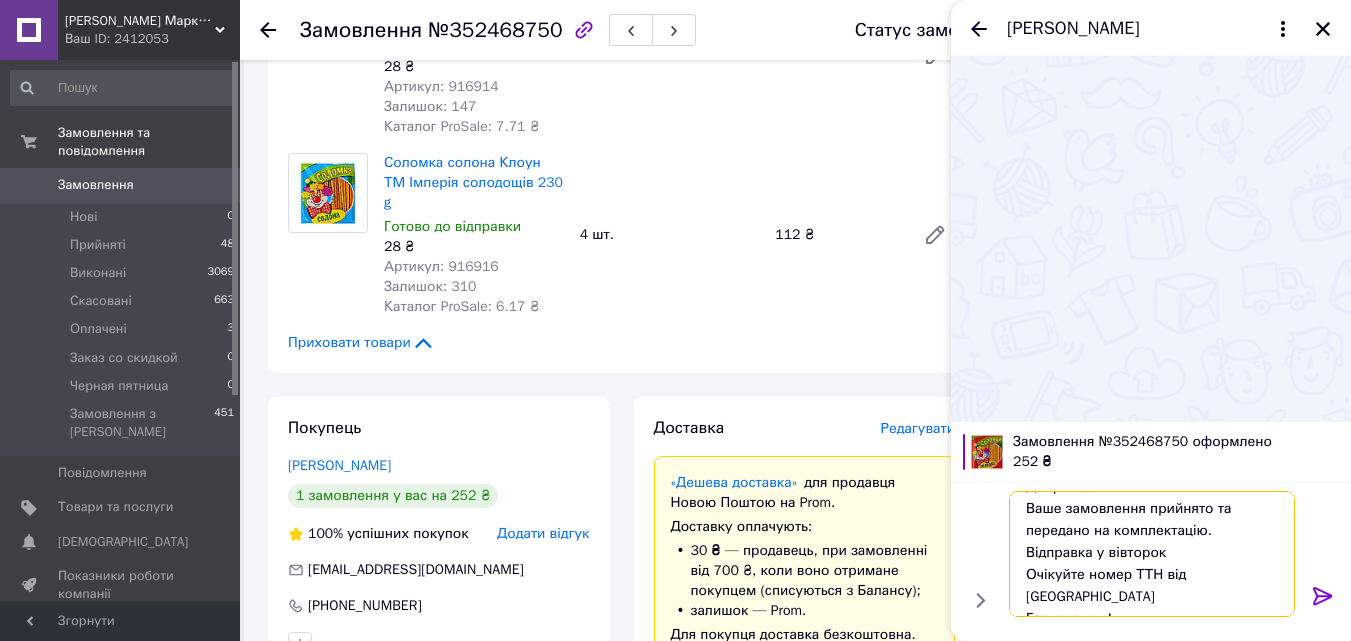type on "Добрий день.
Ваше замовлення прийнято та передано на комплектацію.
Відправка у вівторок
Очікуйте номер ТТН від [GEOGRAPHIC_DATA]
Гарного дня!" 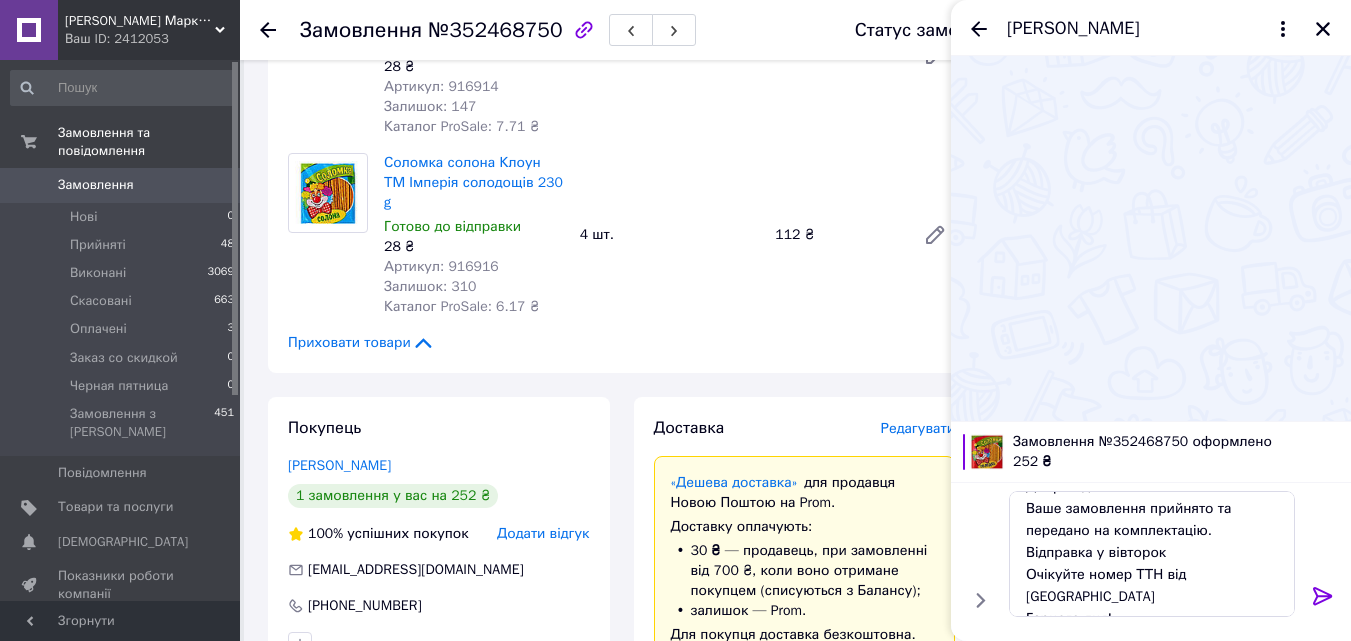 click 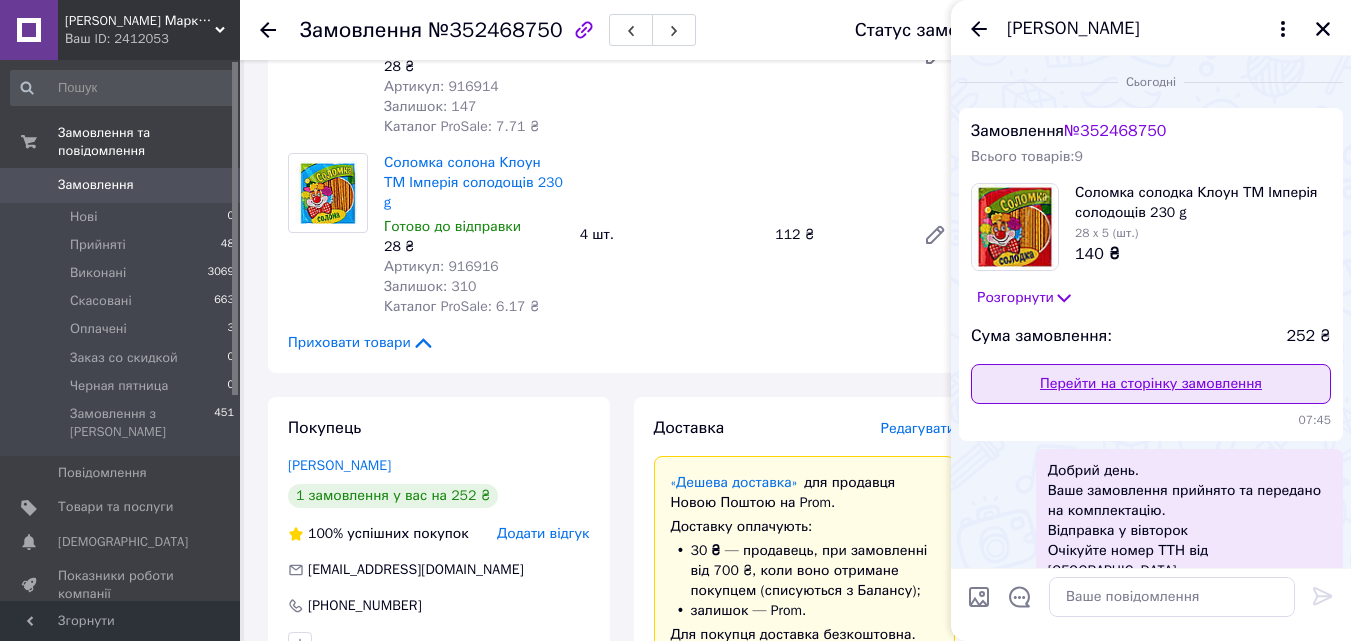 scroll, scrollTop: 0, scrollLeft: 0, axis: both 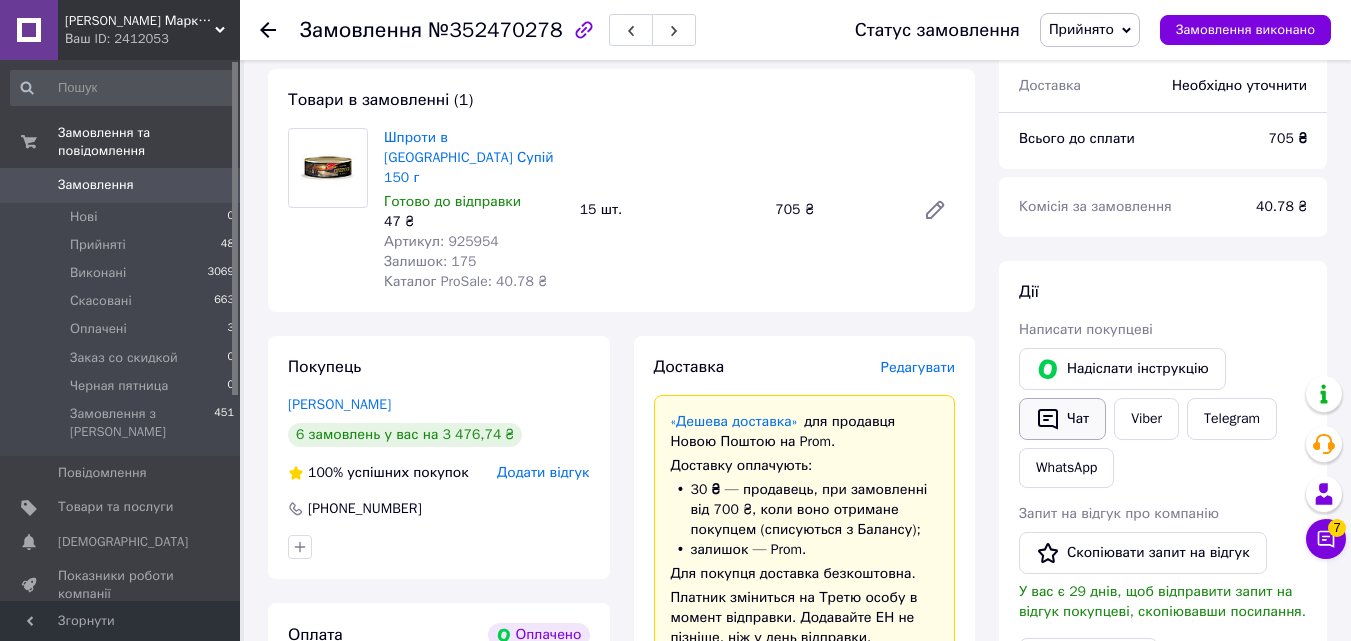 click on "Чат" at bounding box center (1062, 419) 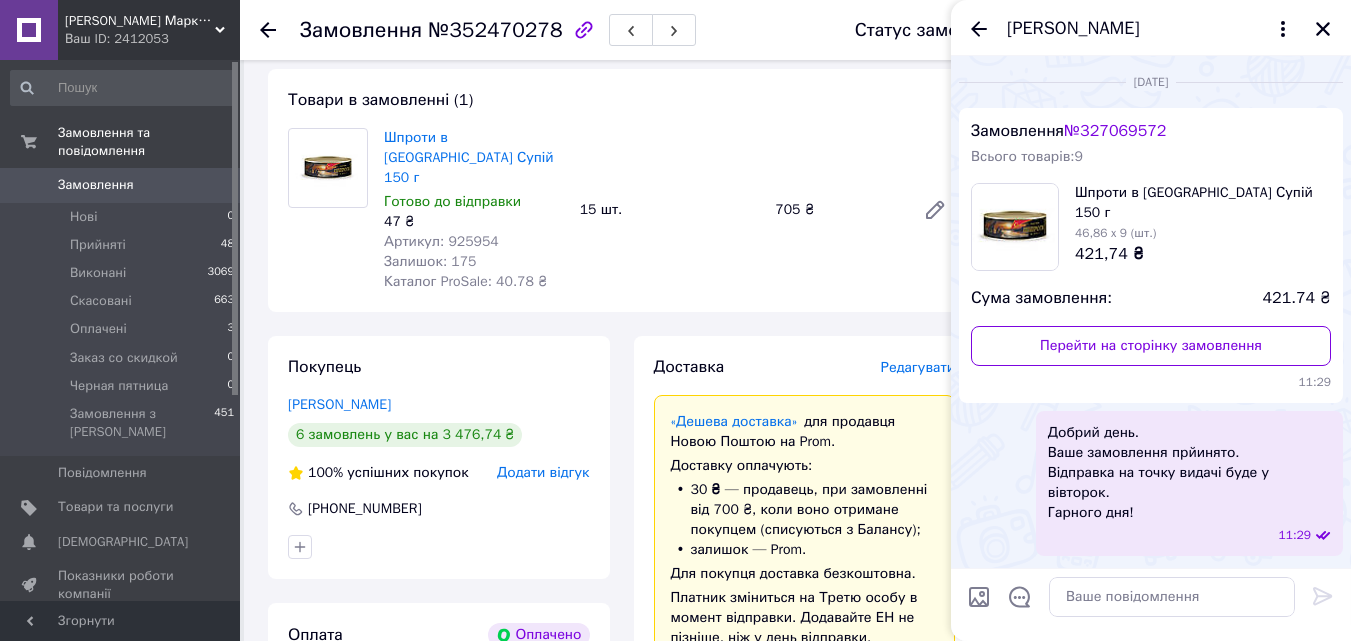 scroll, scrollTop: 2455, scrollLeft: 0, axis: vertical 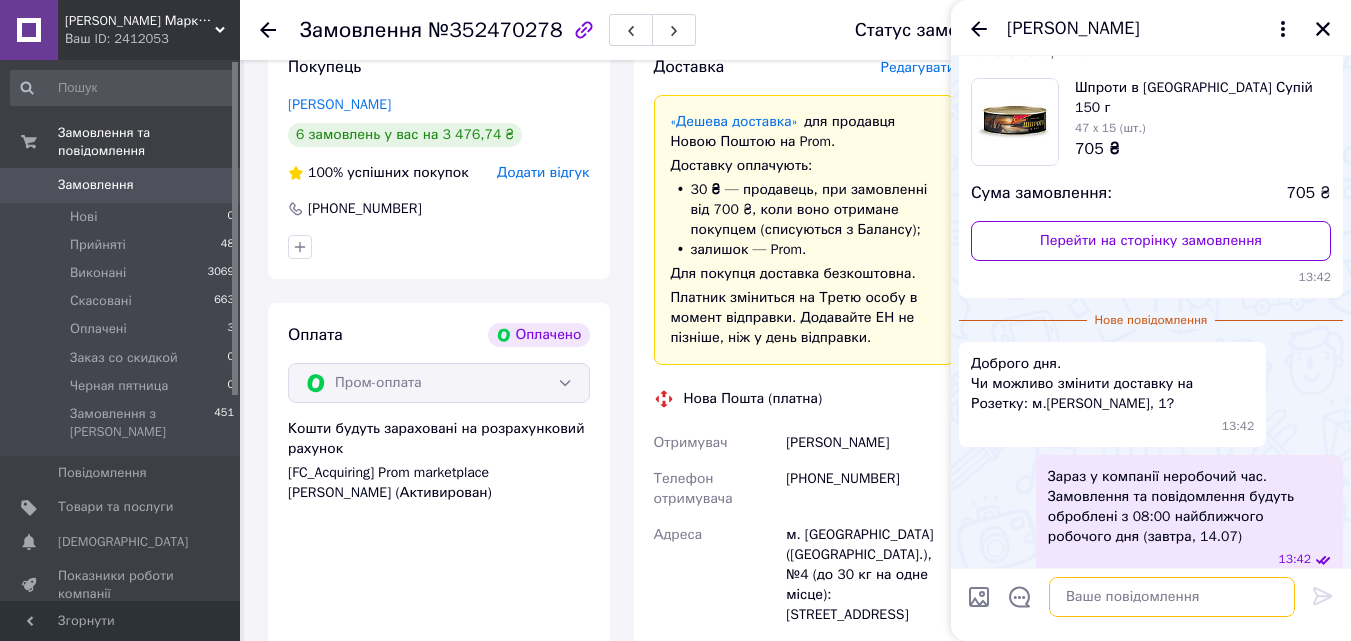 click at bounding box center (1172, 597) 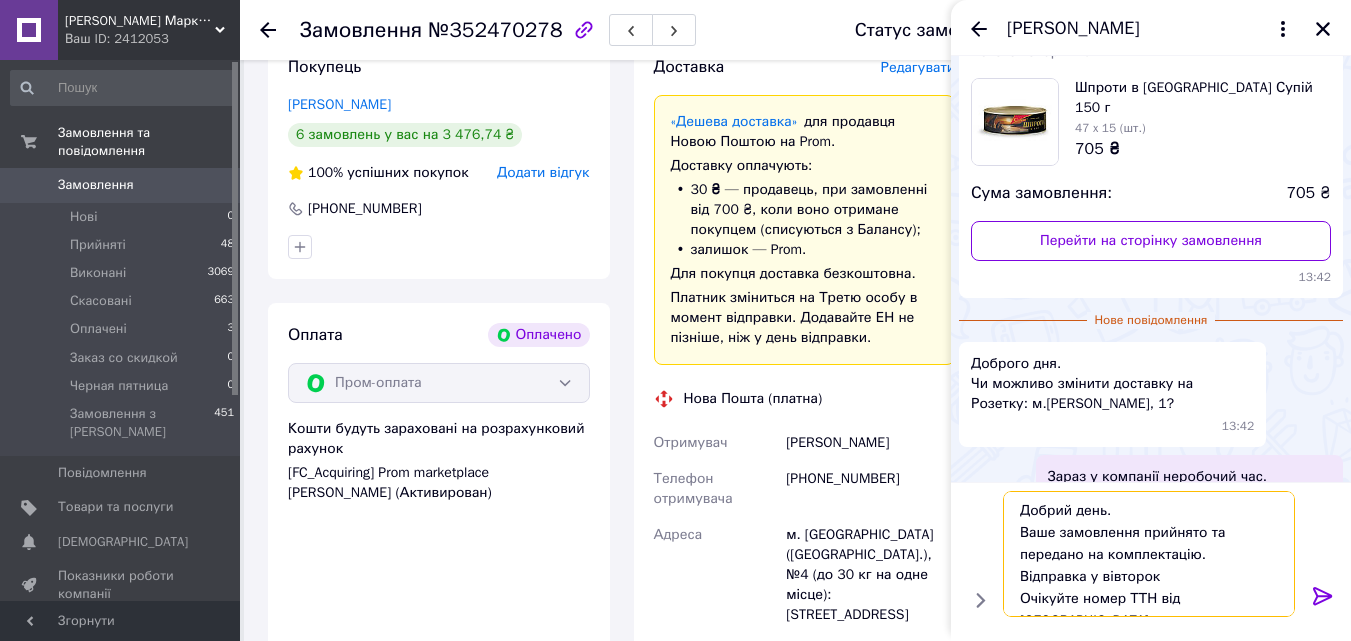scroll, scrollTop: 24, scrollLeft: 0, axis: vertical 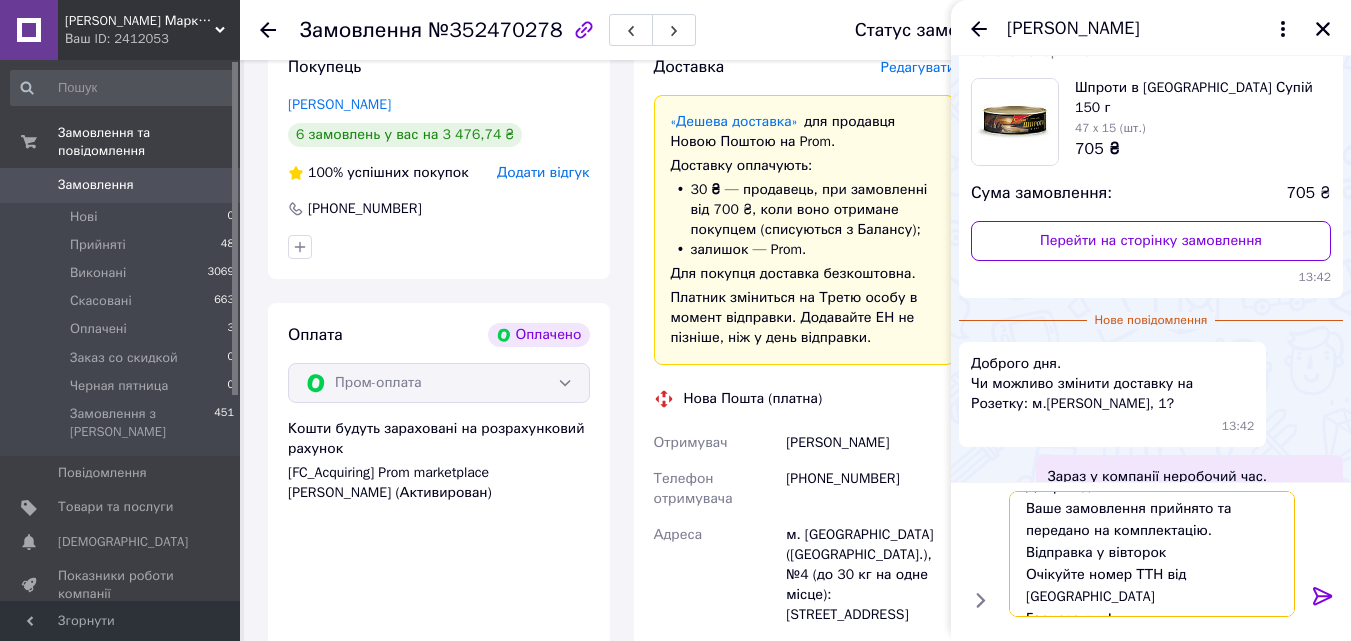 drag, startPoint x: 1270, startPoint y: 576, endPoint x: 1139, endPoint y: 572, distance: 131.06105 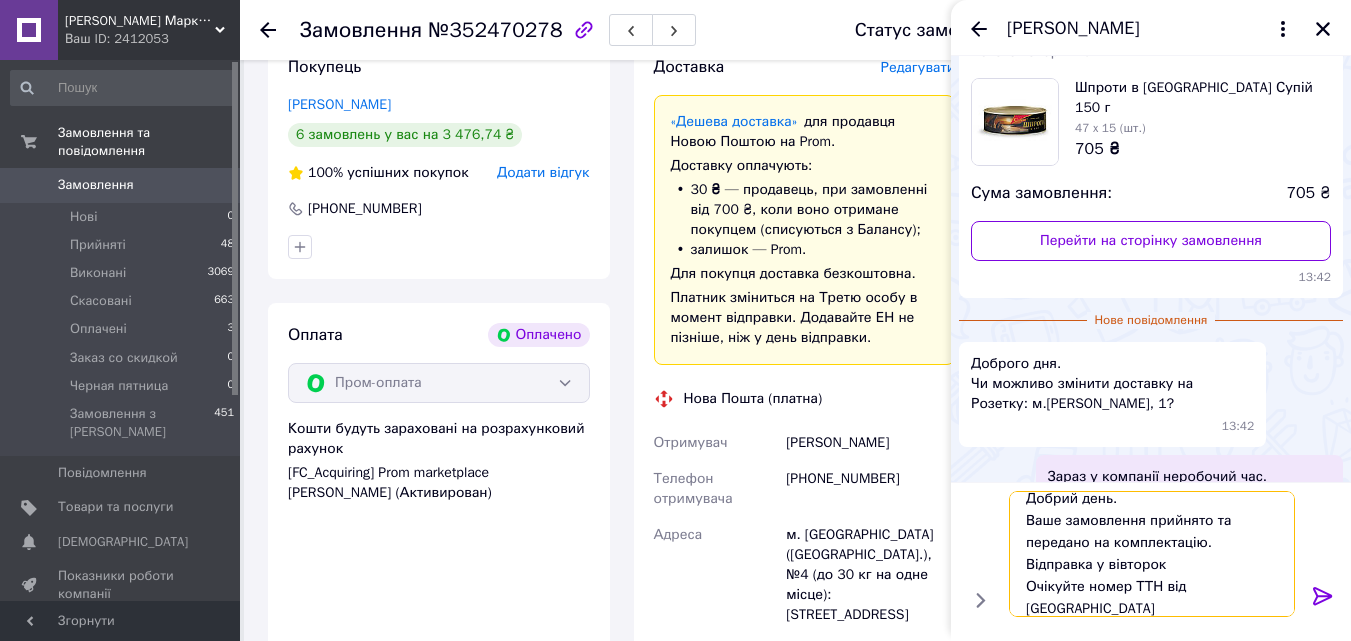 scroll, scrollTop: 0, scrollLeft: 0, axis: both 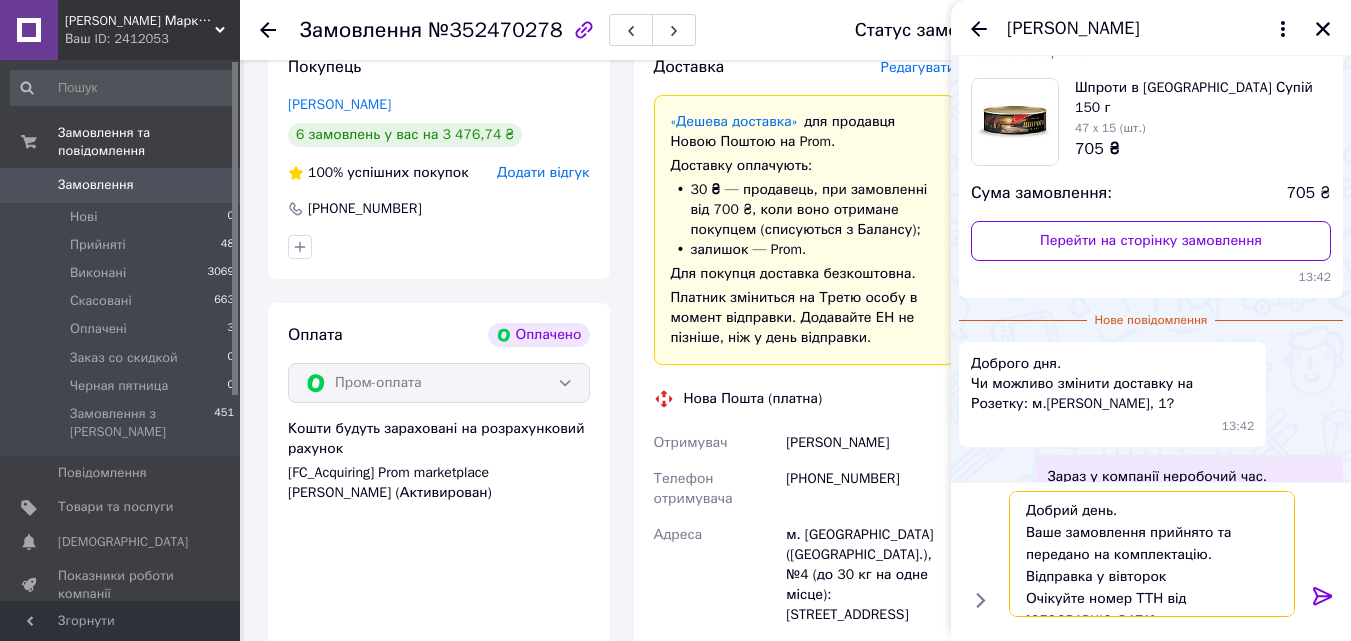 click on "Добрий день.
Ваше замовлення прийнято та передано на комплектацію.
Відправка у вівторок
Очікуйте номер ТТН від [GEOGRAPHIC_DATA]
Гарного дня!" at bounding box center [1152, 554] 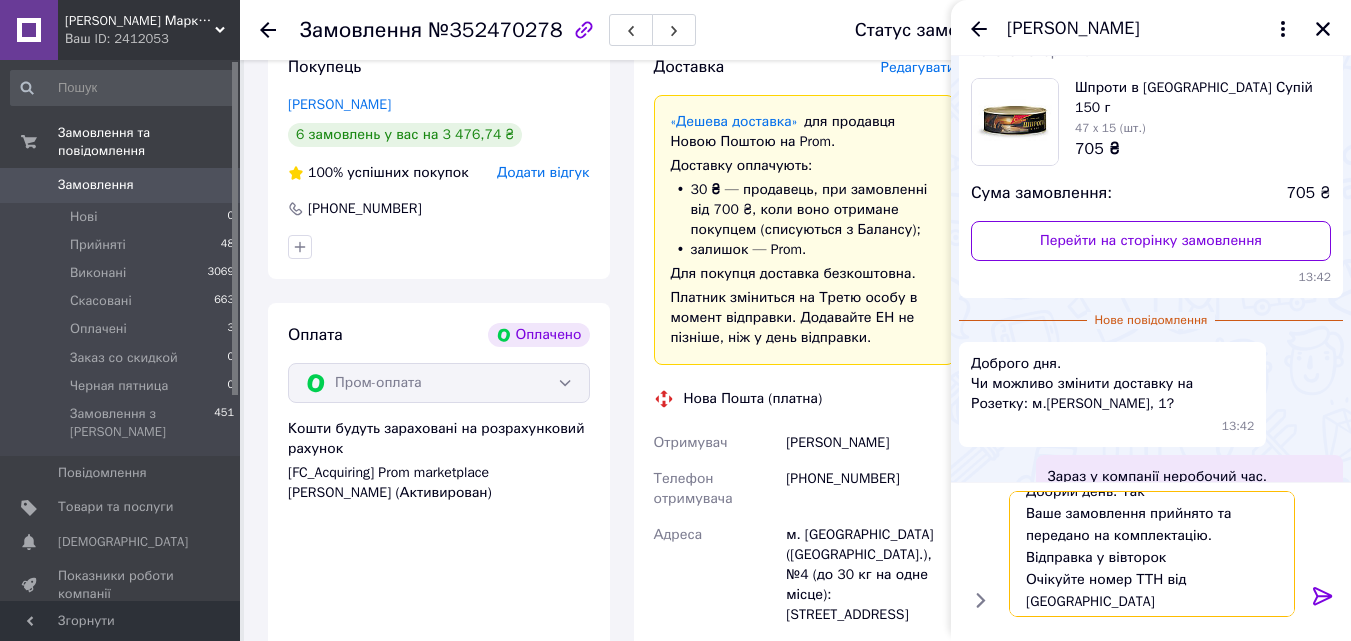 scroll, scrollTop: 24, scrollLeft: 0, axis: vertical 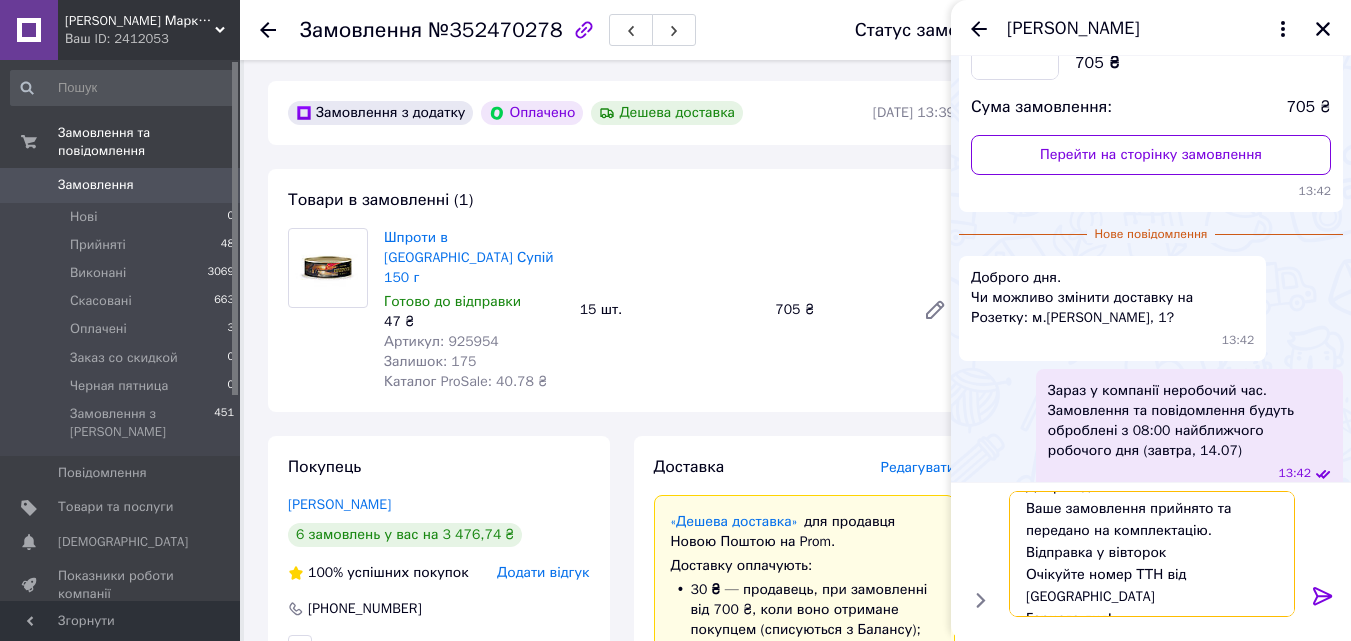 drag, startPoint x: 1272, startPoint y: 577, endPoint x: 1186, endPoint y: 573, distance: 86.09297 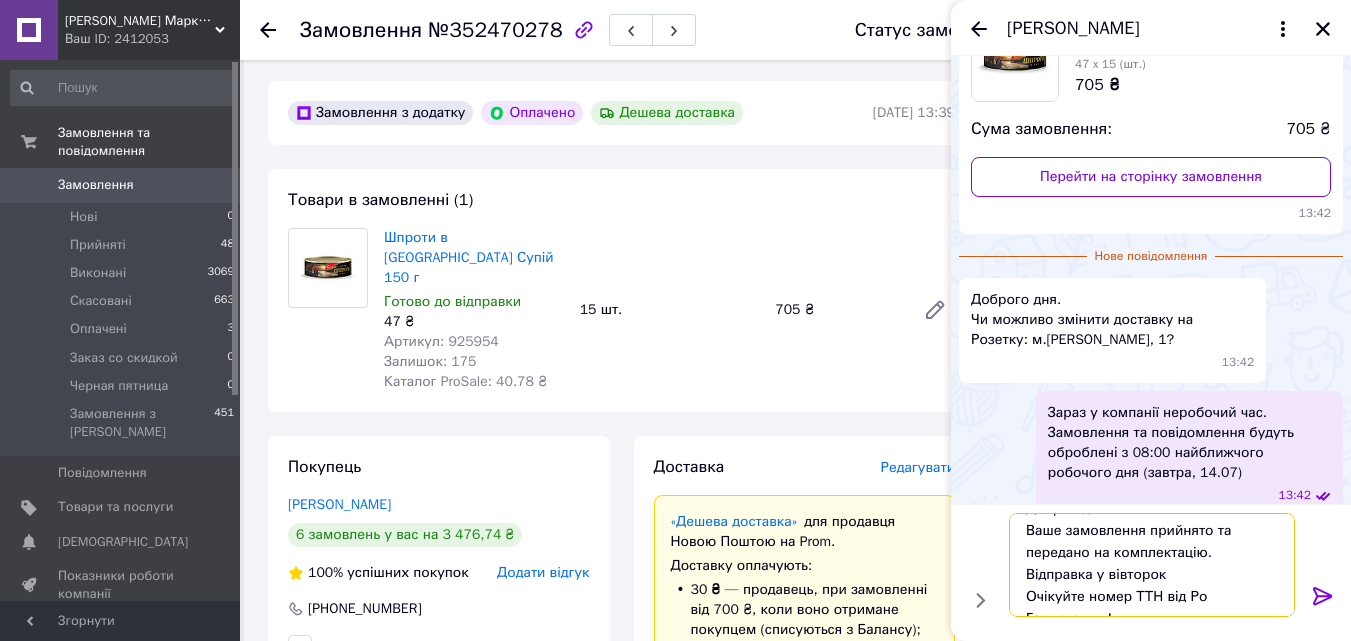 scroll, scrollTop: 2541, scrollLeft: 0, axis: vertical 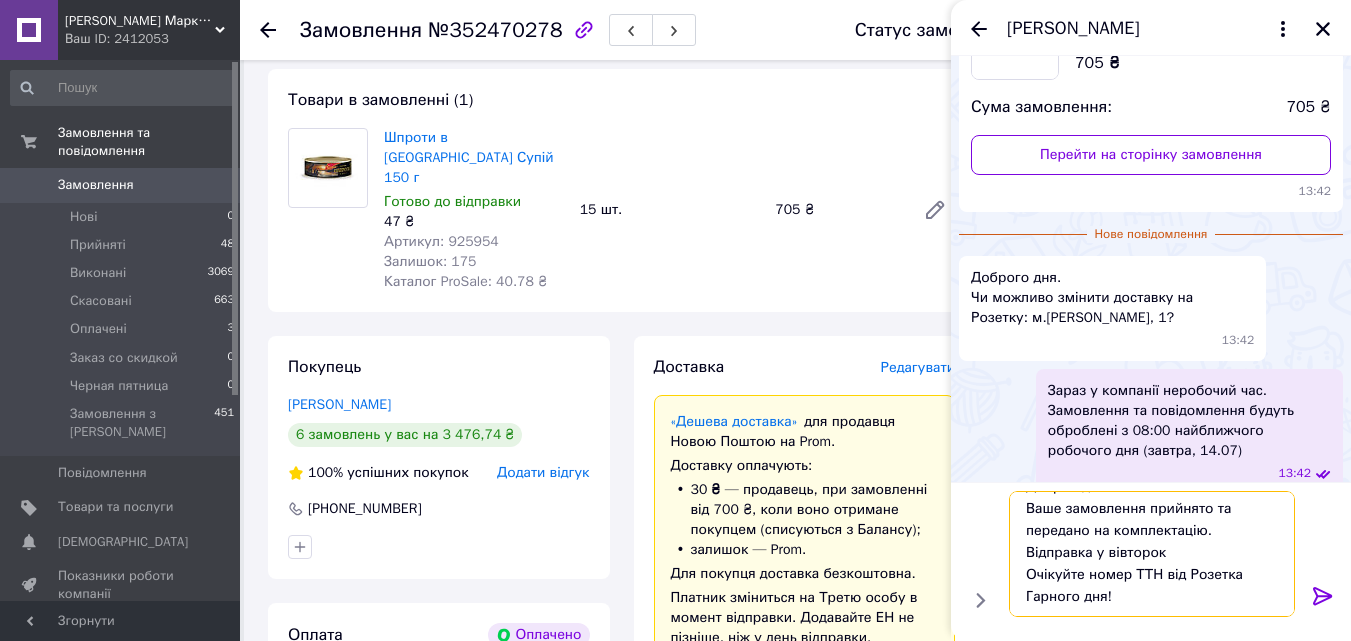 type on "Добрий день. Так
Ваше замовлення прийнято та передано на комплектацію.
Відправка у вівторок
Очікуйте номер ТТН від Розетка
Гарного дня!" 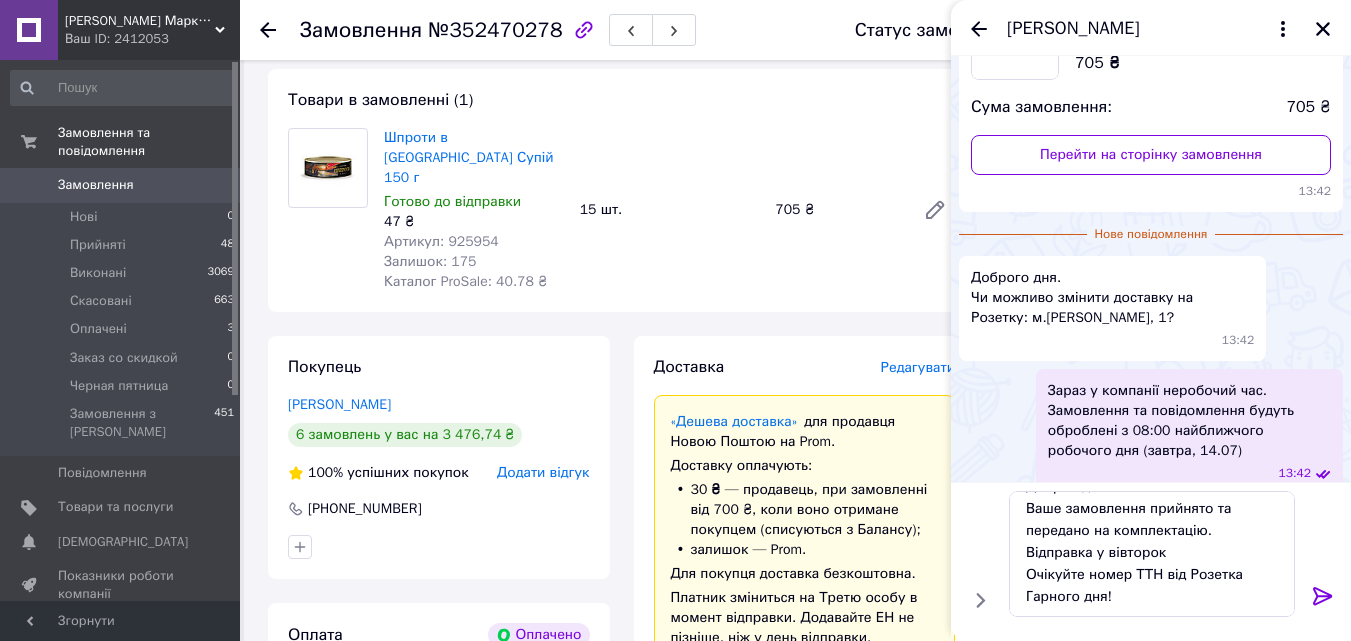 click on "Редагувати" at bounding box center [918, 367] 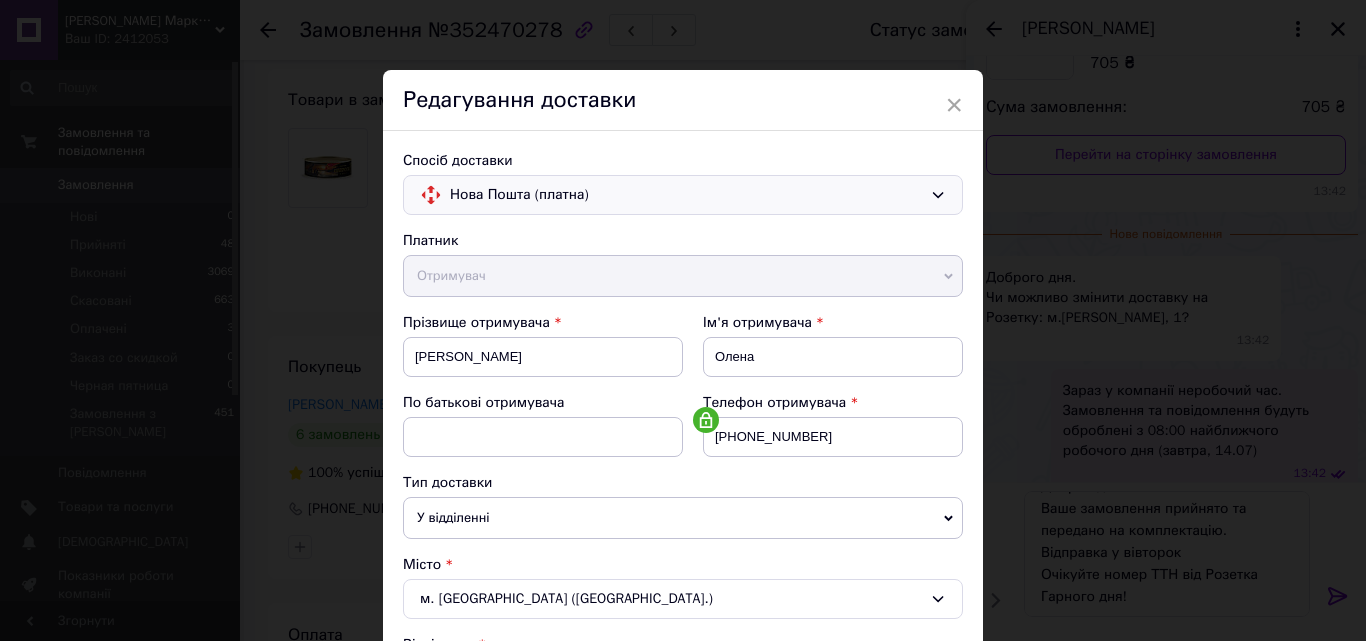 click on "Нова Пошта (платна)" at bounding box center (683, 195) 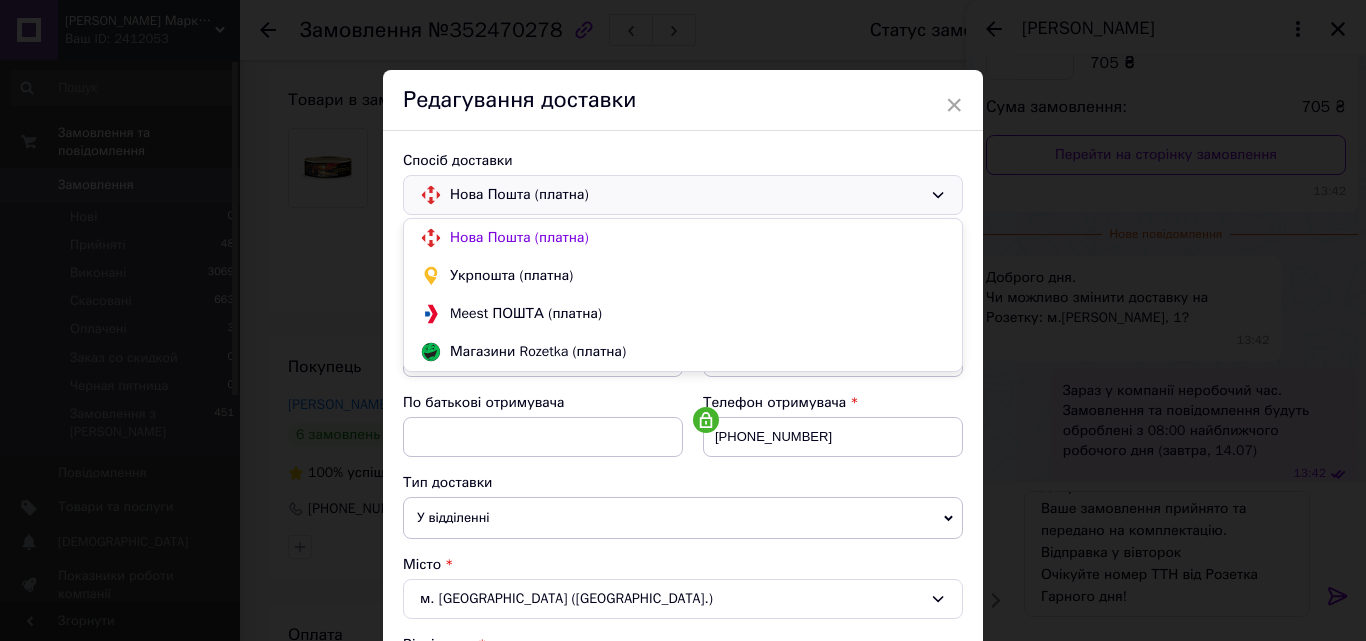 click on "Магазини Rozetka (платна)" at bounding box center (698, 352) 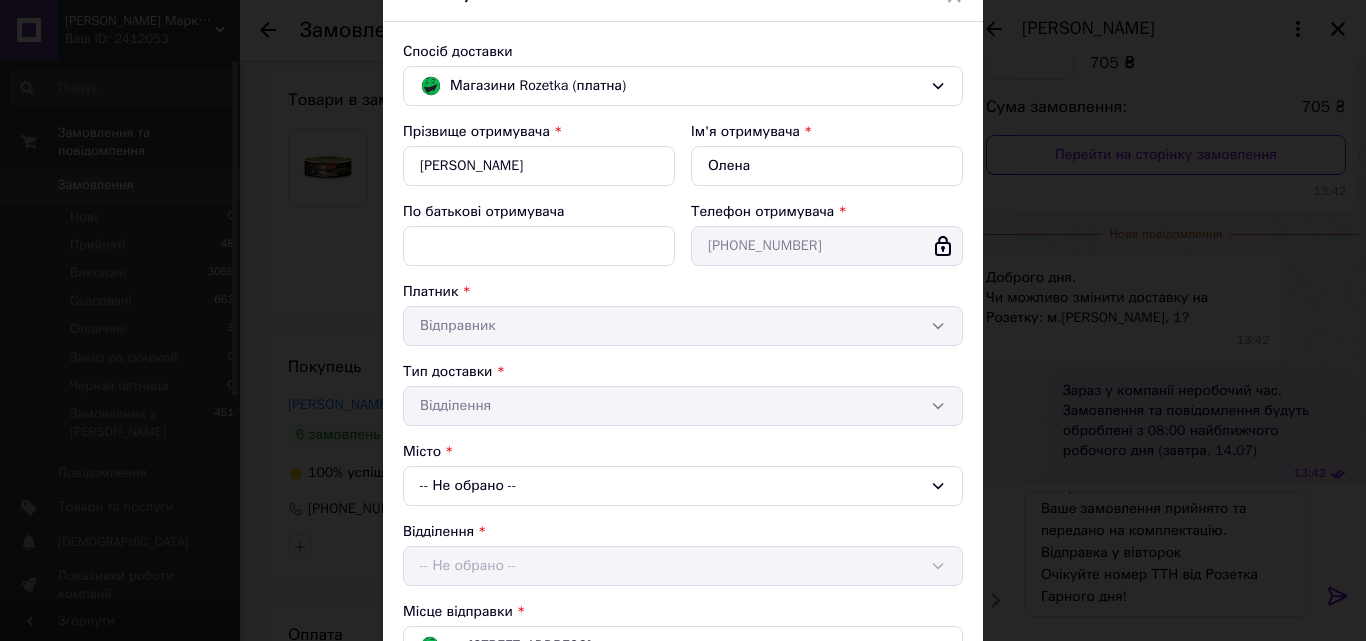 scroll, scrollTop: 200, scrollLeft: 0, axis: vertical 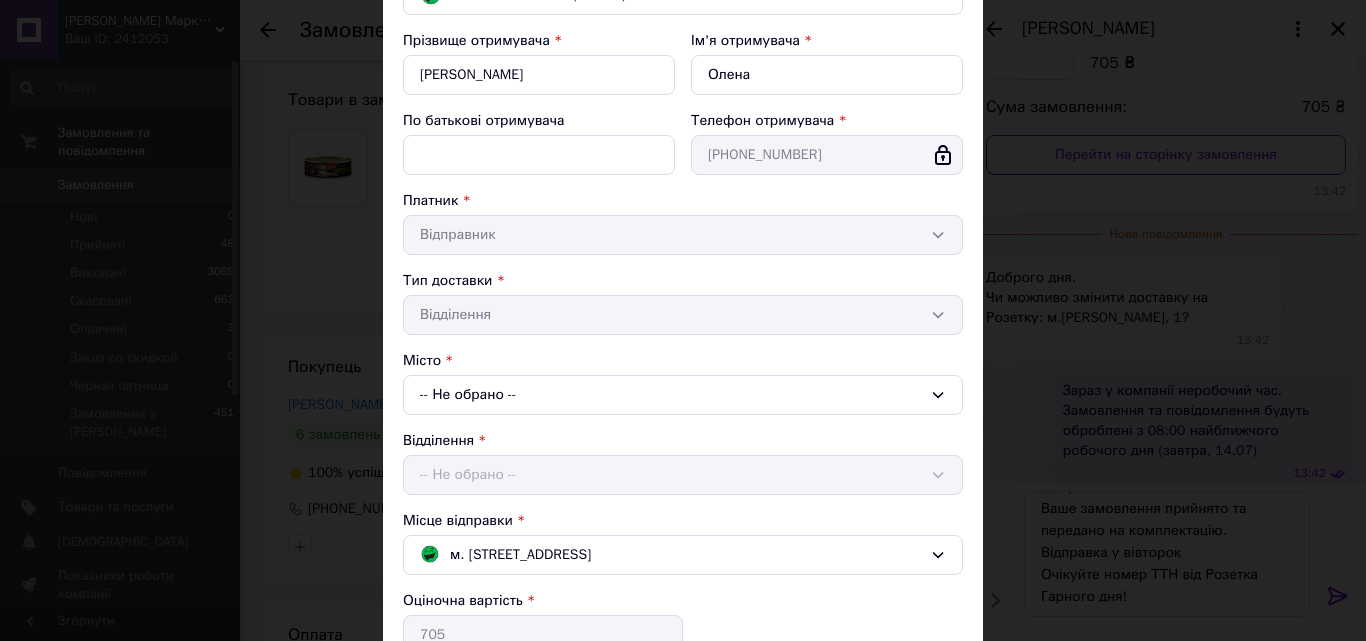 click on "-- Не обрано --" at bounding box center [683, 395] 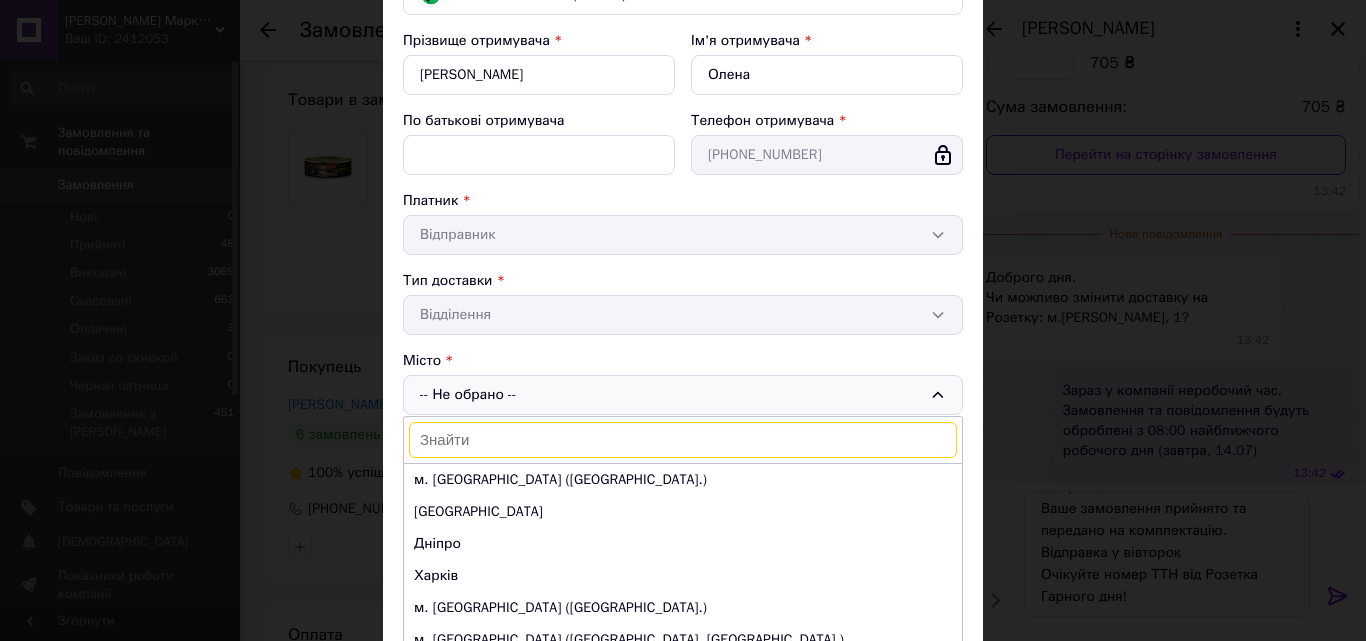 click on "м. Київ (Київська обл.) Одеса Дніпро Харків м. Львів (Львівська обл.) м. Запоріжжя (Запорізька обл., Запорізький р-н.) м. Кривий Ріг (Дніпропетровська обл.) м. Миколаїв (Миколаївська обл.) Вінниця м. Полтава (Полтавська обл.) м. Хмельницький (Хмельницька обл.) м. Черкаси (Черкаська обл.) м. Чернівці (Чернівецька обл.) Суми Івано-Франківськ Житомир м. Рівне (Рівненська обл.) Чернігів Кропивницький Тернопіль" at bounding box center [683, 531] 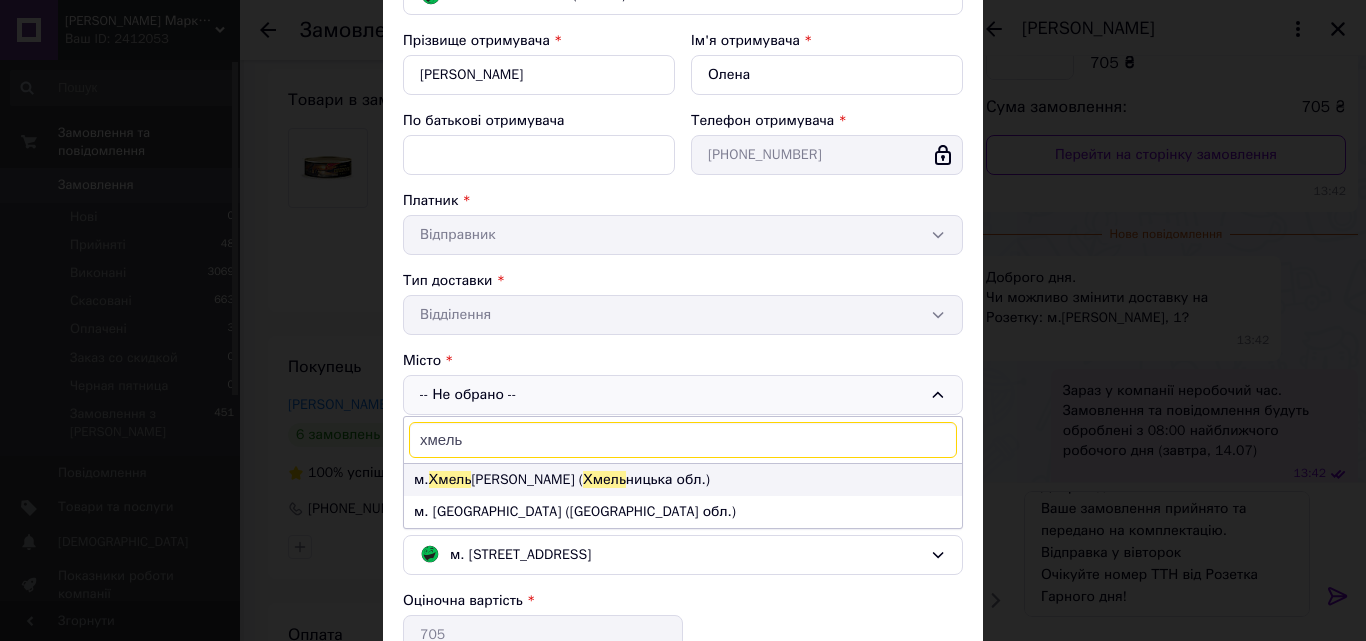 type on "хмель" 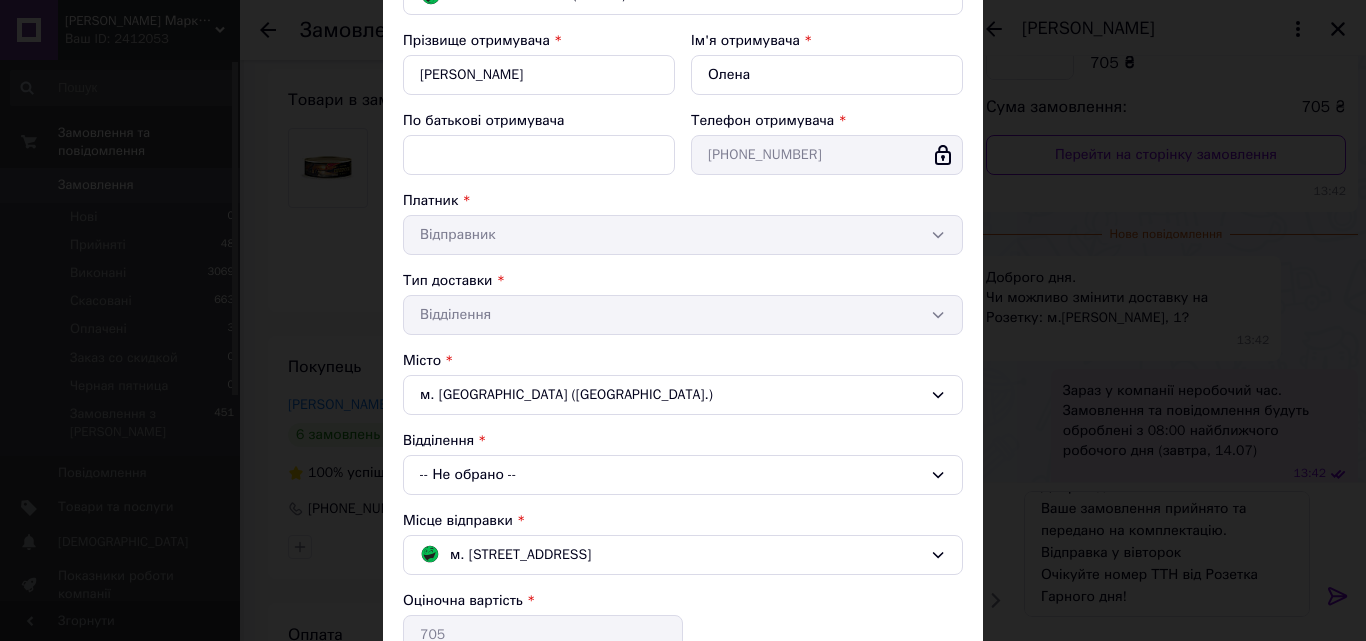 click on "-- Не обрано --" at bounding box center (683, 475) 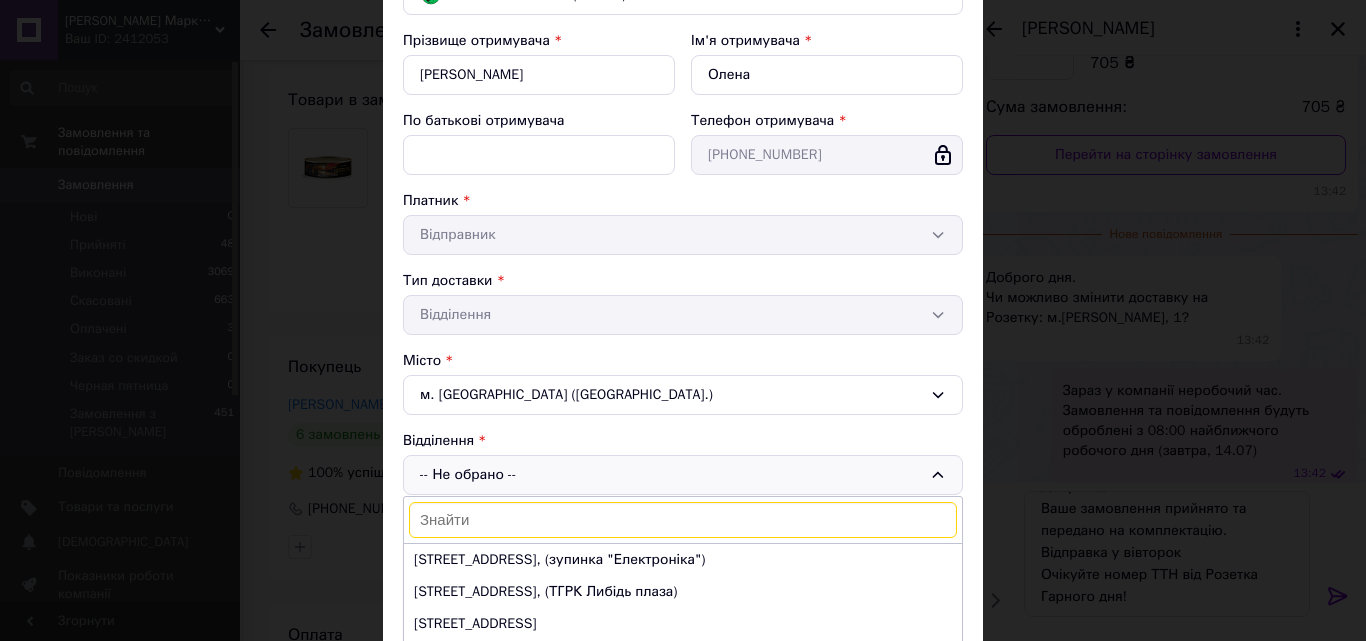 scroll, scrollTop: 300, scrollLeft: 0, axis: vertical 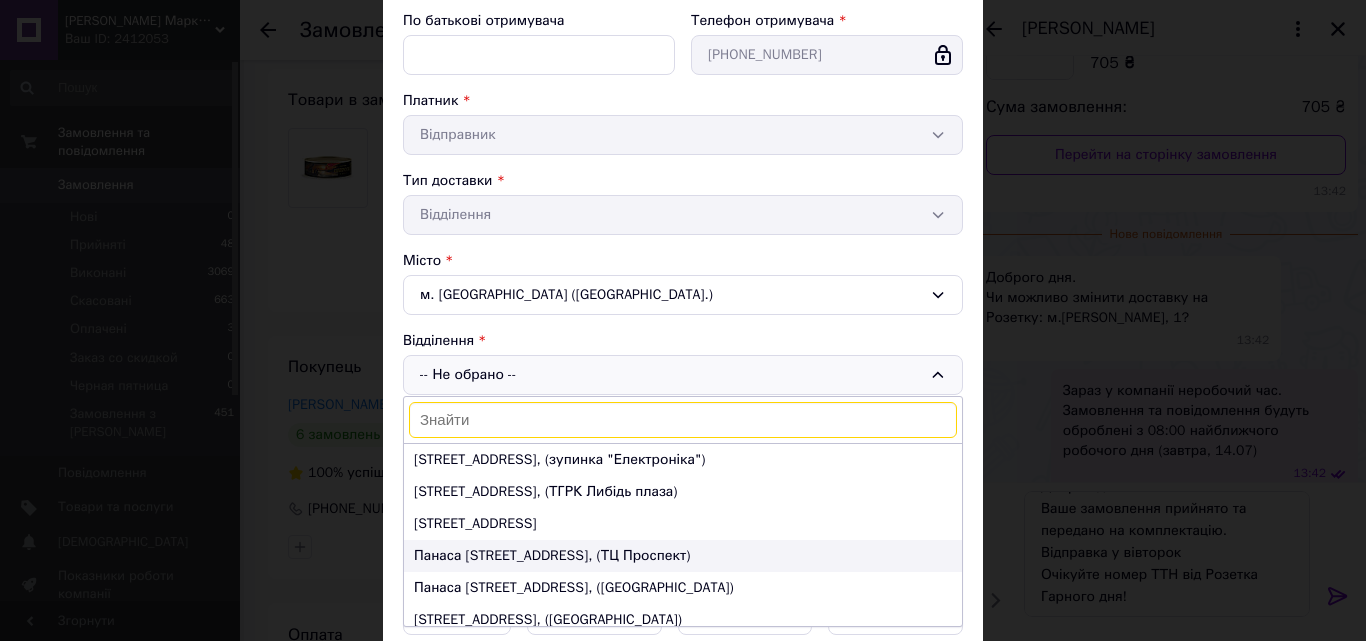 click on "Панаса Мирного вул., 1, (ТЦ Проспект)" at bounding box center (683, 556) 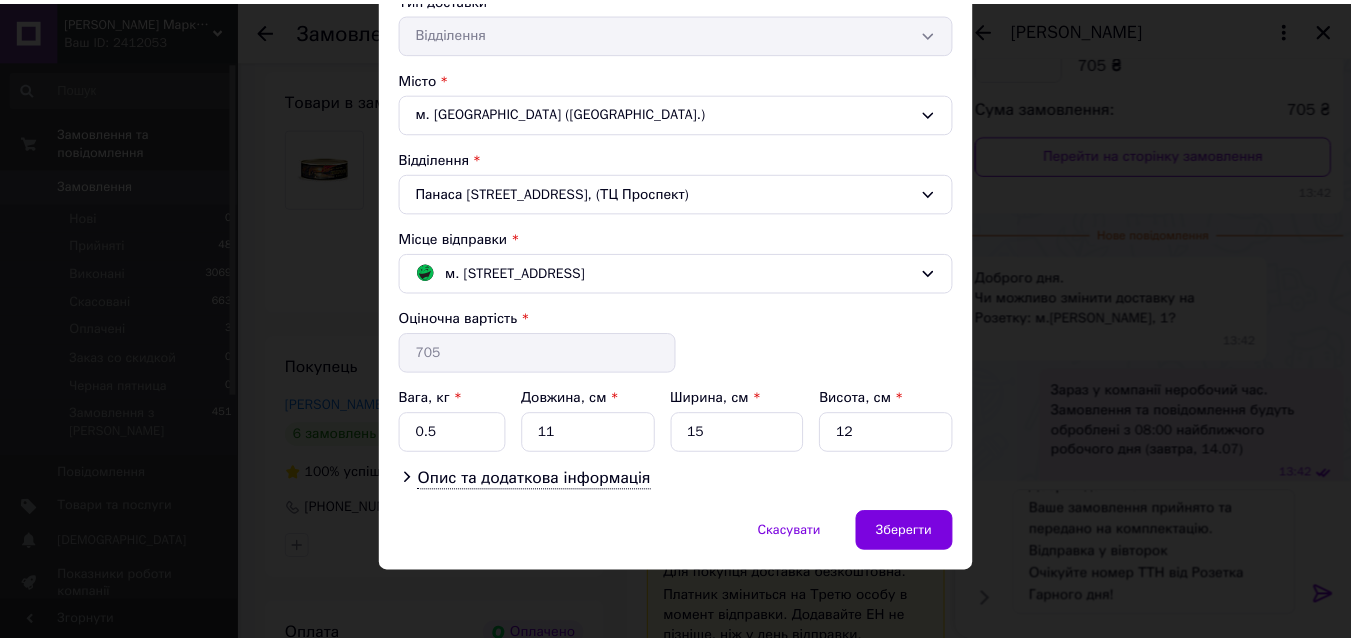 scroll, scrollTop: 483, scrollLeft: 0, axis: vertical 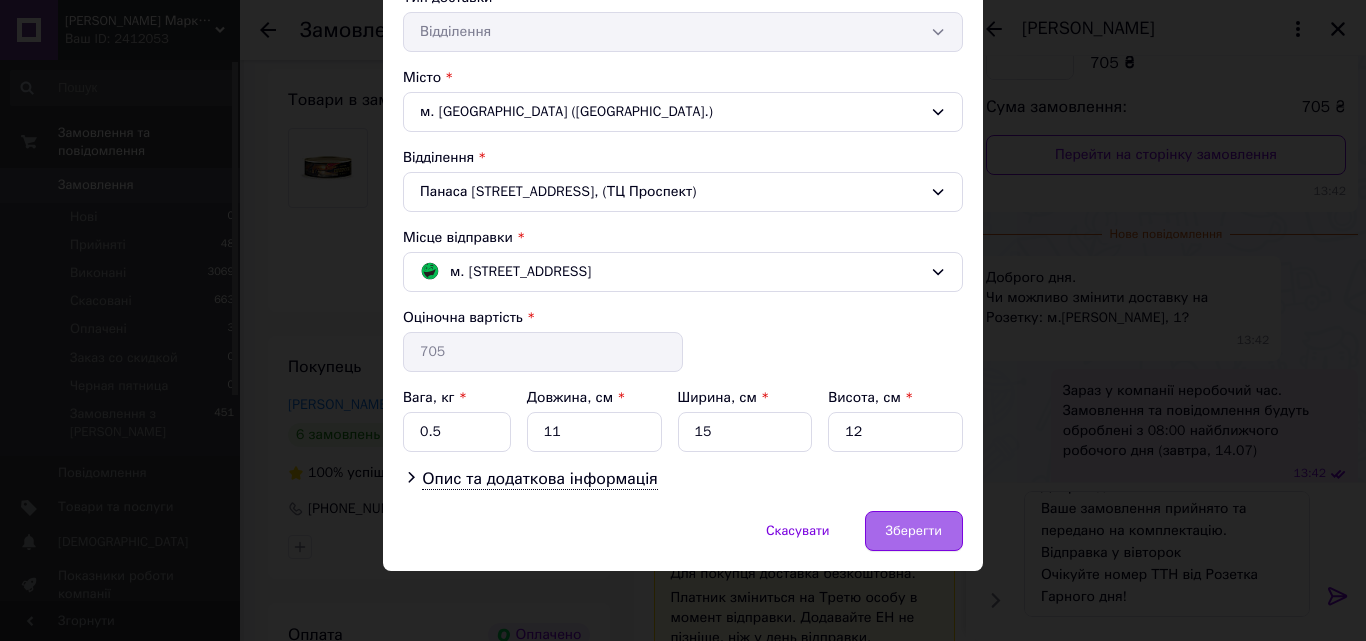 click on "Зберегти" at bounding box center (914, 531) 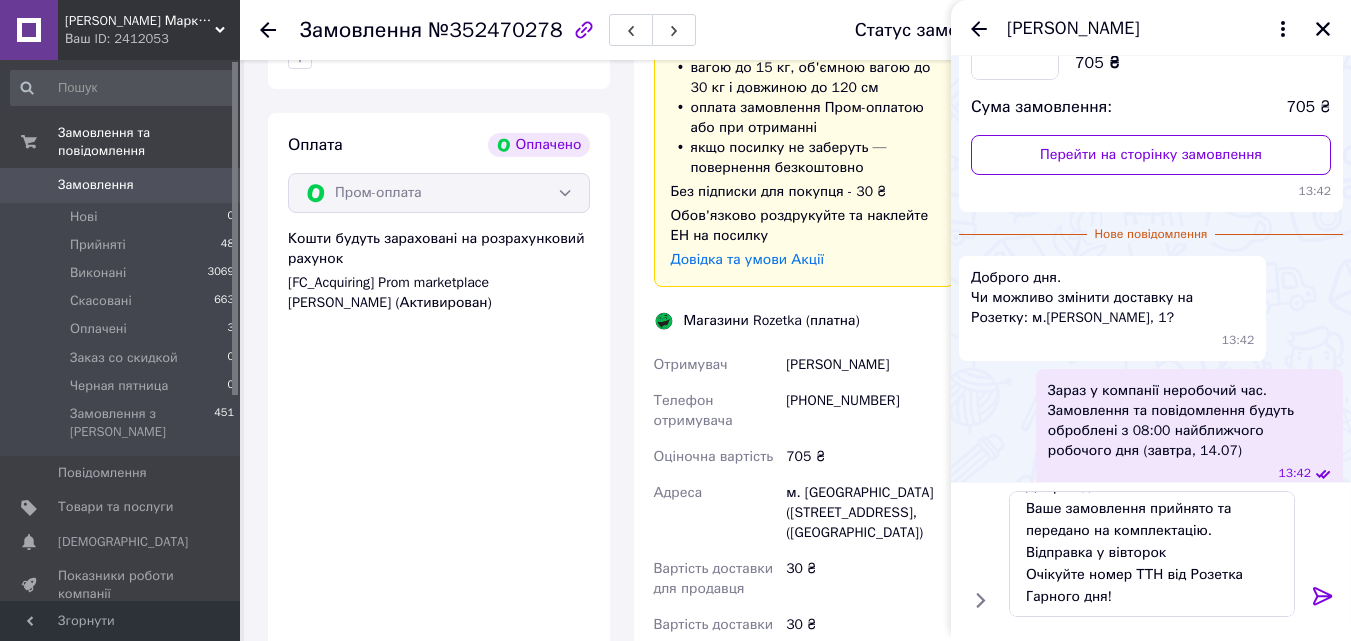 scroll, scrollTop: 1200, scrollLeft: 0, axis: vertical 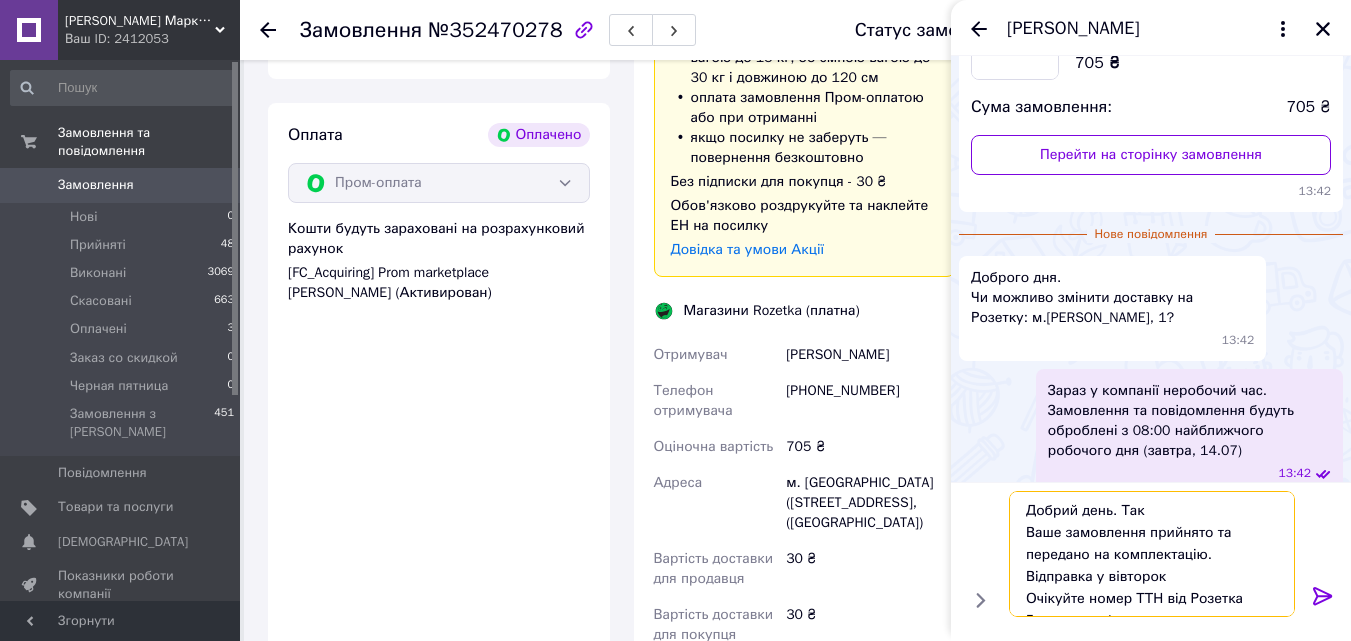 click on "Добрий день. Так
Ваше замовлення прийнято та передано на комплектацію.
Відправка у вівторок
Очікуйте номер ТТН від Розетка
Гарного дня!" at bounding box center (1152, 554) 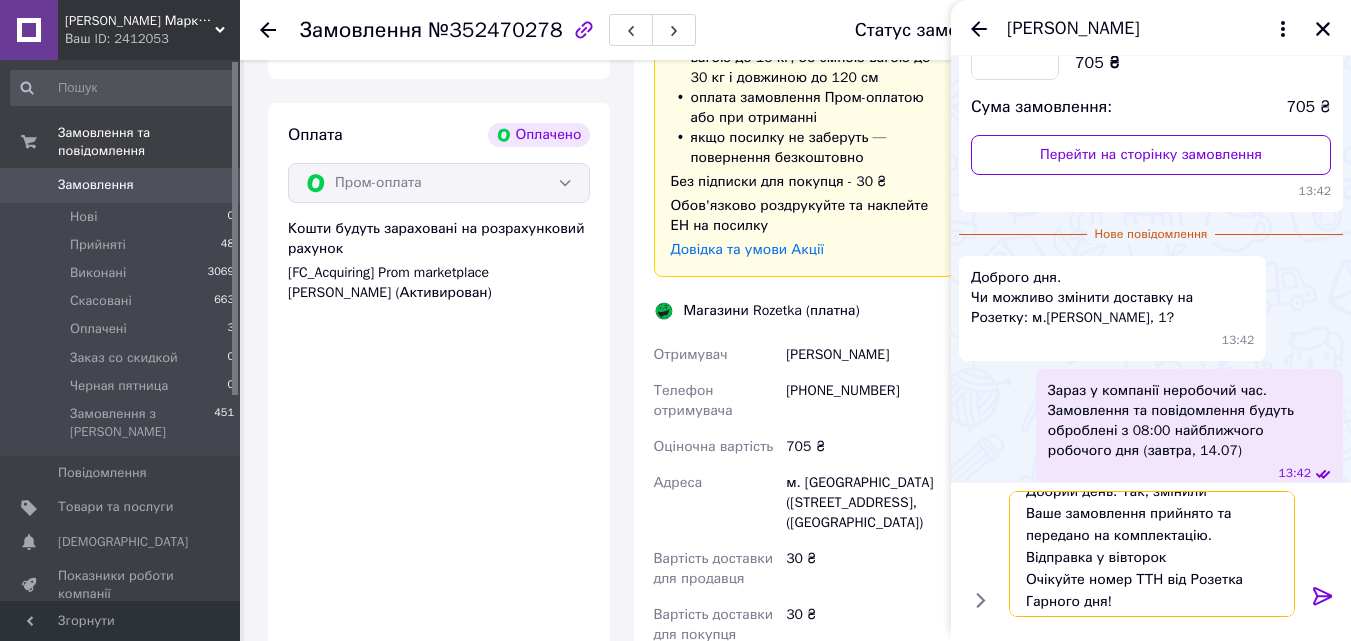 scroll, scrollTop: 24, scrollLeft: 0, axis: vertical 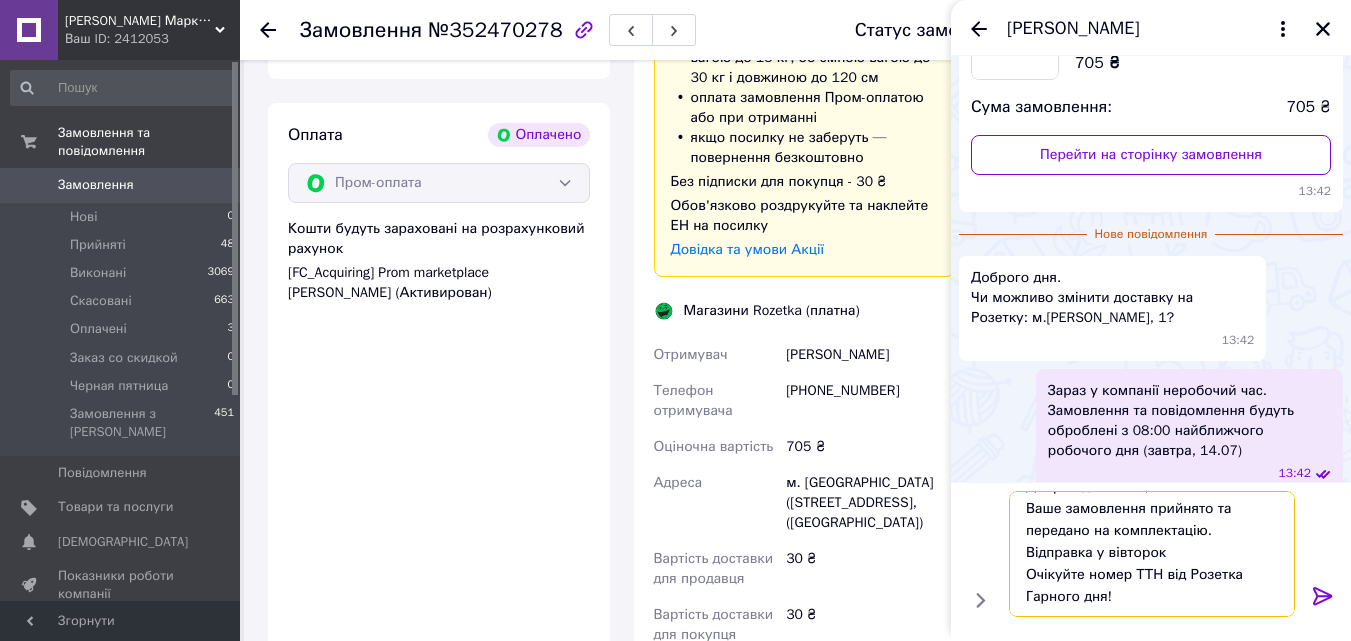 type on "Добрий день. Так, змінили
Ваше замовлення прийнято та передано на комплектацію.
Відправка у вівторок
Очікуйте номер ТТН від Розетка
Гарного дня!" 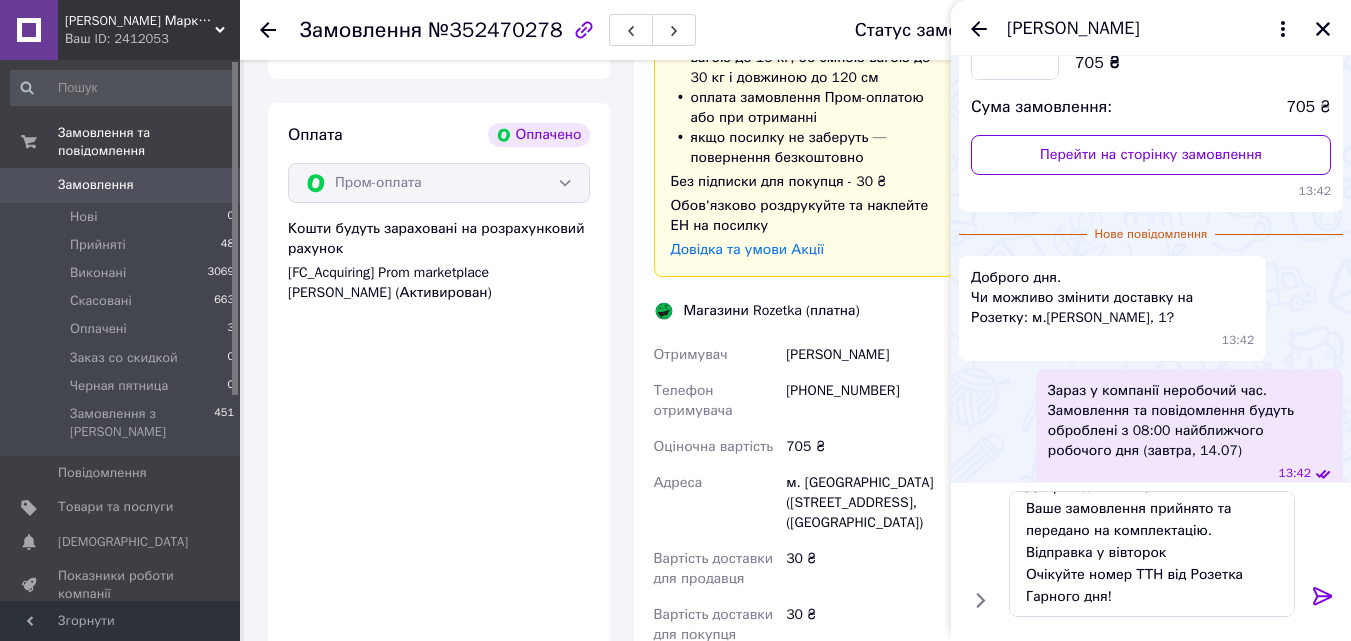 click 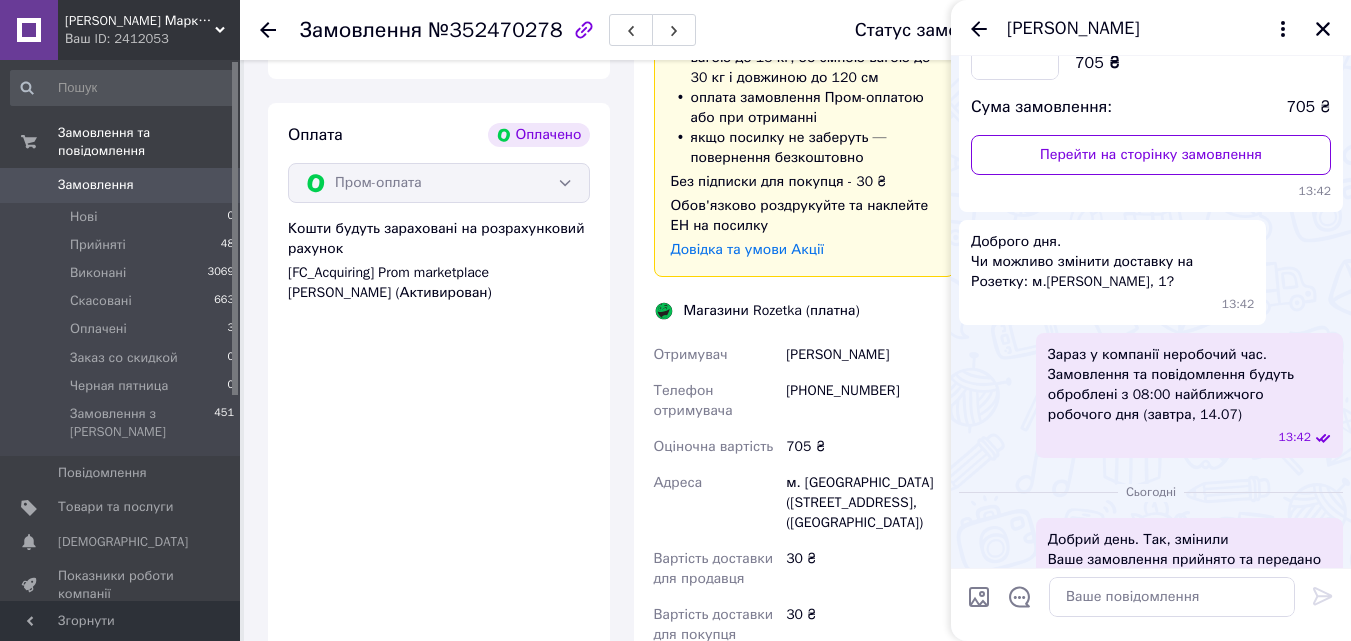 scroll, scrollTop: 0, scrollLeft: 0, axis: both 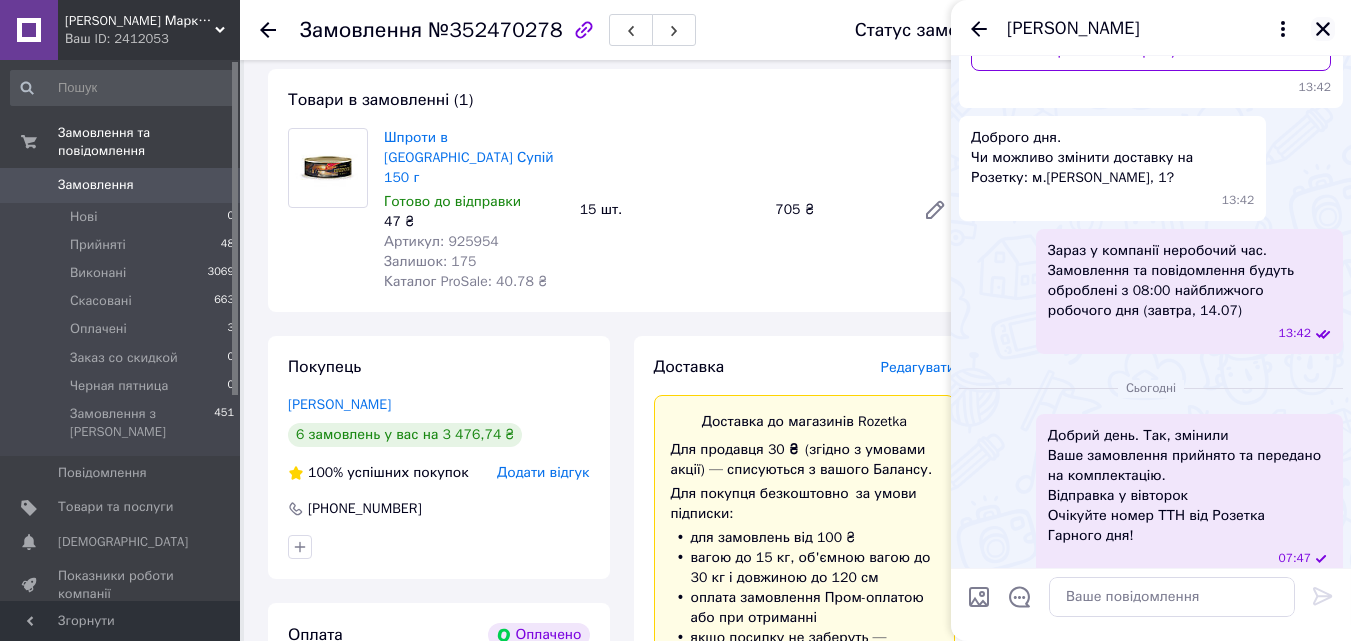 click 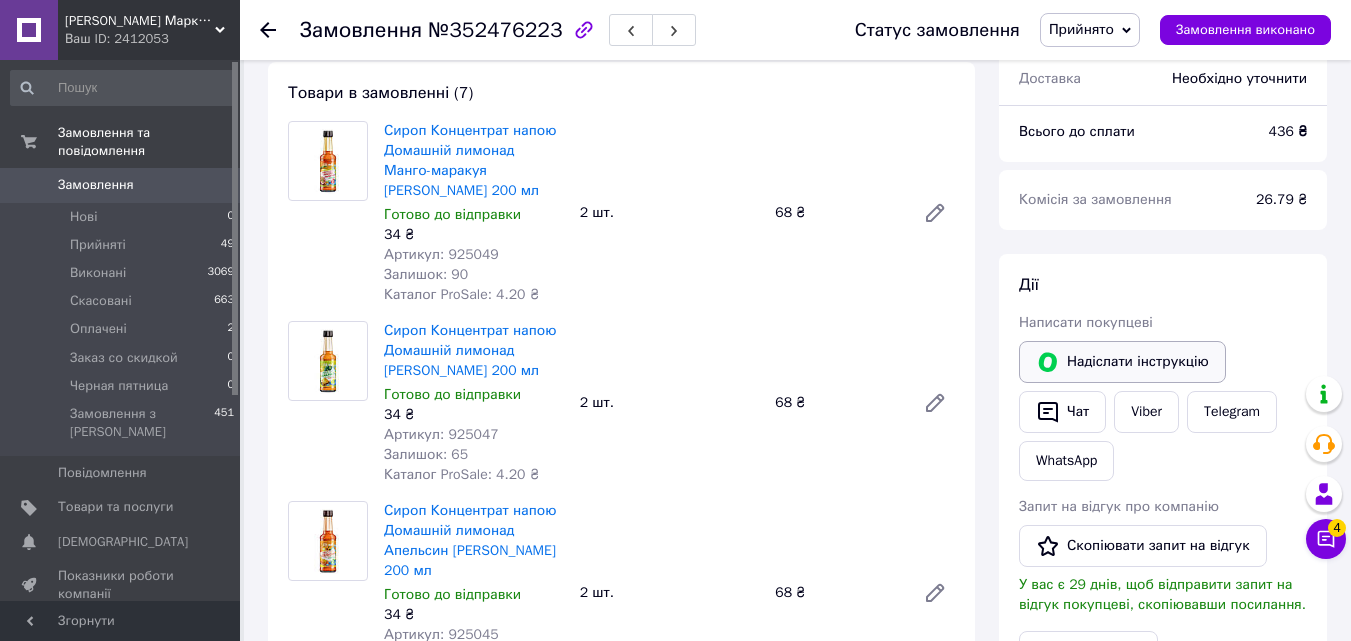 scroll, scrollTop: 700, scrollLeft: 0, axis: vertical 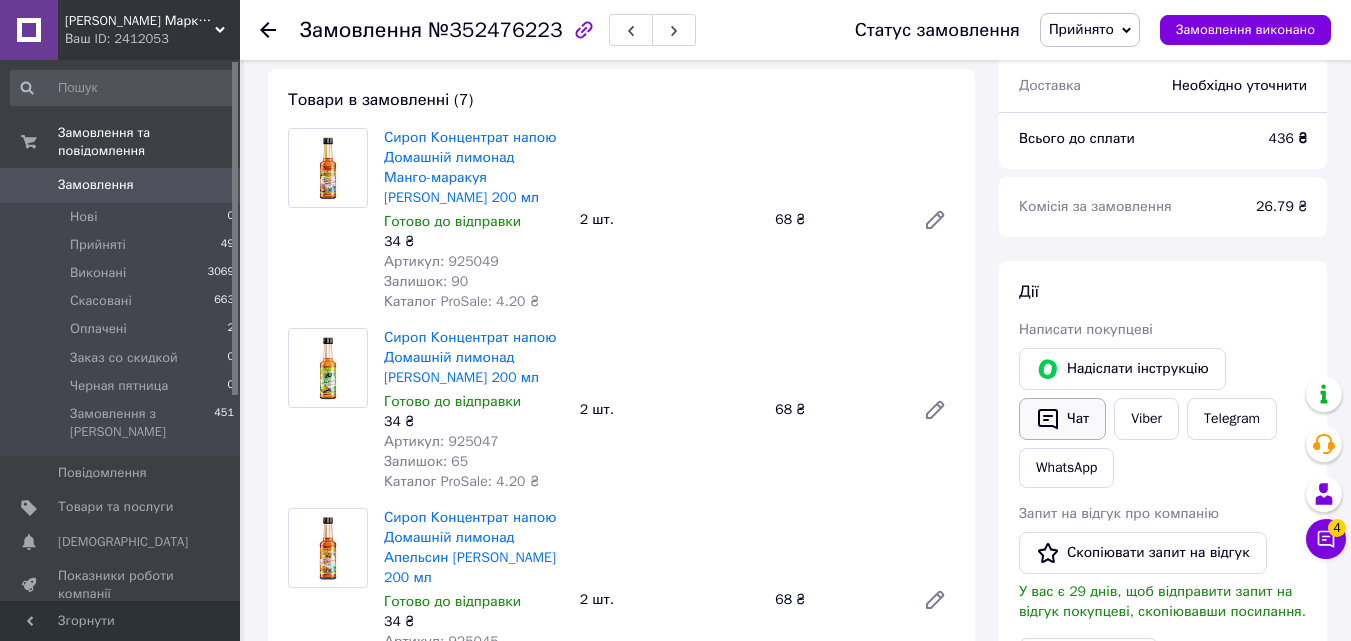 click on "Чат" at bounding box center (1062, 419) 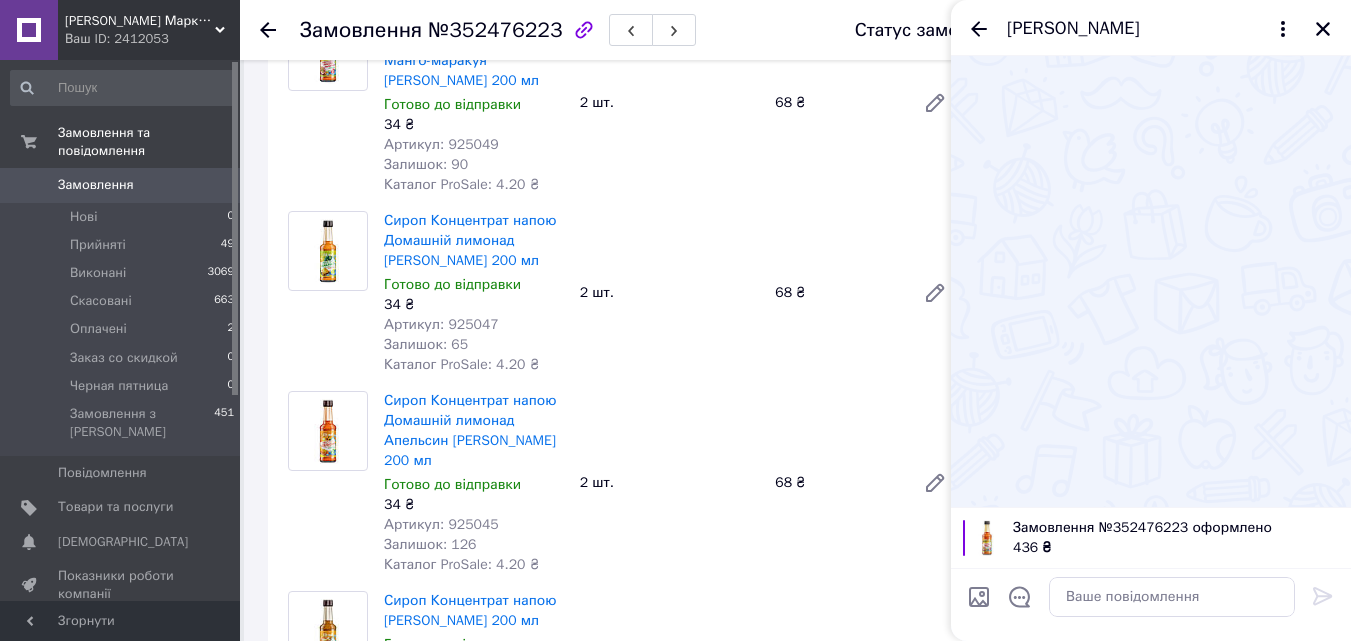 scroll, scrollTop: 1200, scrollLeft: 0, axis: vertical 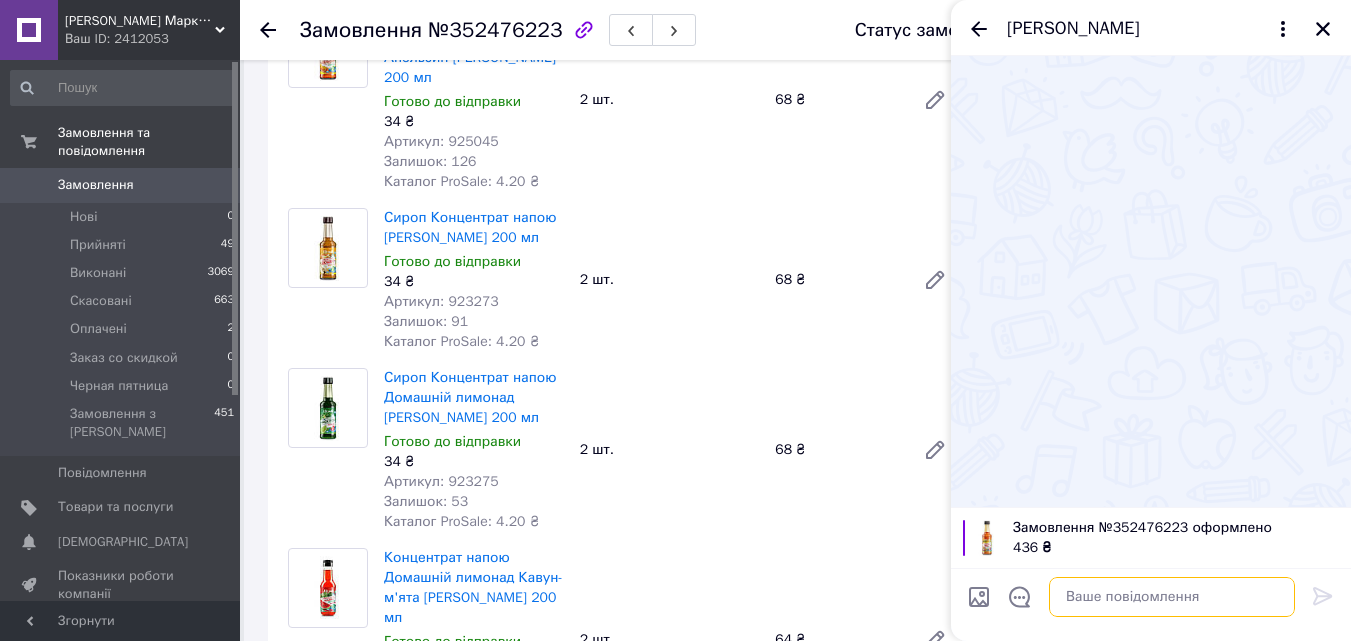 click at bounding box center [1172, 597] 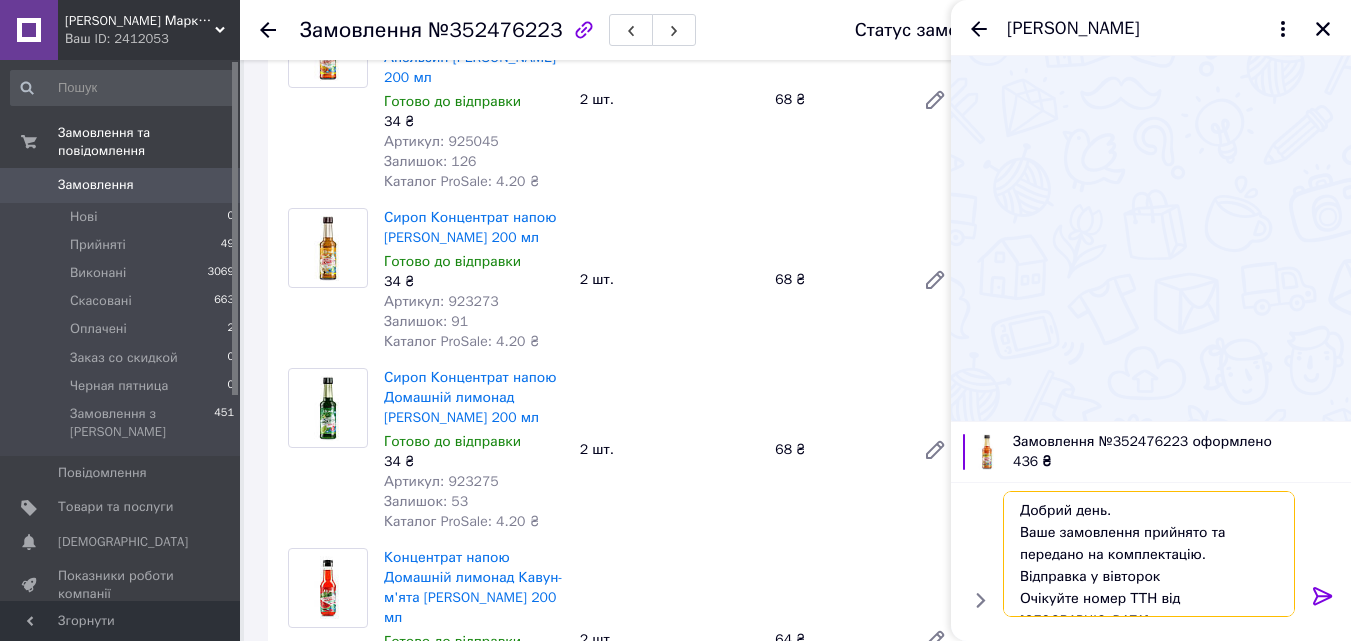 scroll, scrollTop: 24, scrollLeft: 0, axis: vertical 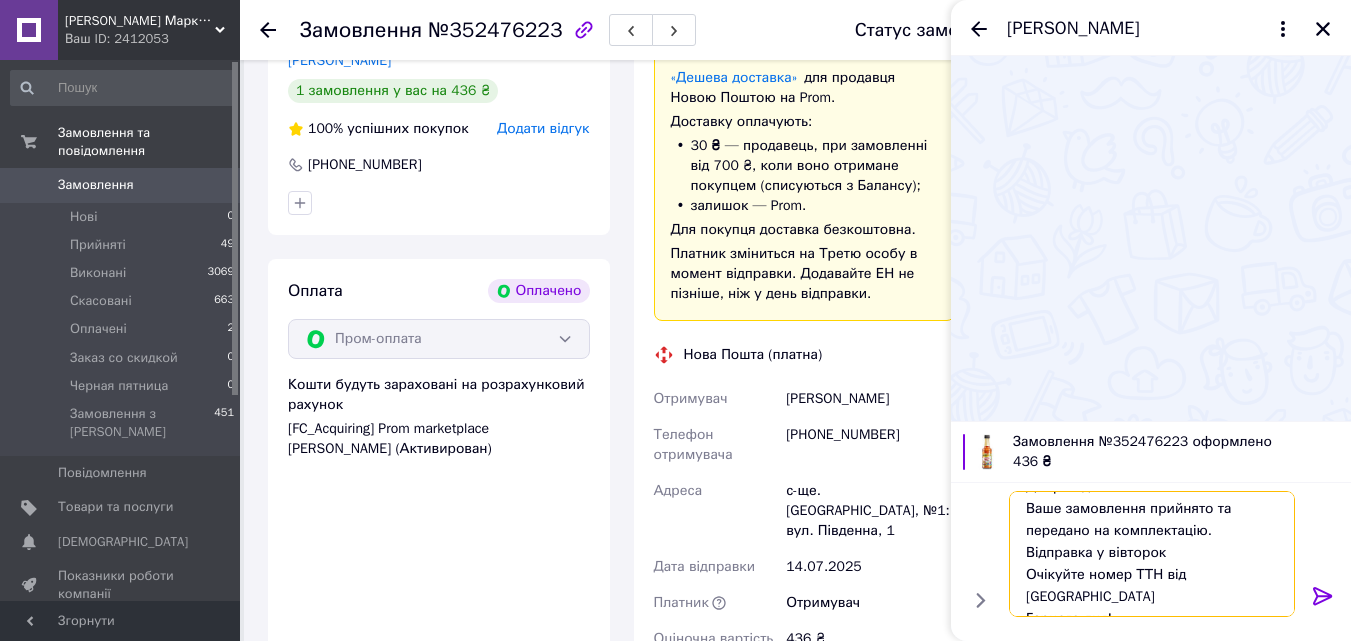 type on "Добрий день.
Ваше замовлення прийнято та передано на комплектацію.
Відправка у вівторок
Очікуйте номер ТТН від [GEOGRAPHIC_DATA]
Гарного дня!" 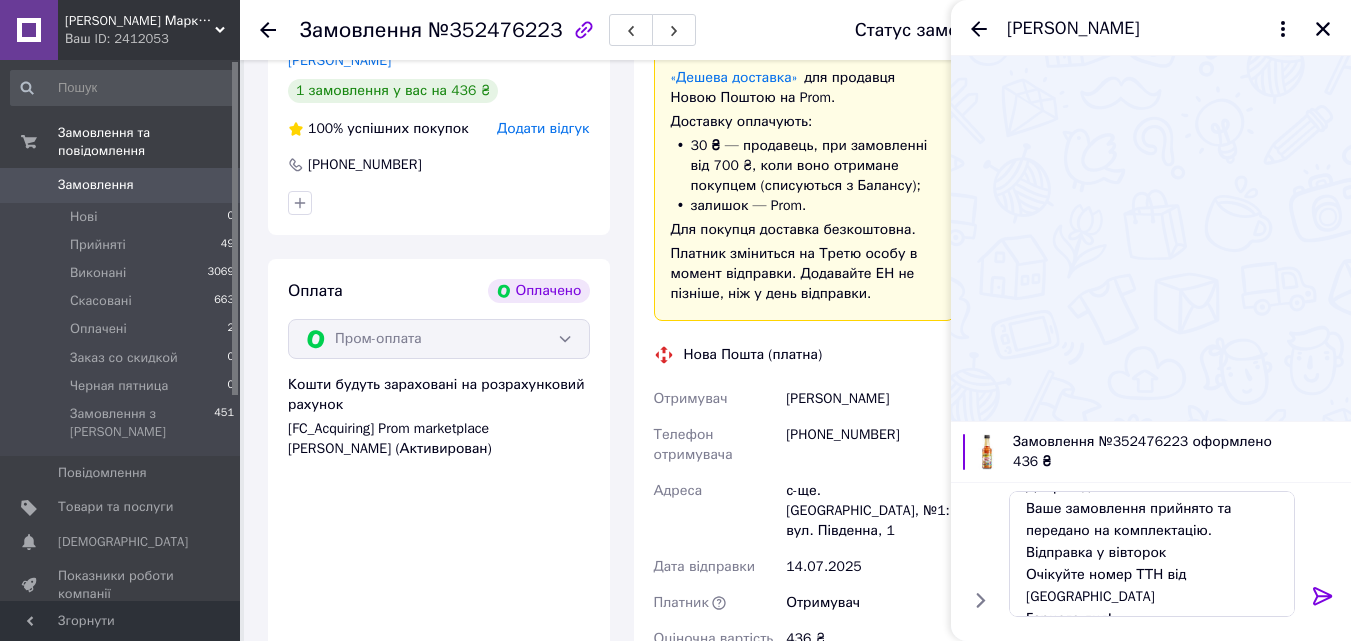 click 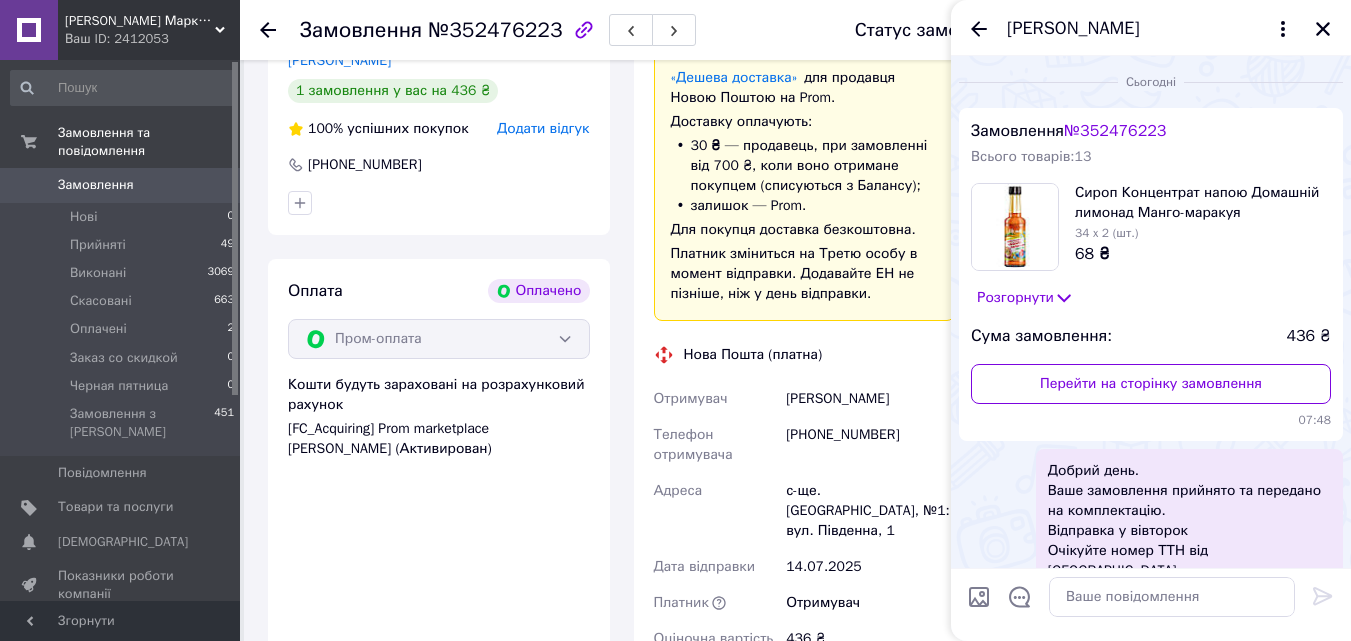 scroll, scrollTop: 0, scrollLeft: 0, axis: both 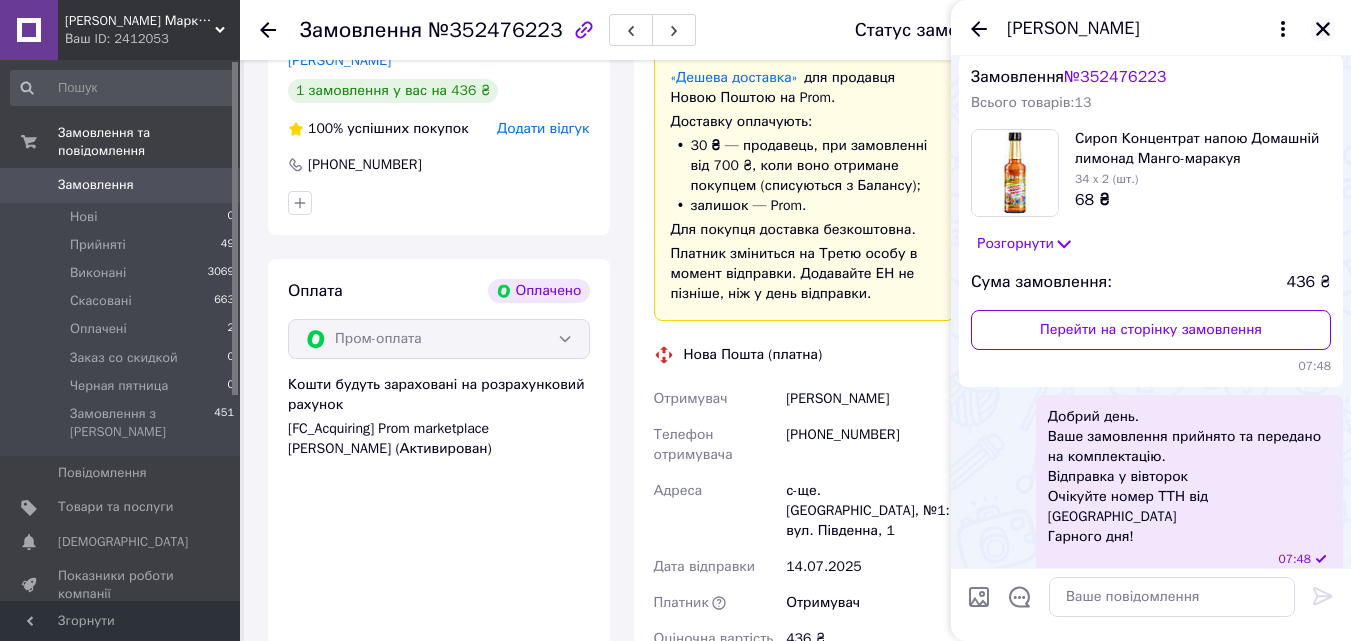 click at bounding box center [1323, 29] 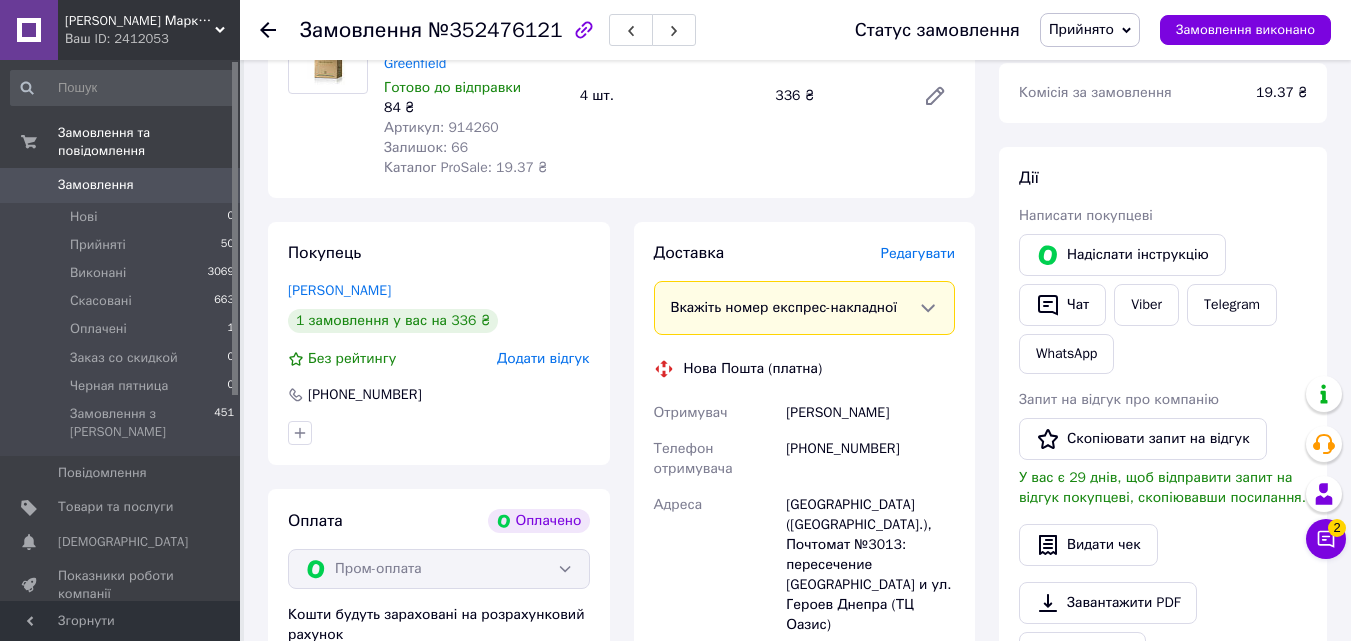 scroll, scrollTop: 900, scrollLeft: 0, axis: vertical 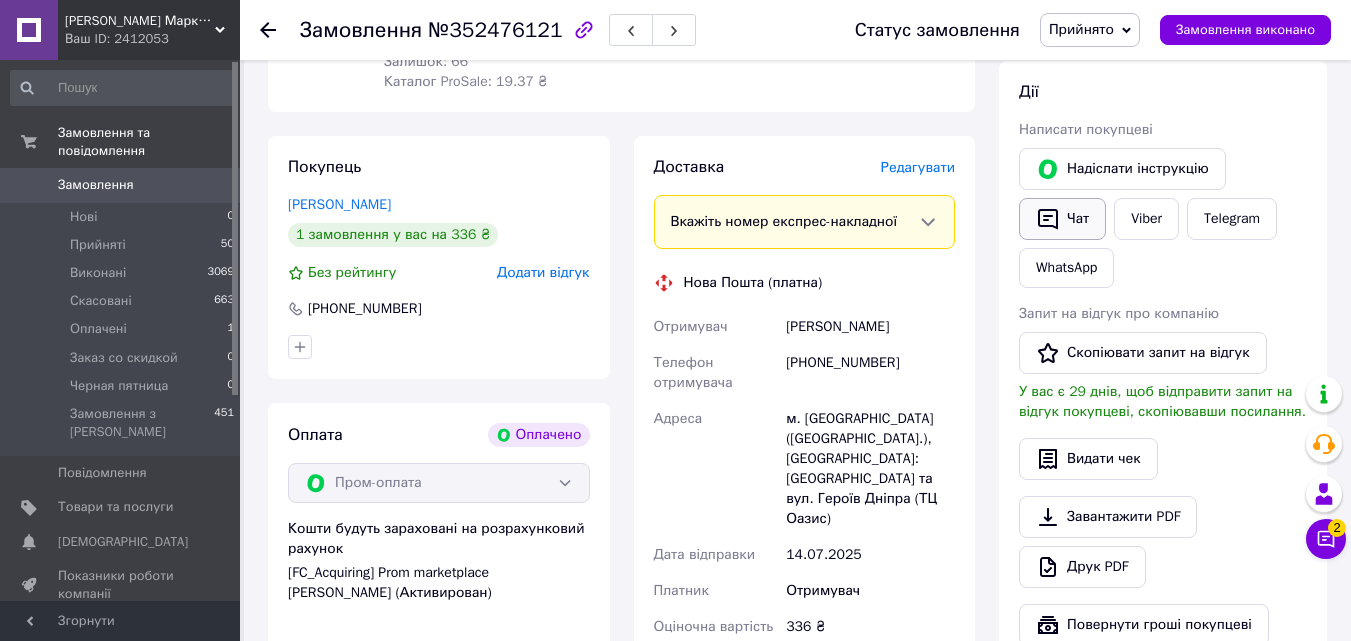 click 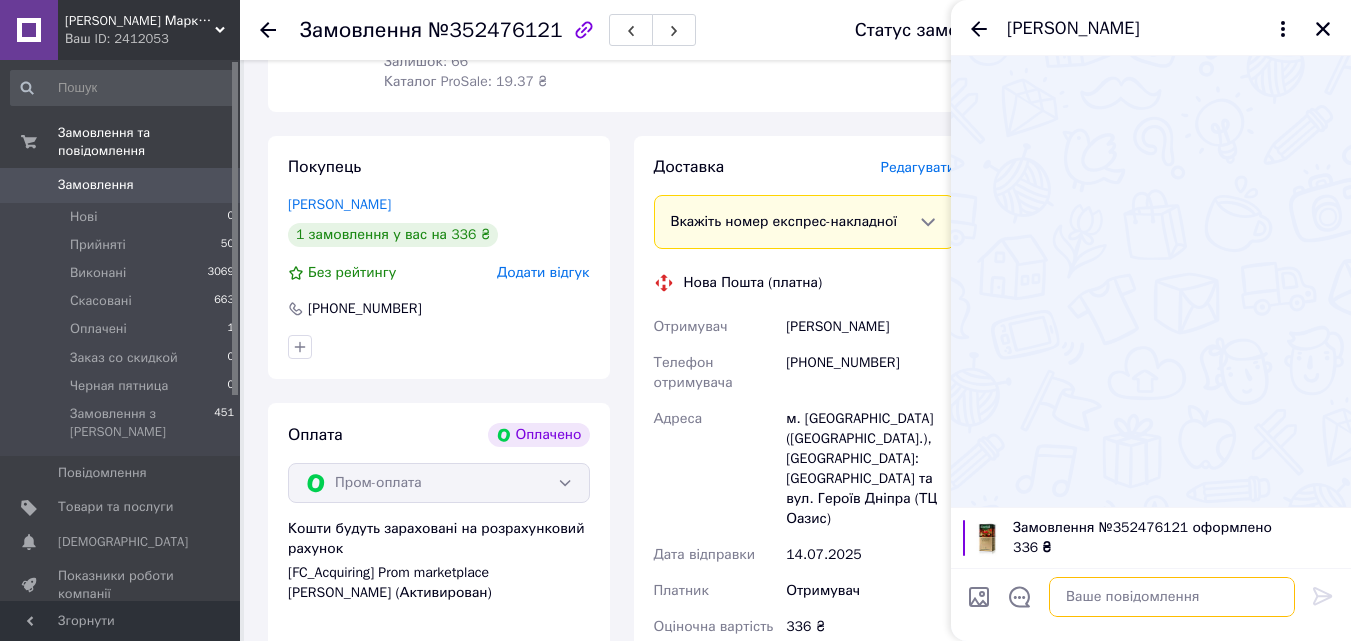 click at bounding box center [1172, 597] 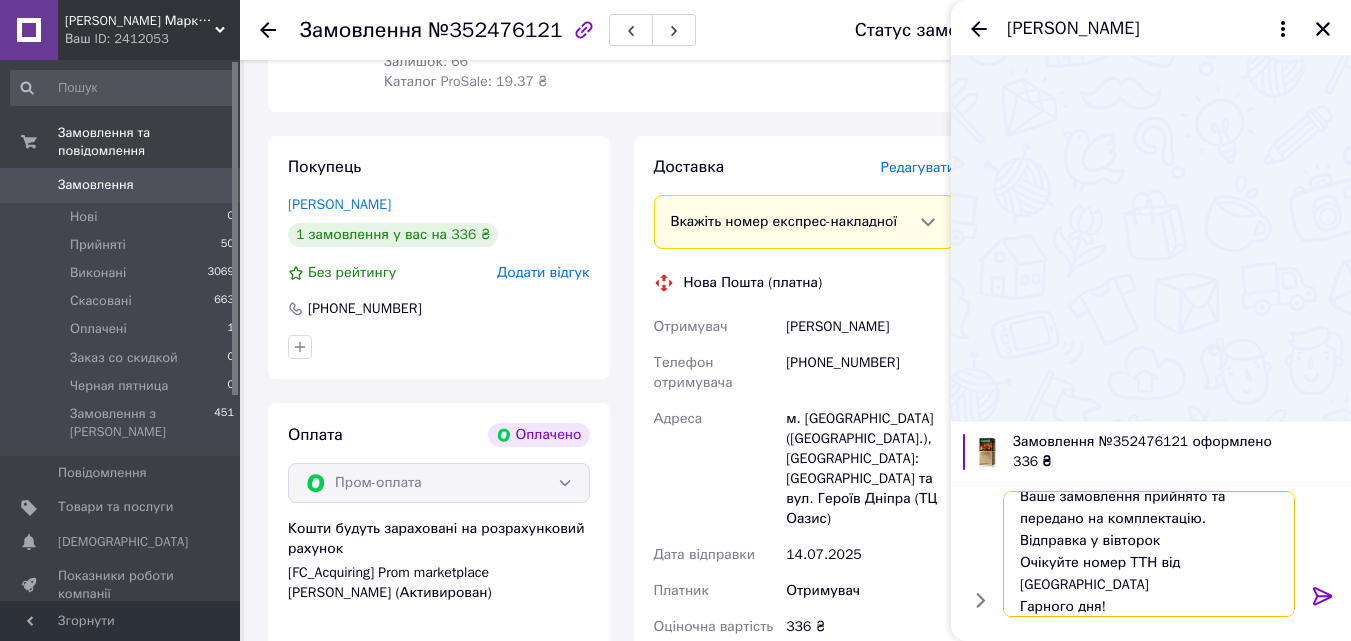 scroll, scrollTop: 24, scrollLeft: 0, axis: vertical 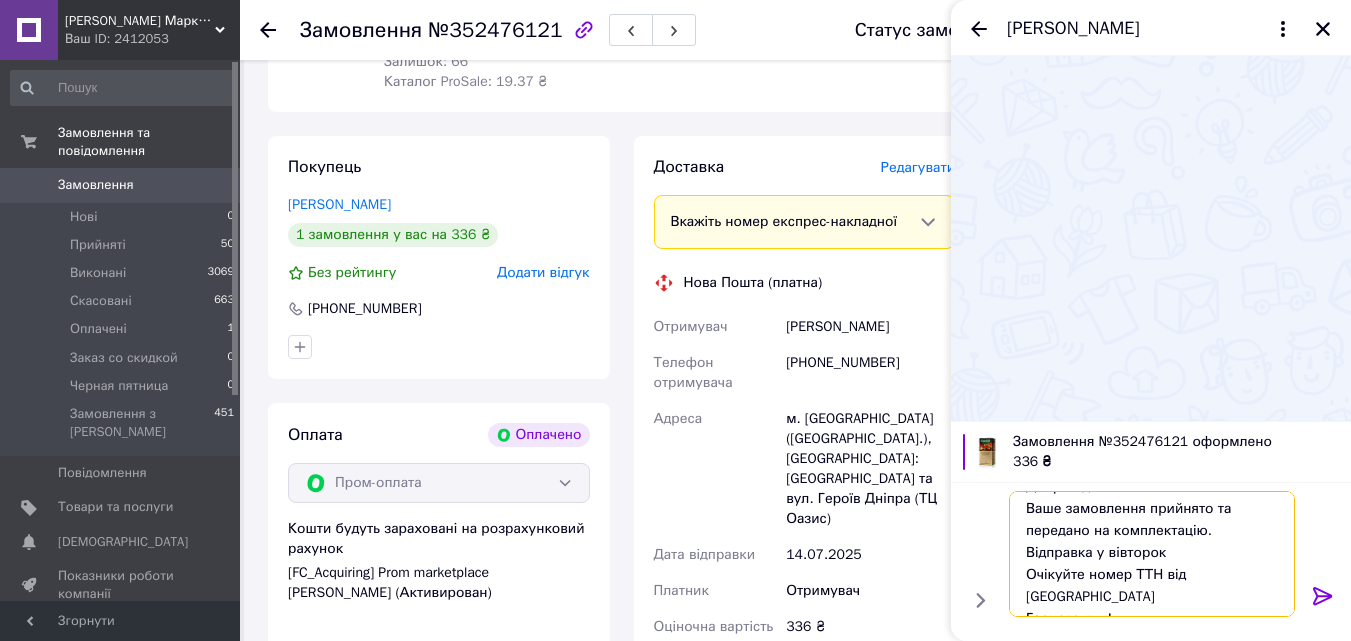 type on "Добрий день.
Ваше замовлення прийнято та передано на комплектацію.
Відправка у вівторок
Очікуйте номер ТТН від [GEOGRAPHIC_DATA]
Гарного дня!" 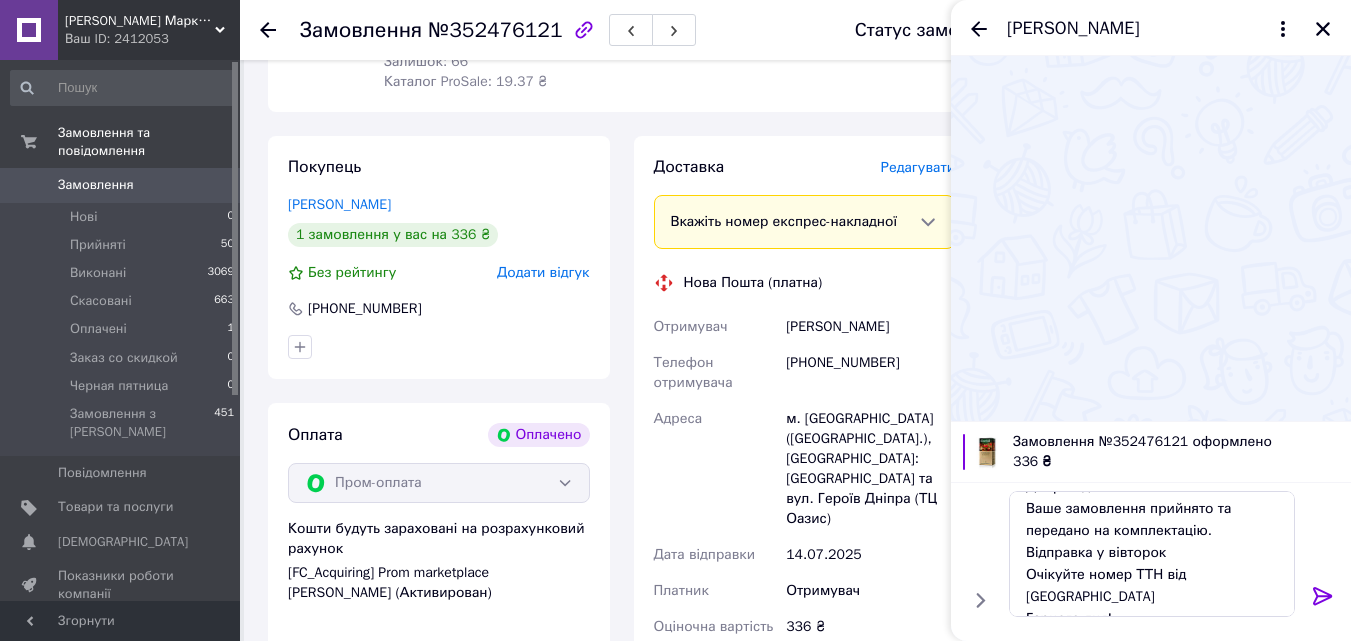 click 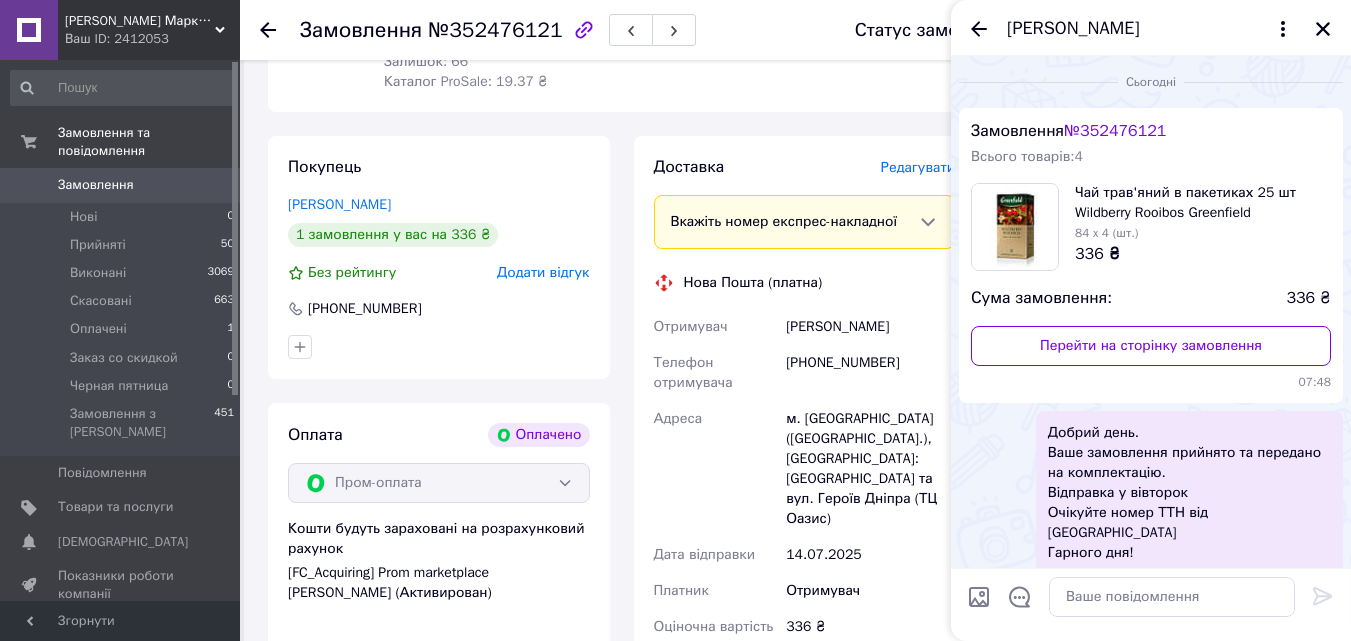 scroll, scrollTop: 0, scrollLeft: 0, axis: both 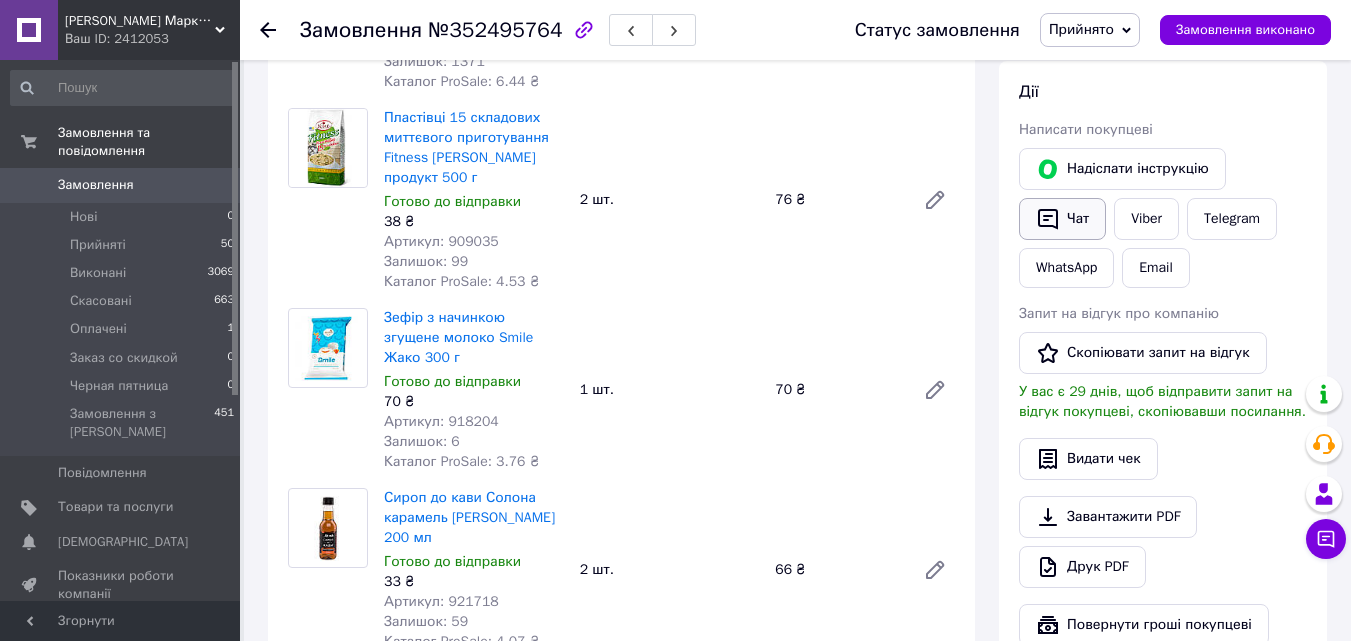 click on "Чат" at bounding box center (1062, 219) 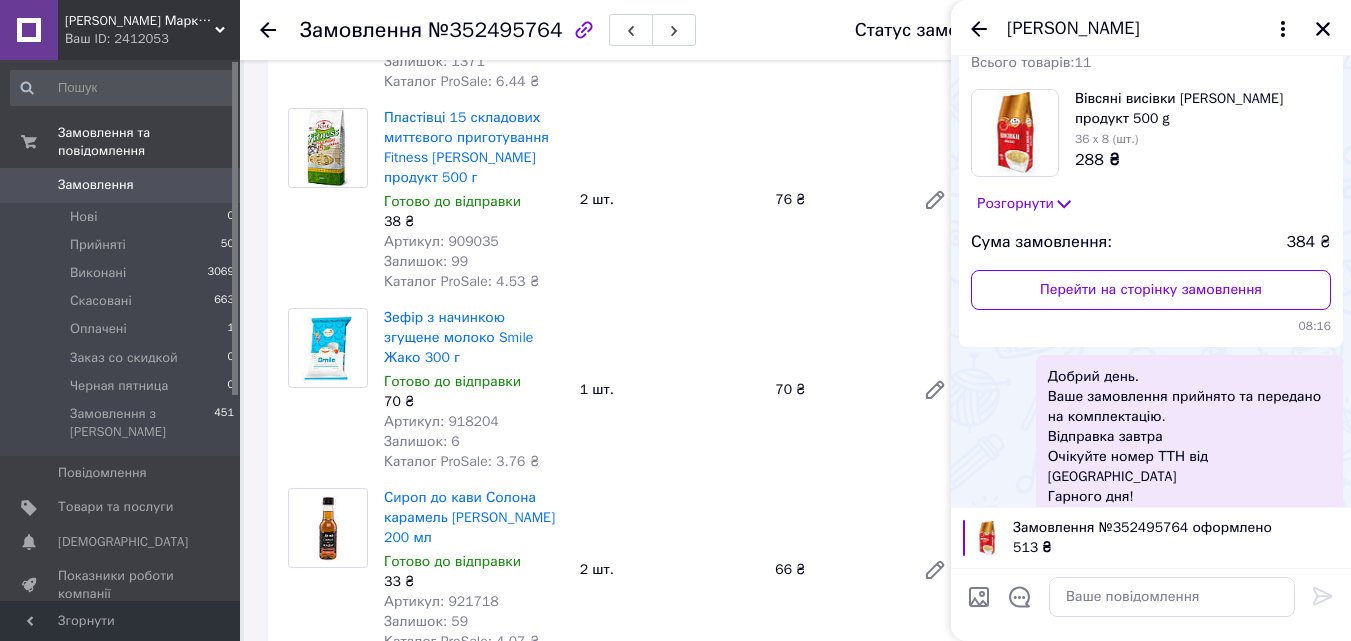 scroll, scrollTop: 115, scrollLeft: 0, axis: vertical 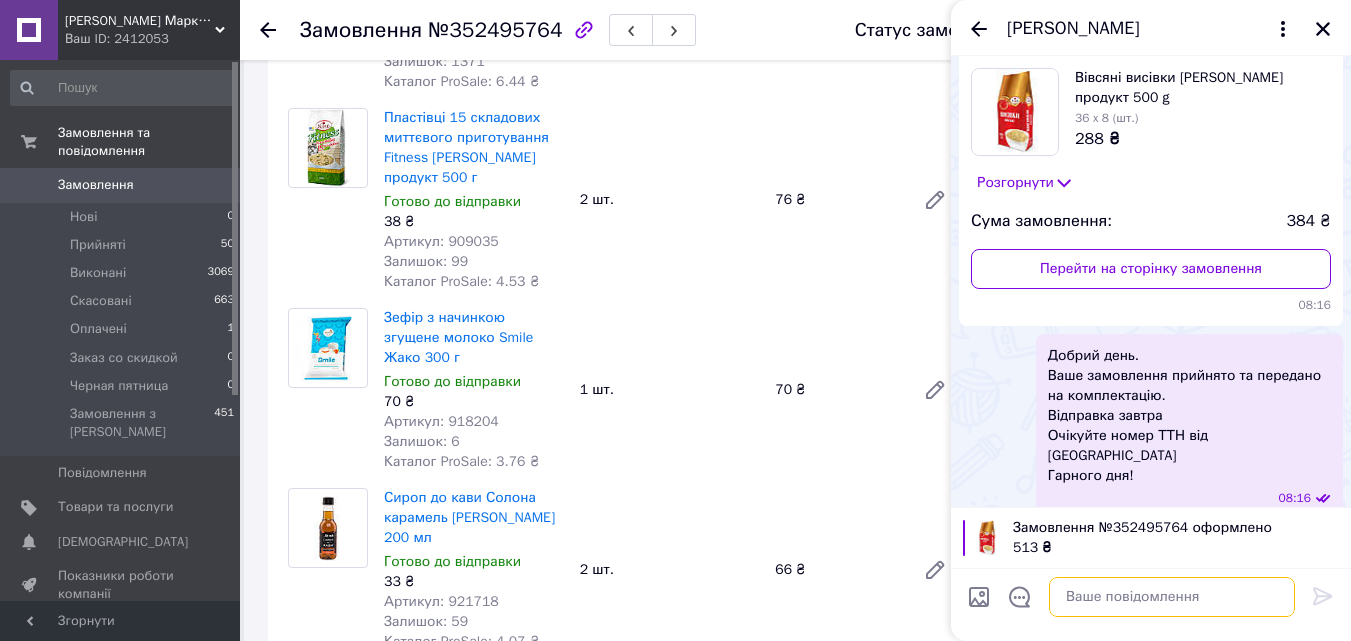 click at bounding box center (1172, 597) 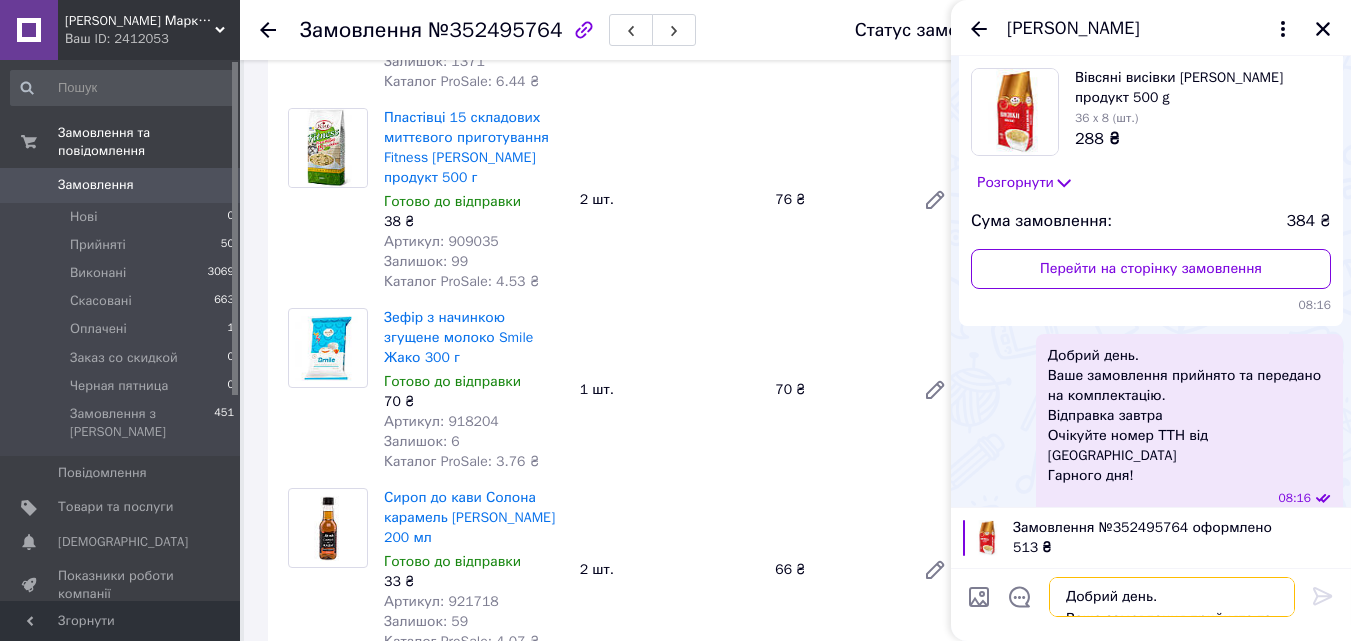 scroll, scrollTop: 24, scrollLeft: 0, axis: vertical 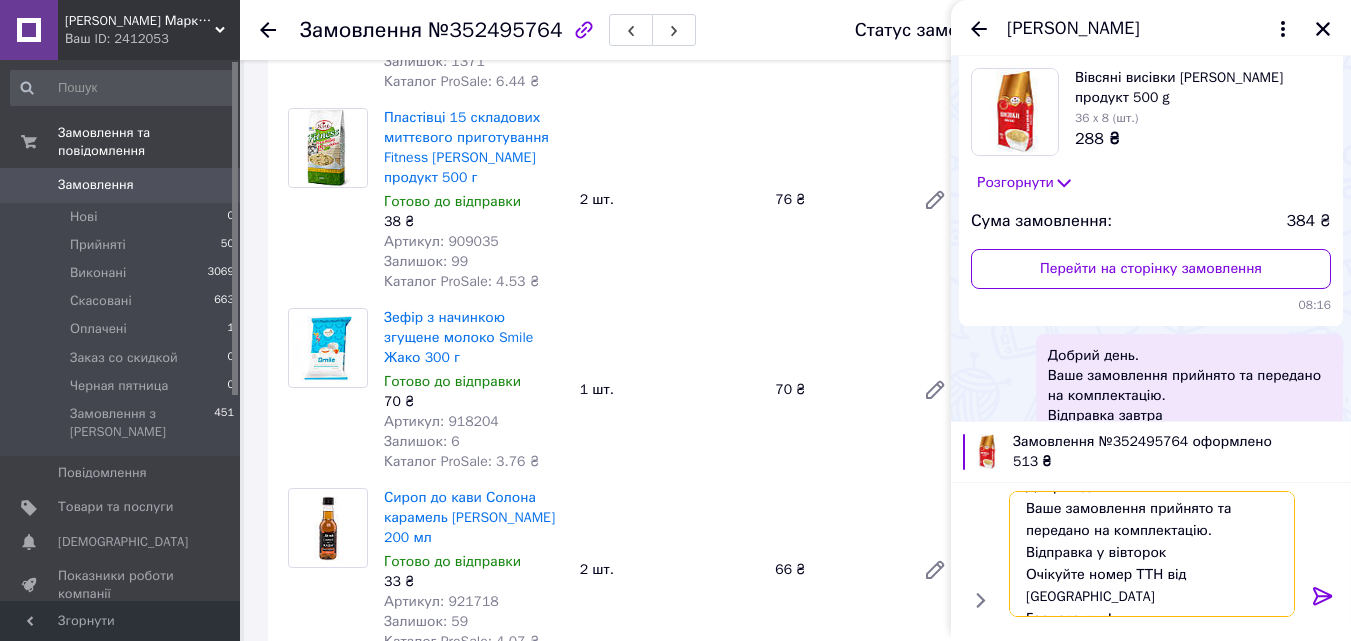 type on "Добрий день.
Ваше замовлення прийнято та передано на комплектацію.
Відправка у вівторок
Очікуйте номер ТТН від [GEOGRAPHIC_DATA]
Гарного дня!" 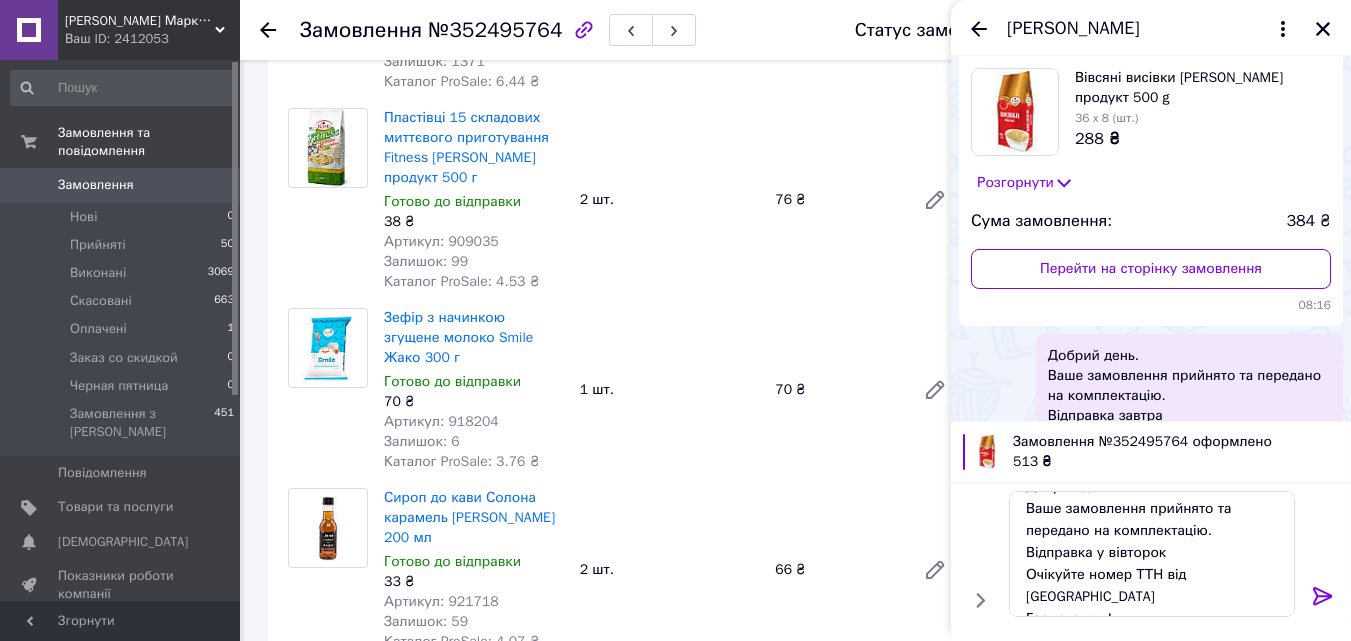 click 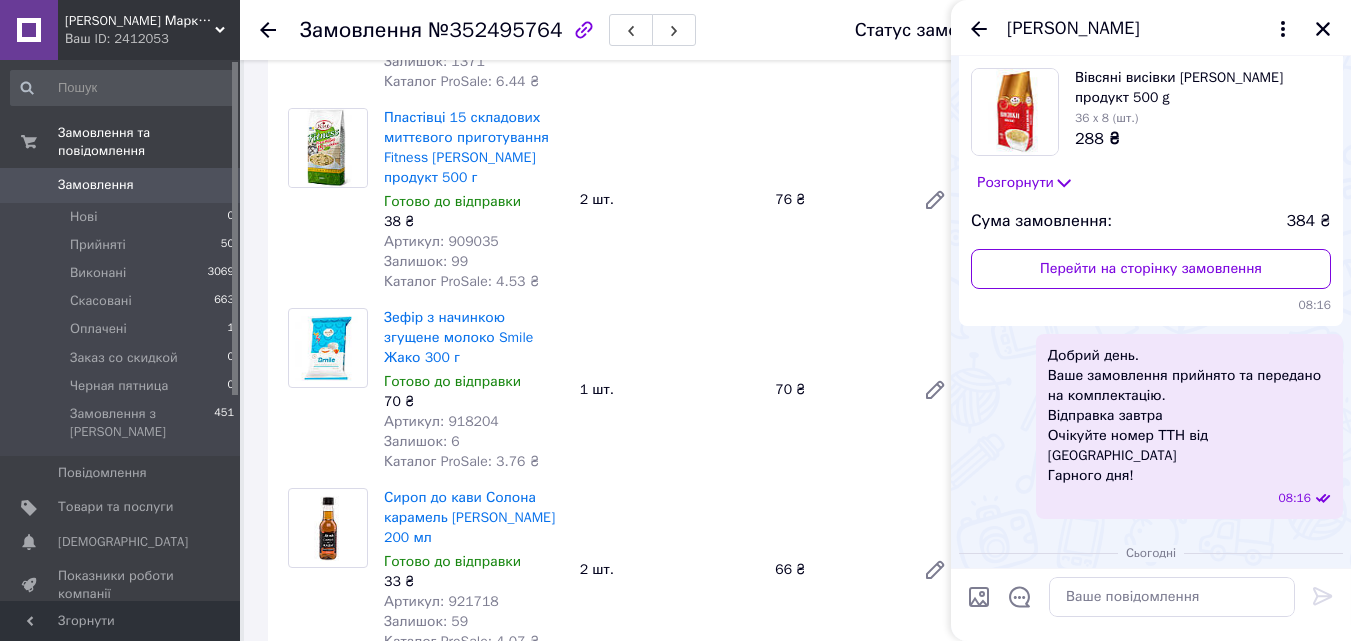 scroll, scrollTop: 0, scrollLeft: 0, axis: both 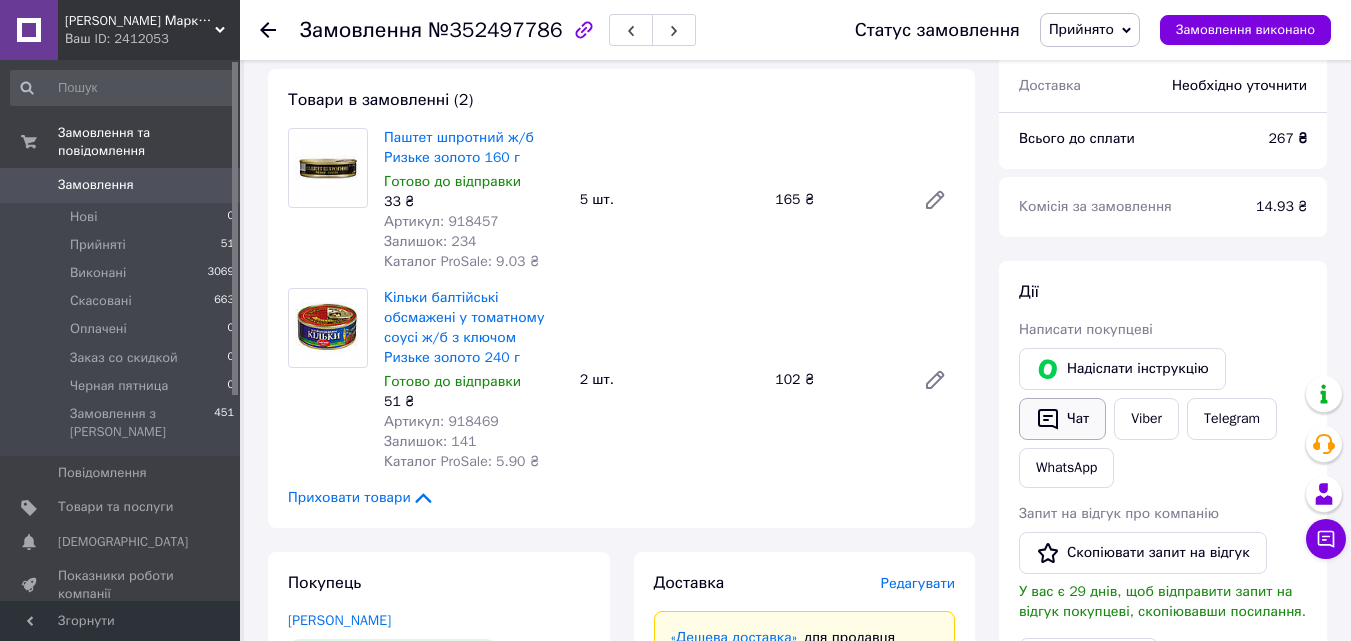 click on "Чат" at bounding box center [1062, 419] 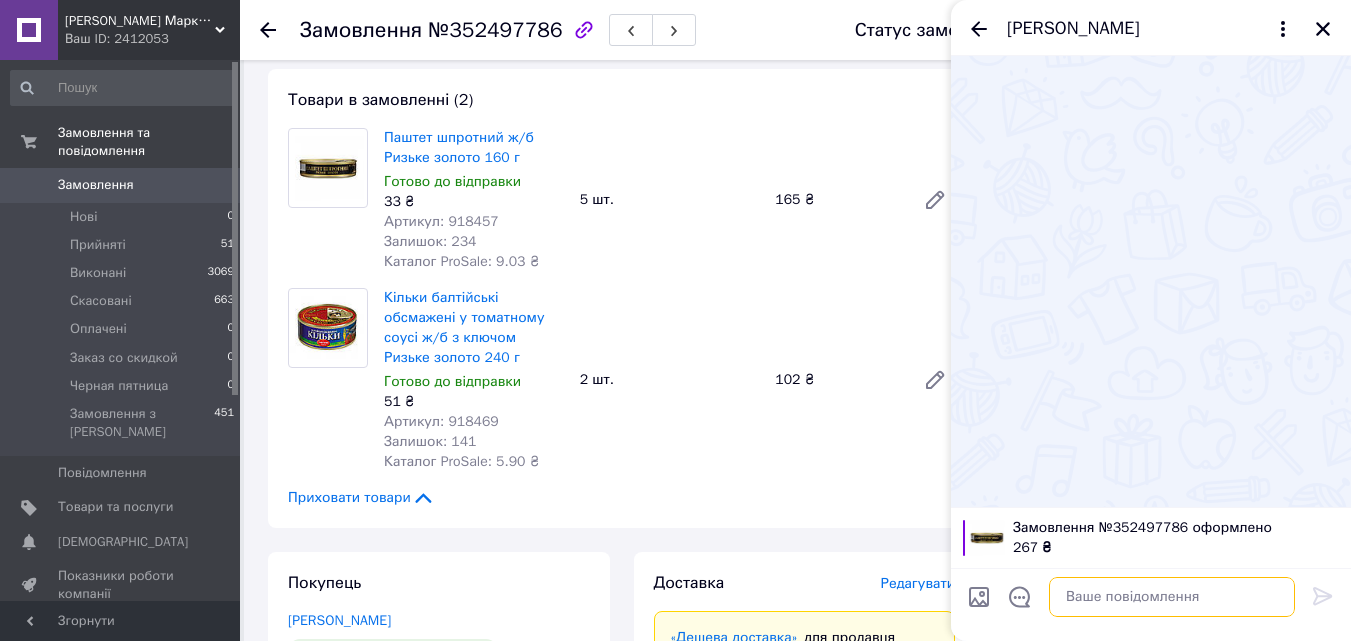 drag, startPoint x: 1160, startPoint y: 593, endPoint x: 1207, endPoint y: 591, distance: 47.042534 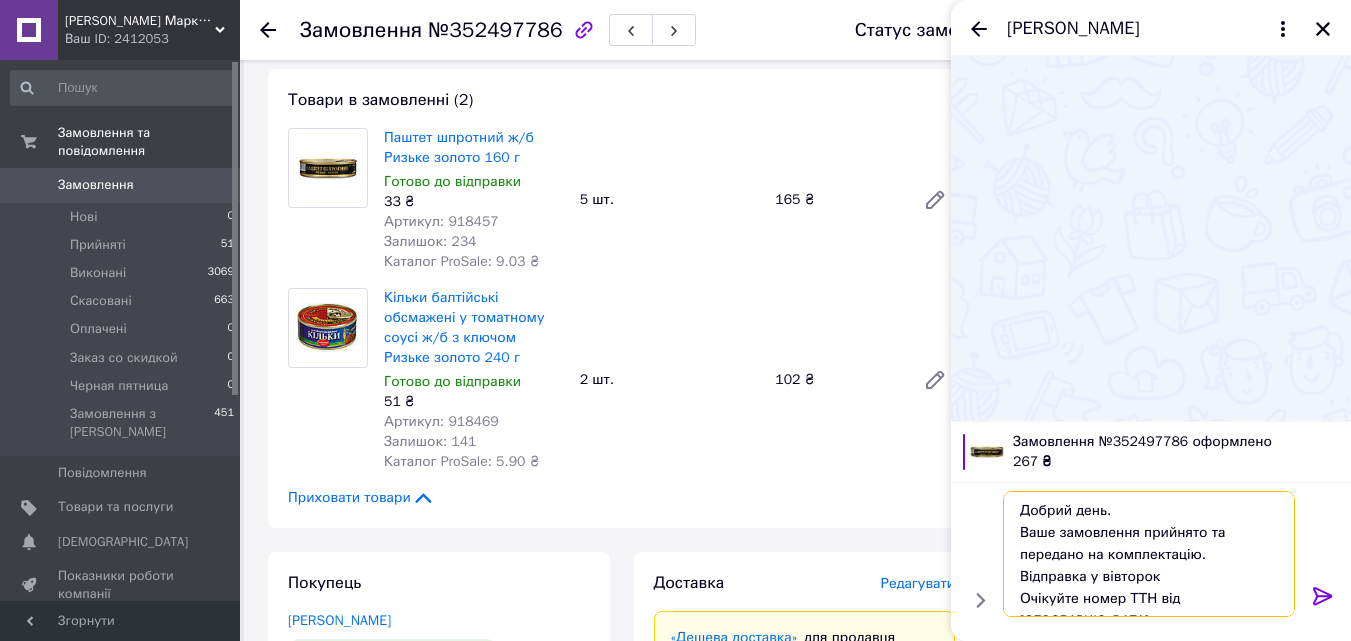 scroll, scrollTop: 24, scrollLeft: 0, axis: vertical 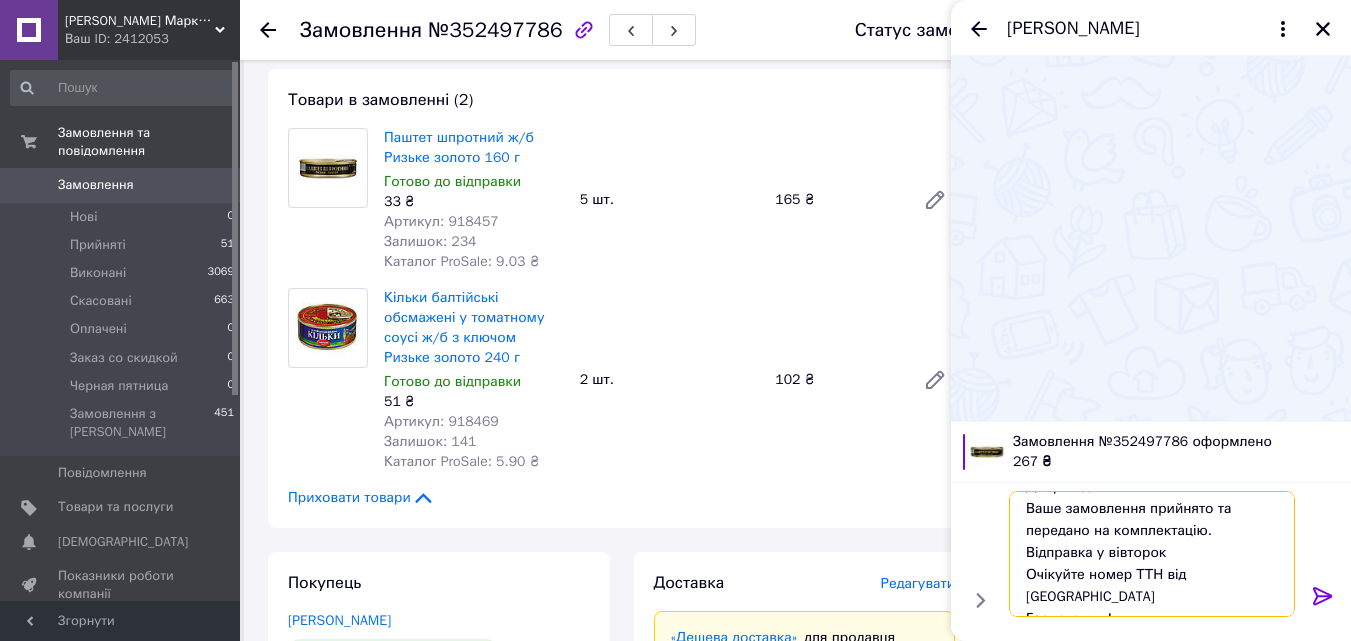 type on "Добрий день.
Ваше замовлення прийнято та передано на комплектацію.
Відправка у вівторок
Очікуйте номер ТТН від [GEOGRAPHIC_DATA]
Гарного дня!" 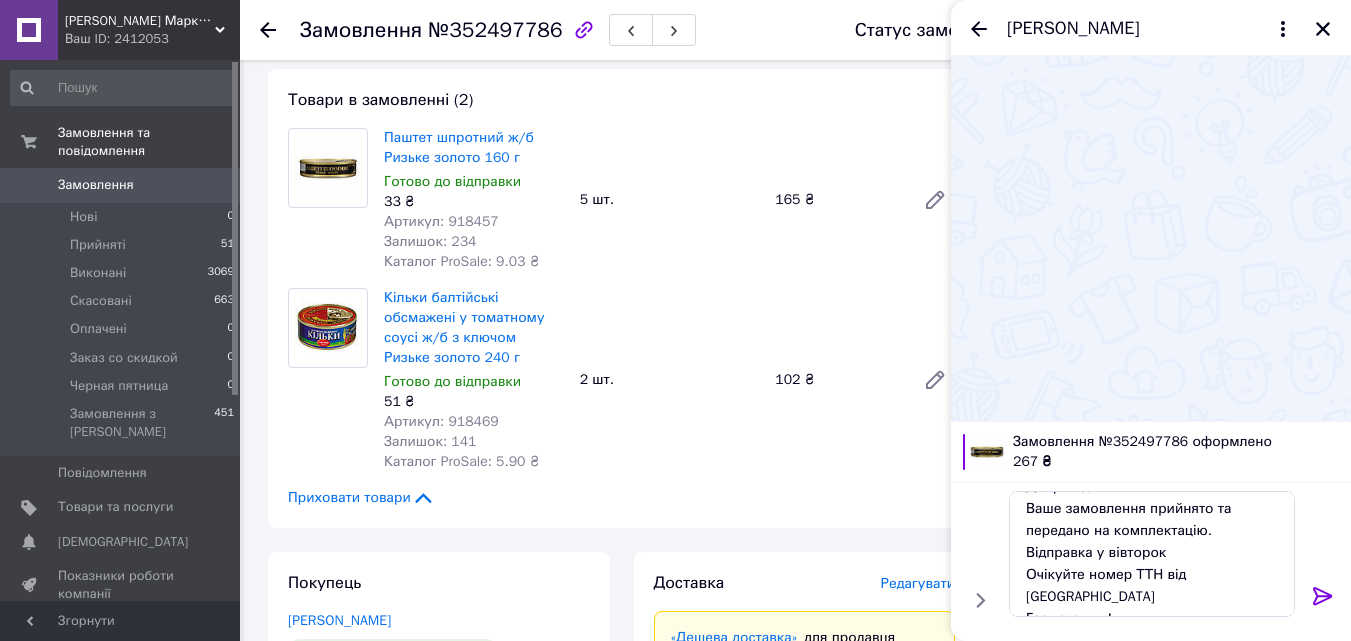 click 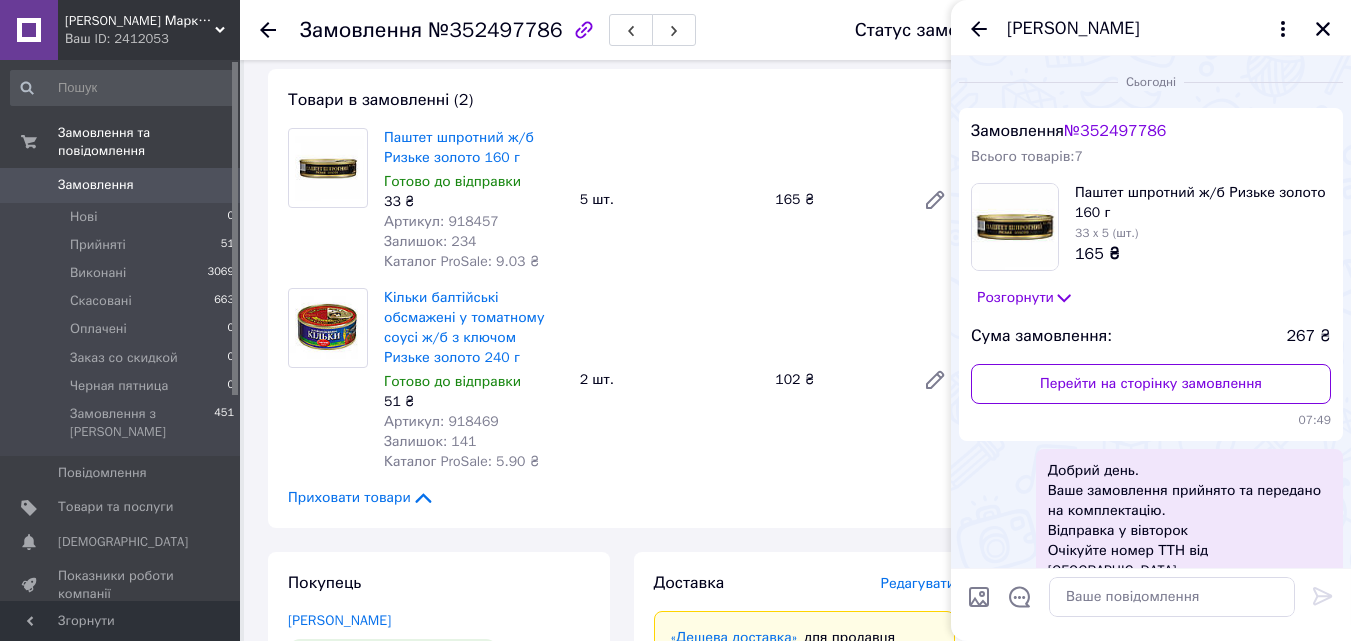 scroll, scrollTop: 0, scrollLeft: 0, axis: both 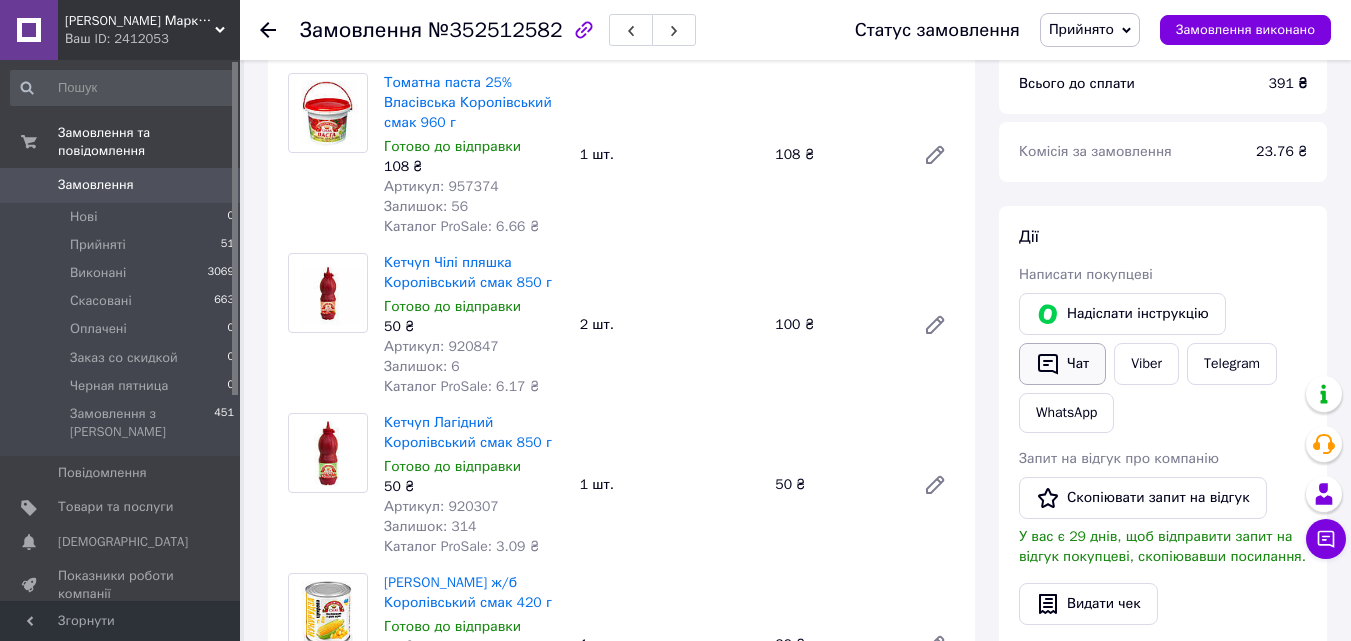 click on "Чат" at bounding box center [1062, 364] 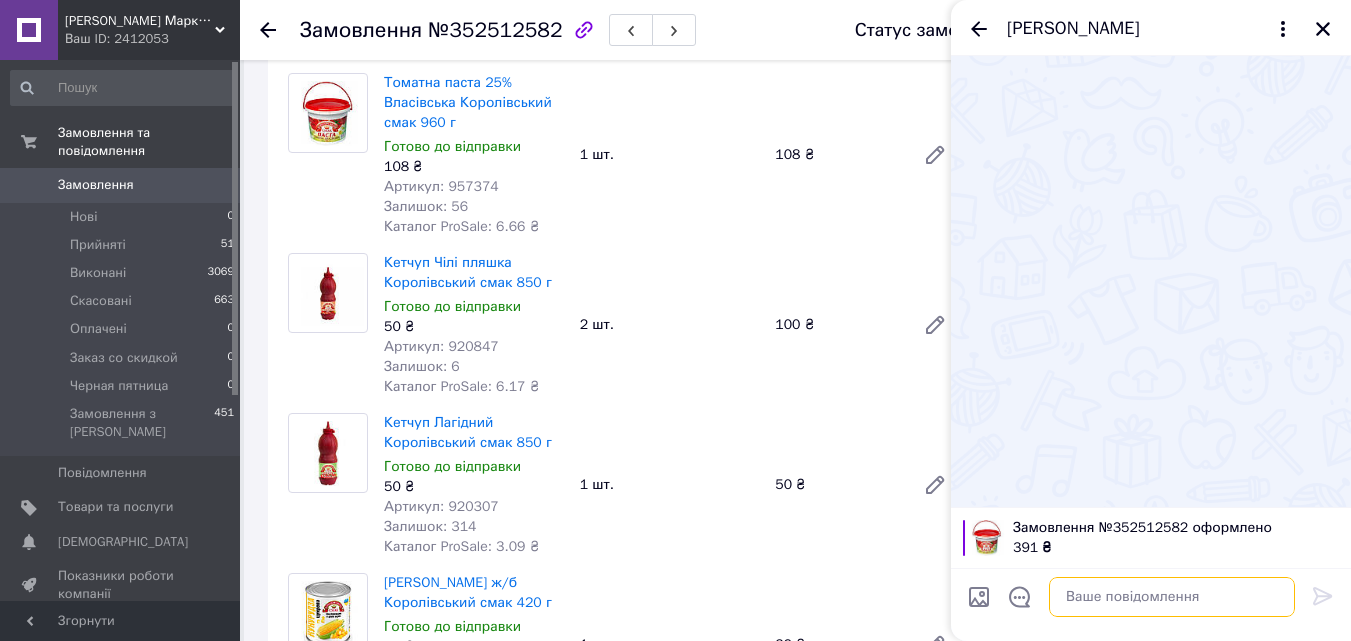 click at bounding box center [1172, 597] 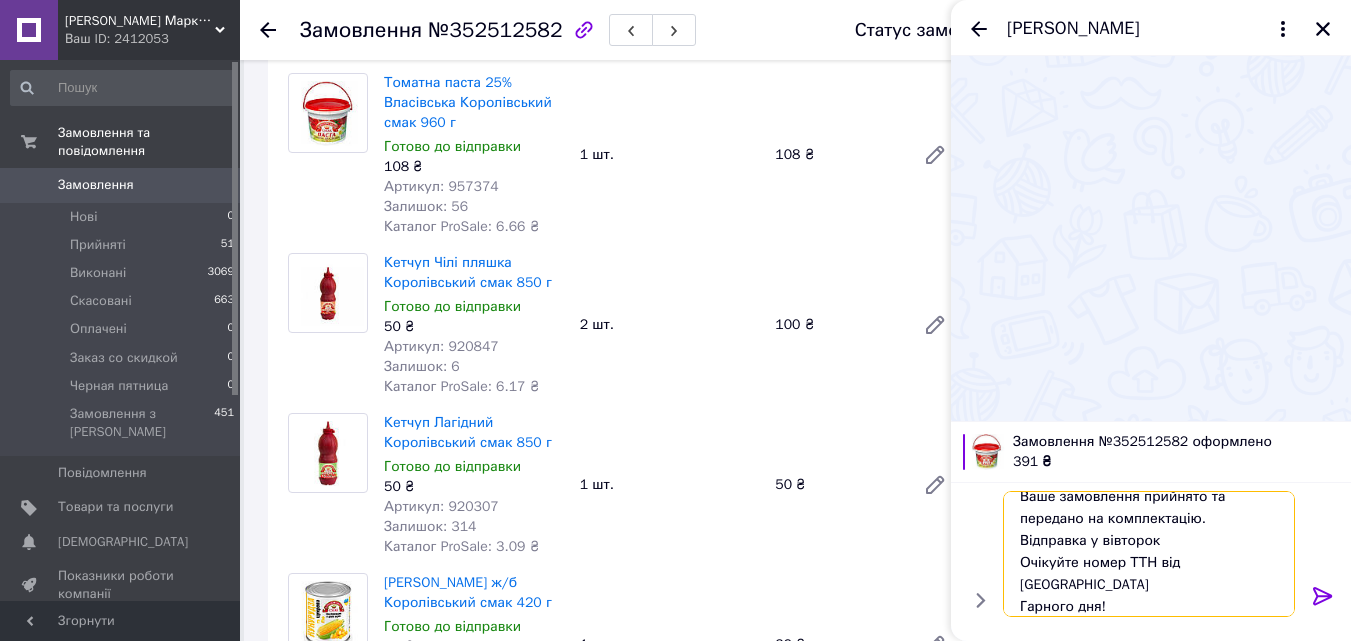 scroll, scrollTop: 24, scrollLeft: 0, axis: vertical 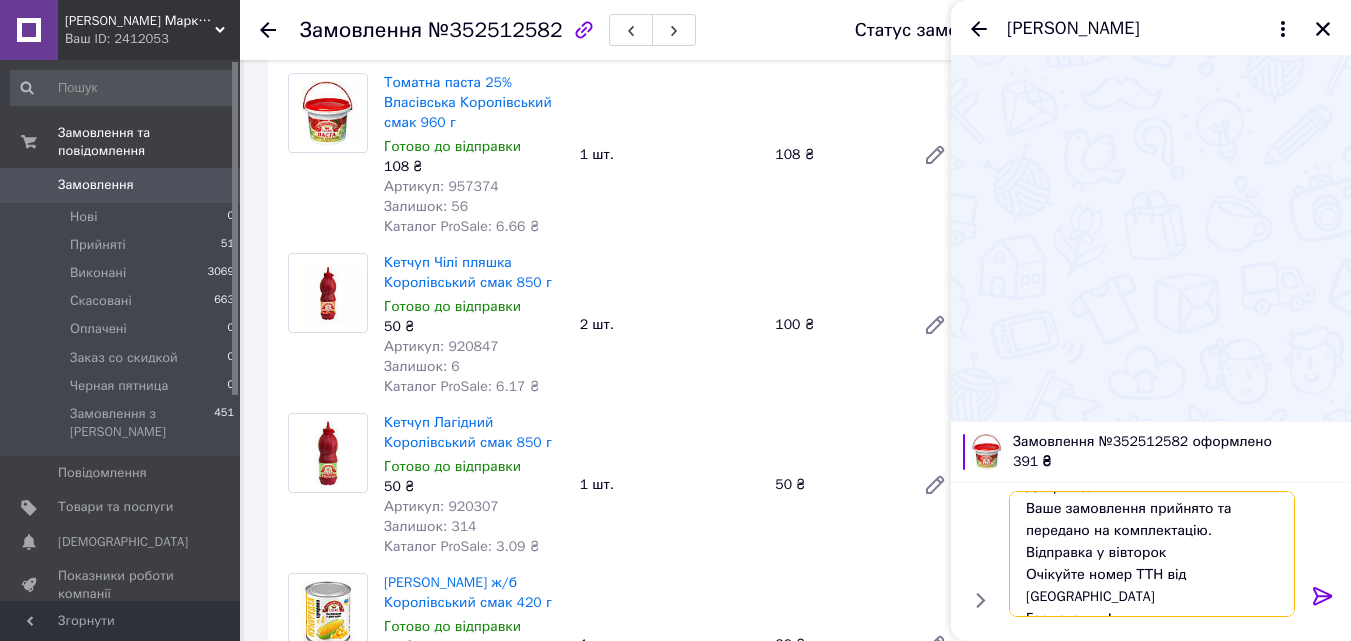 type on "Добрий день.
Ваше замовлення прийнято та передано на комплектацію.
Відправка у вівторок
Очікуйте номер ТТН від [GEOGRAPHIC_DATA]
Гарного дня!" 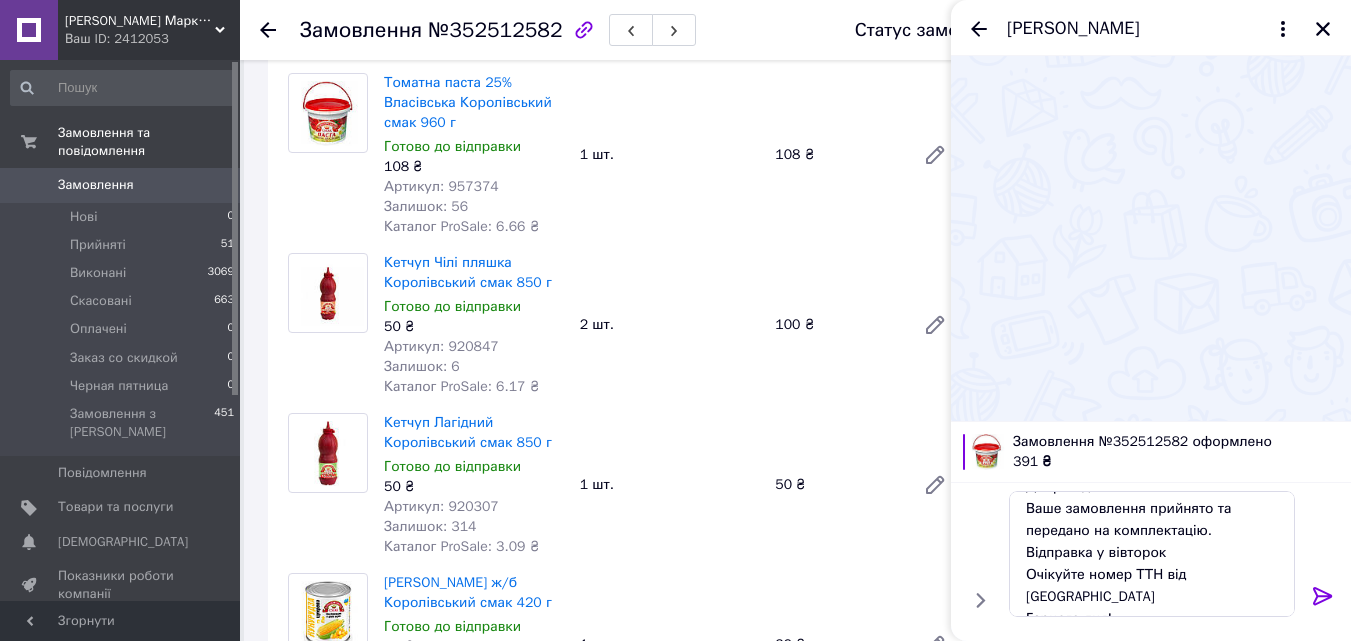click 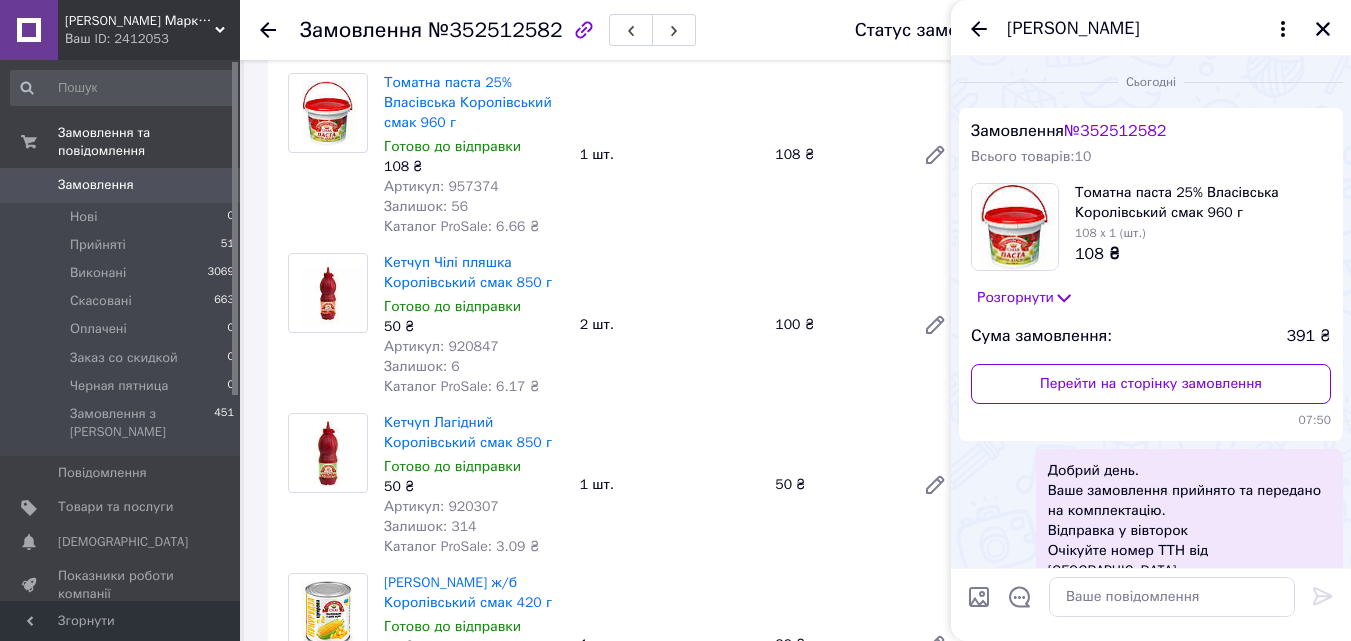 scroll, scrollTop: 0, scrollLeft: 0, axis: both 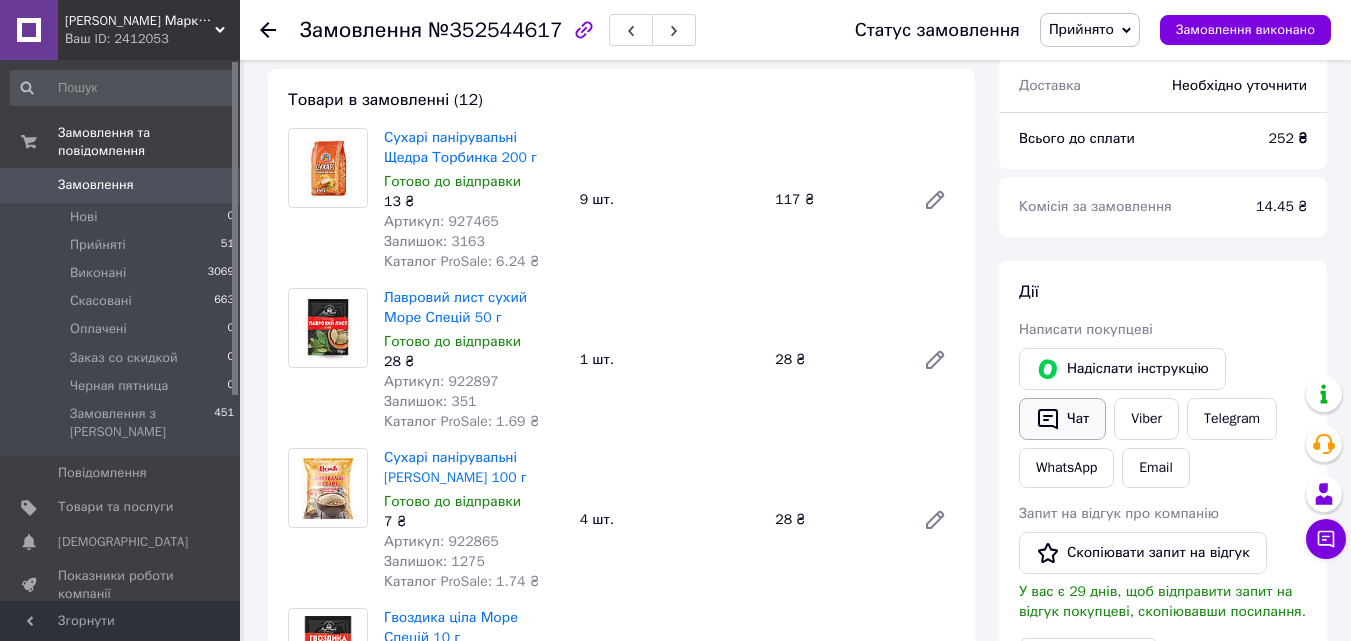 click on "Чат" at bounding box center (1062, 419) 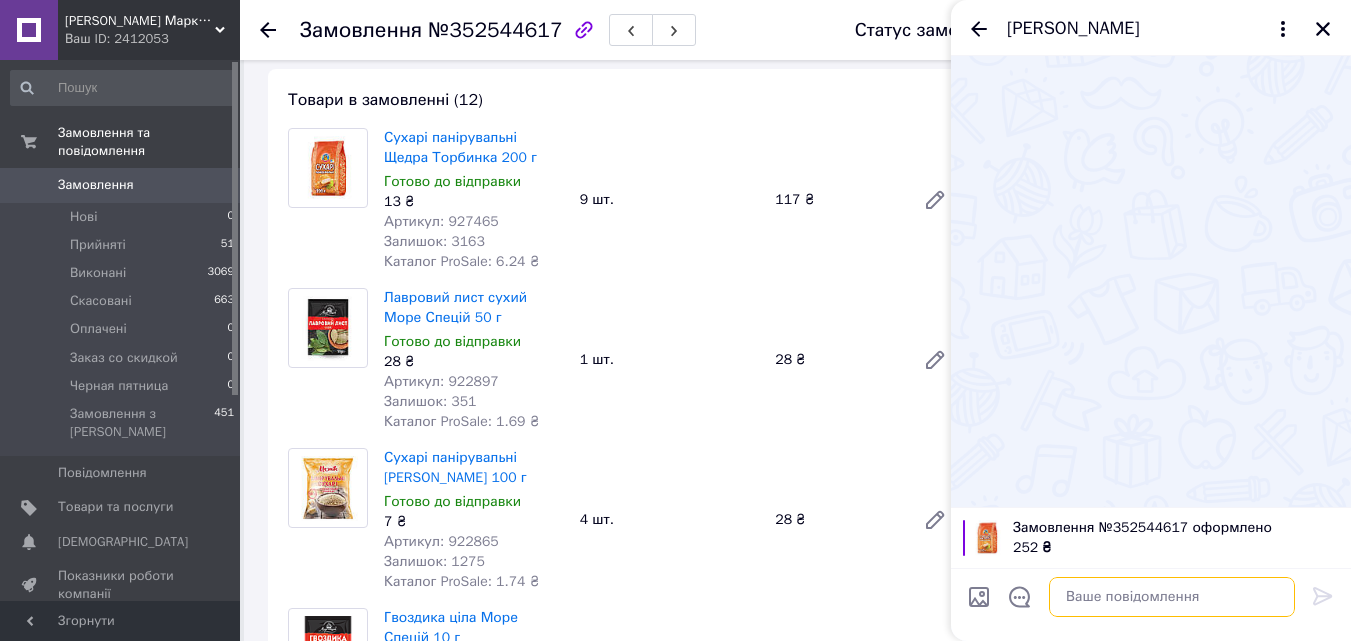 click at bounding box center (1172, 597) 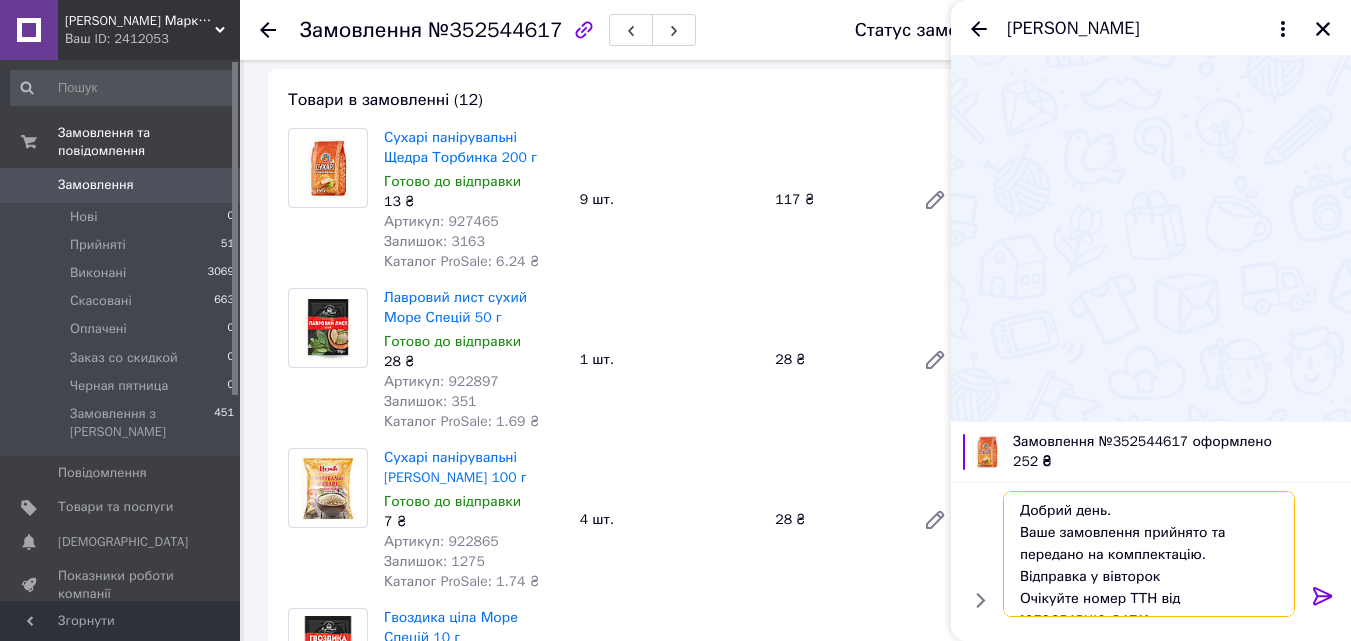 scroll, scrollTop: 24, scrollLeft: 0, axis: vertical 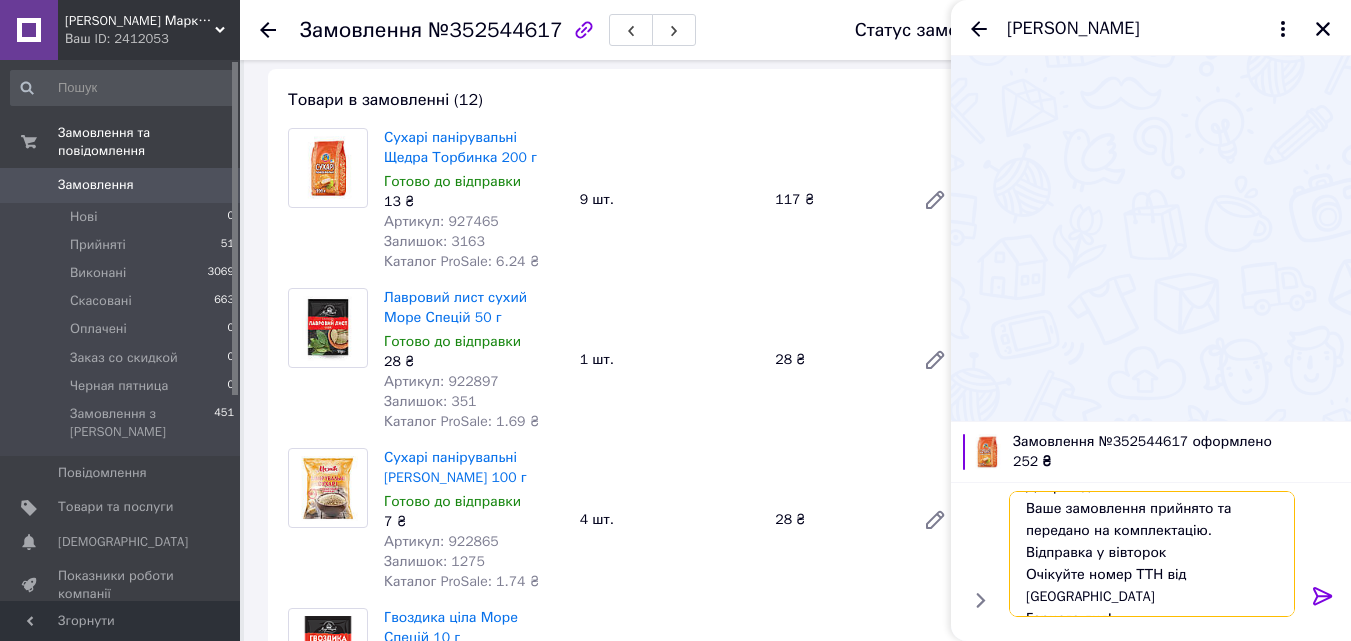 type on "Добрий день.
Ваше замовлення прийнято та передано на комплектацію.
Відправка у вівторок
Очікуйте номер ТТН від [GEOGRAPHIC_DATA]
Гарного дня!" 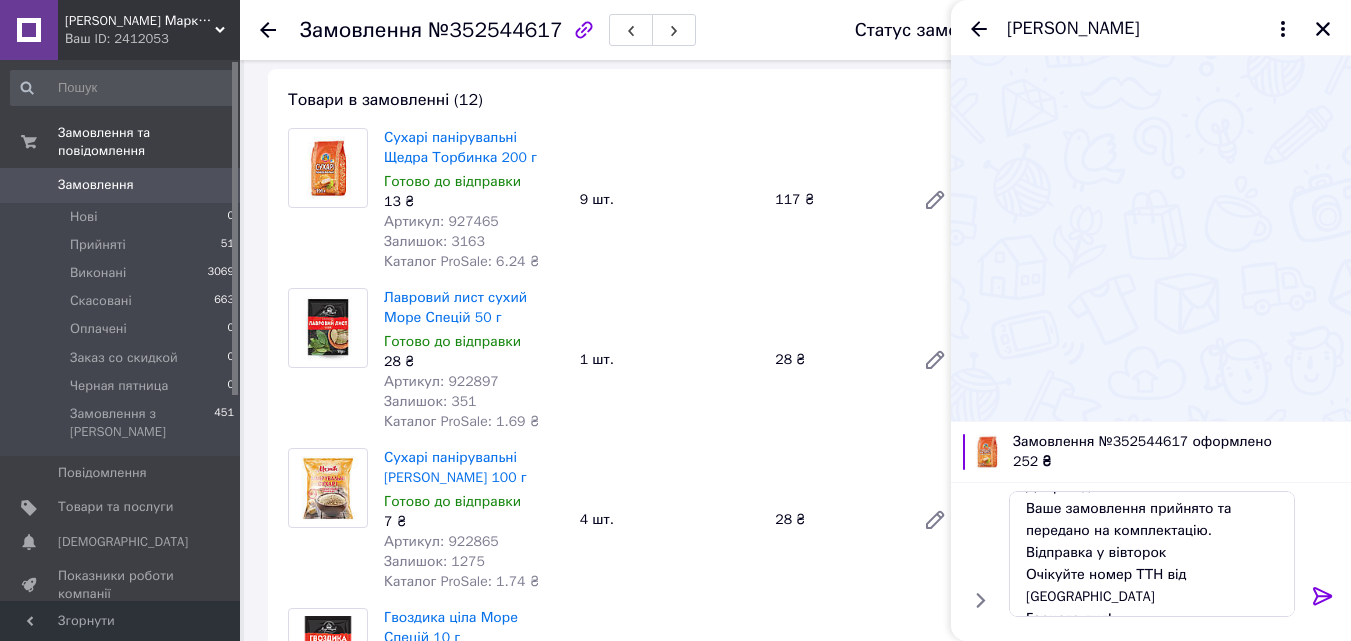drag, startPoint x: 1315, startPoint y: 596, endPoint x: 681, endPoint y: 114, distance: 796.417 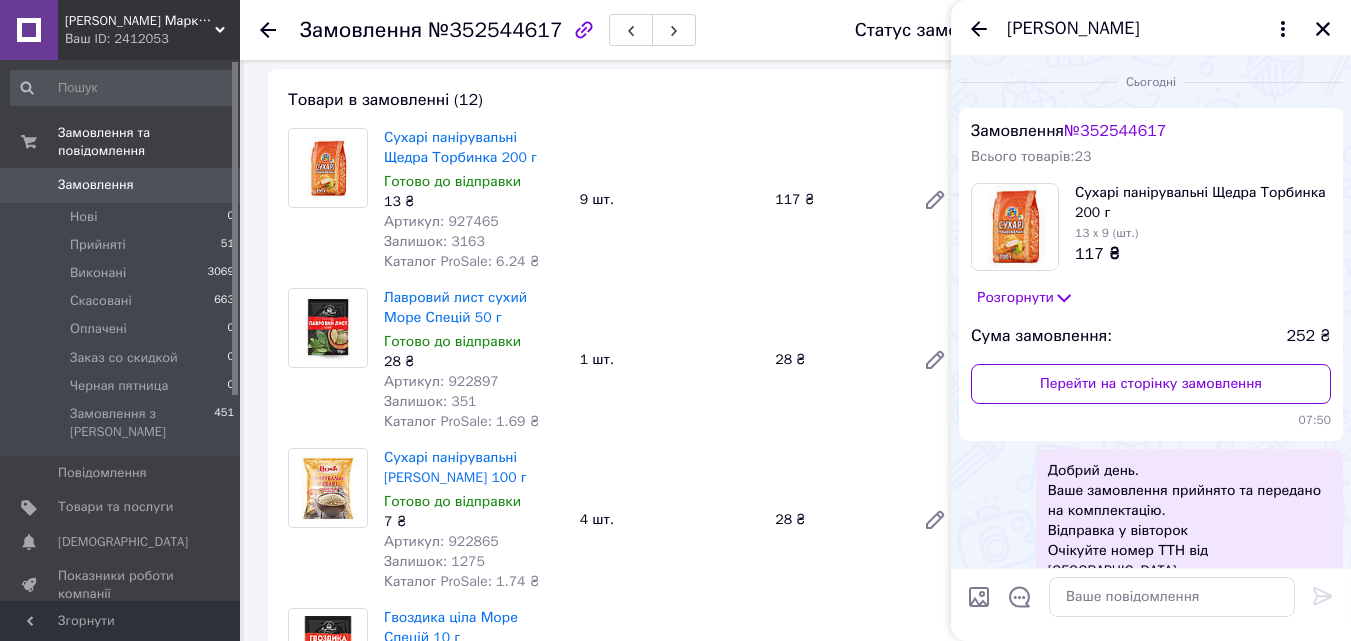 scroll, scrollTop: 0, scrollLeft: 0, axis: both 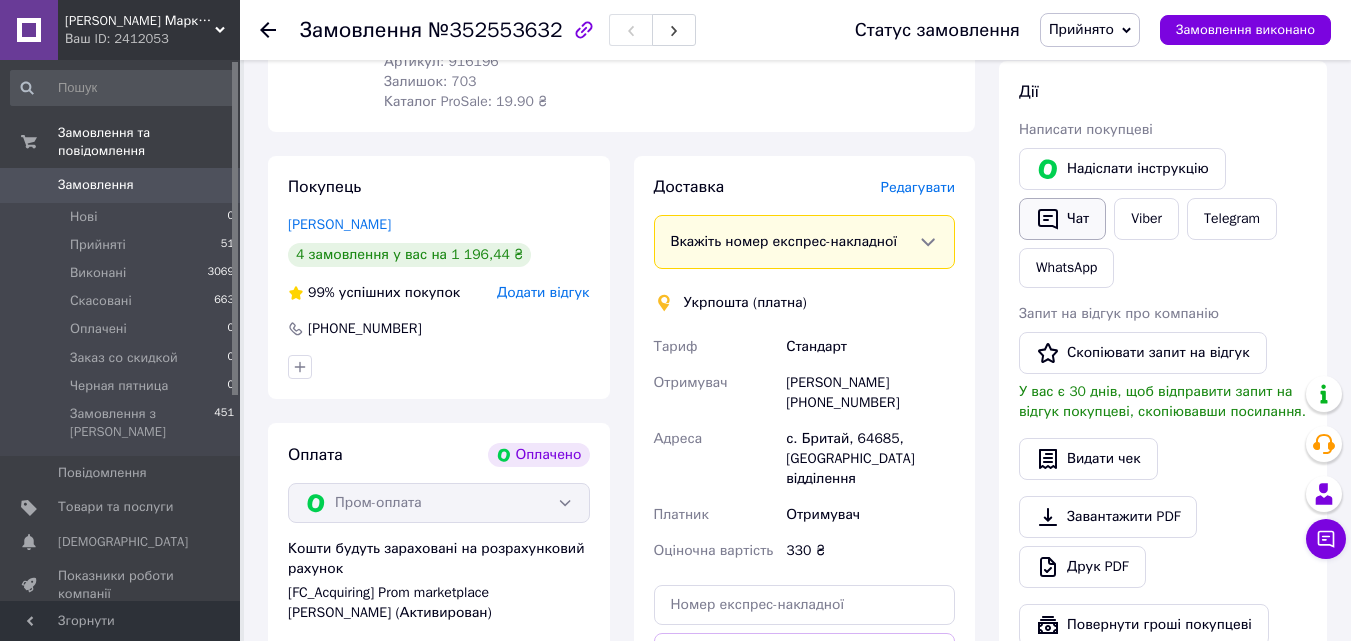 click on "Чат" at bounding box center (1062, 219) 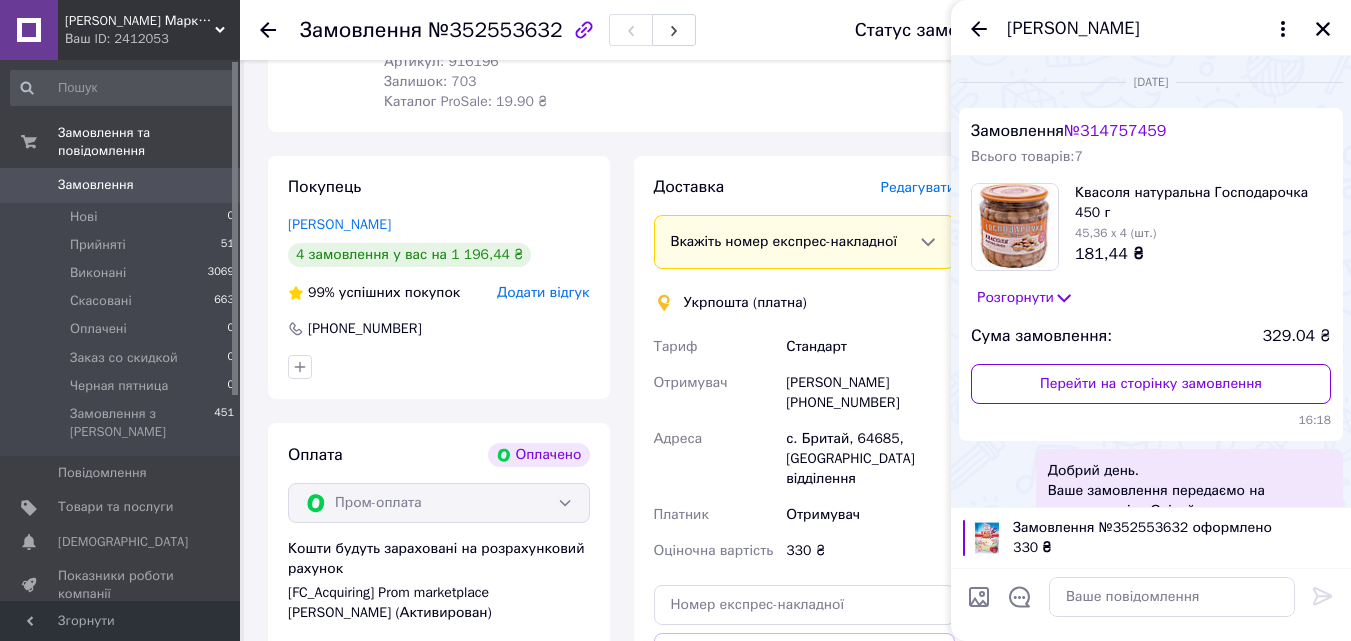scroll, scrollTop: 280, scrollLeft: 0, axis: vertical 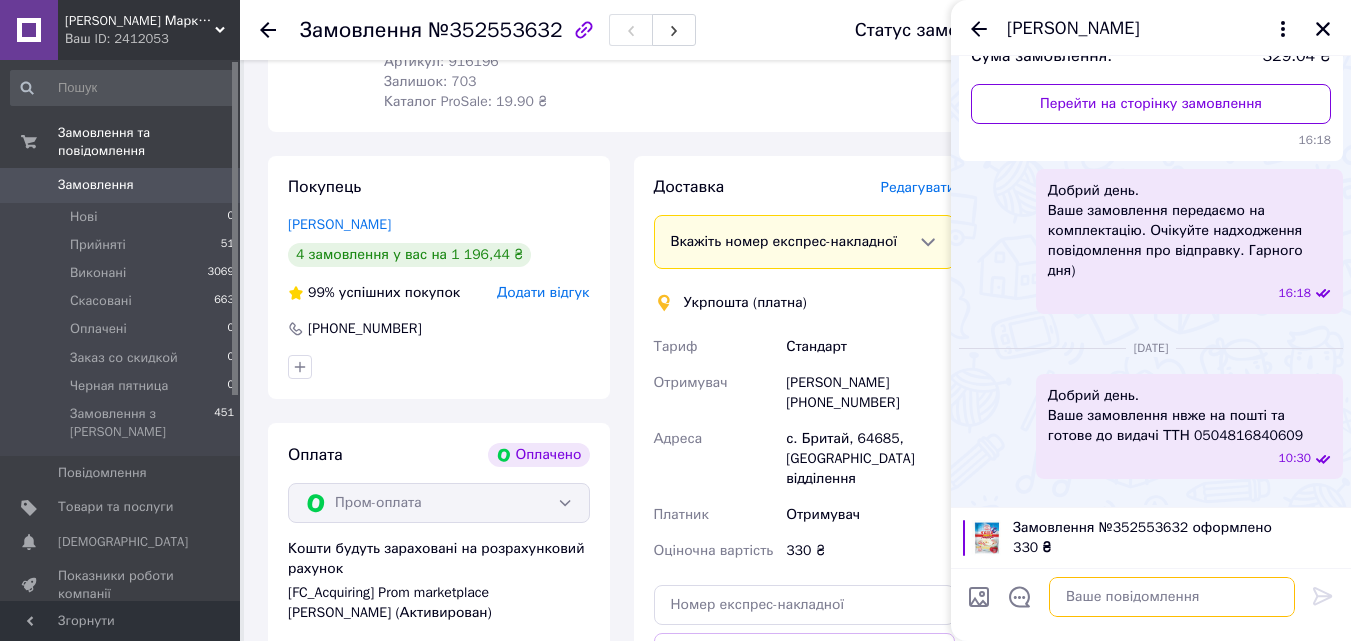 click at bounding box center (1172, 597) 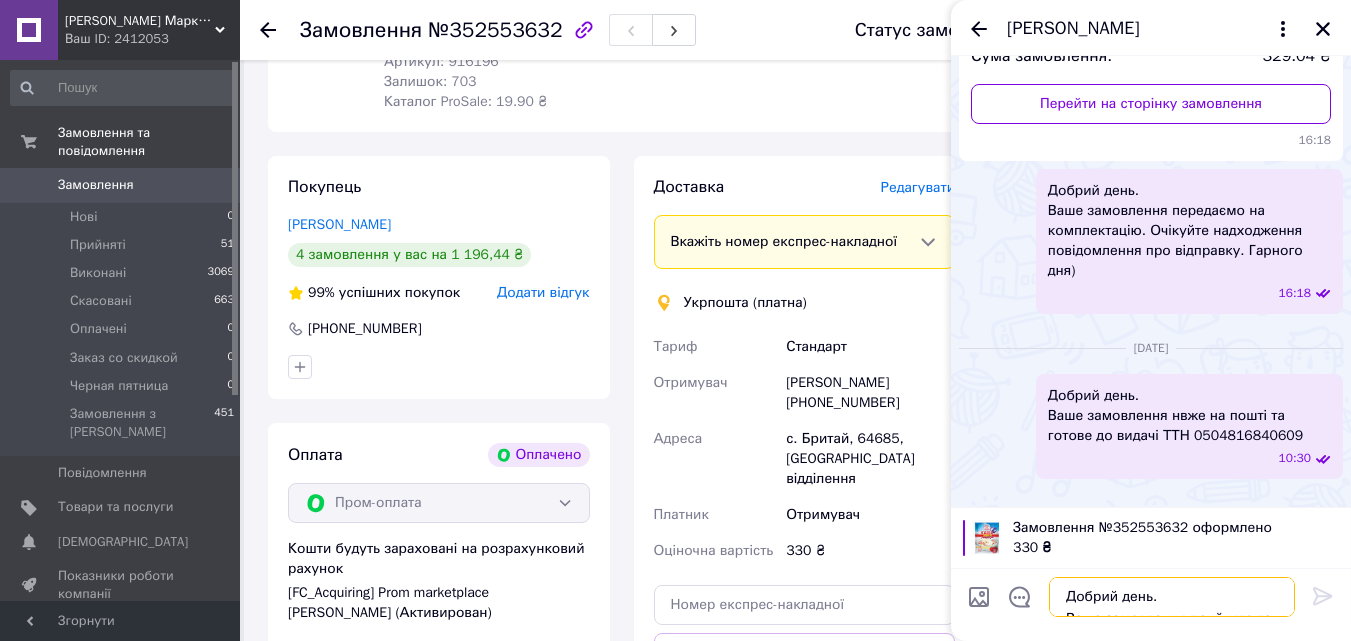 scroll, scrollTop: 24, scrollLeft: 0, axis: vertical 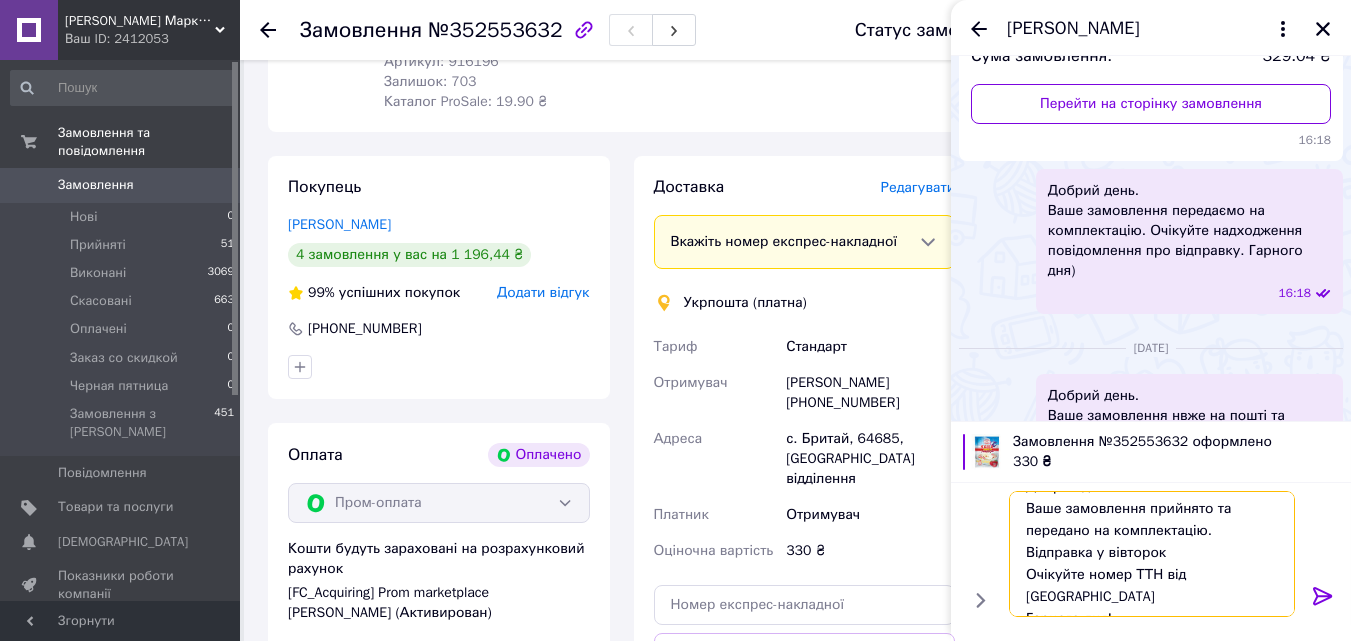 drag, startPoint x: 1266, startPoint y: 578, endPoint x: 1181, endPoint y: 568, distance: 85.58621 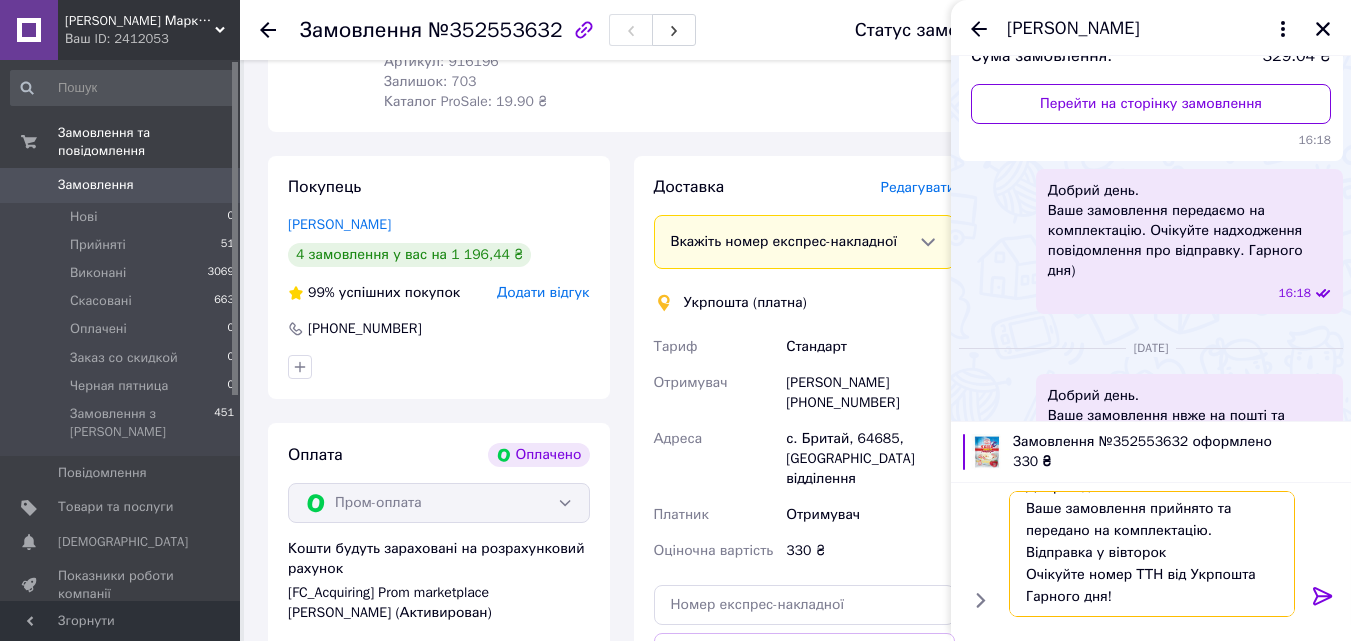 type on "Добрий день.
Ваше замовлення прийнято та передано на комплектацію.
Відправка у вівторок
Очікуйте номер ТТН від Укрпошта
Гарного дня!" 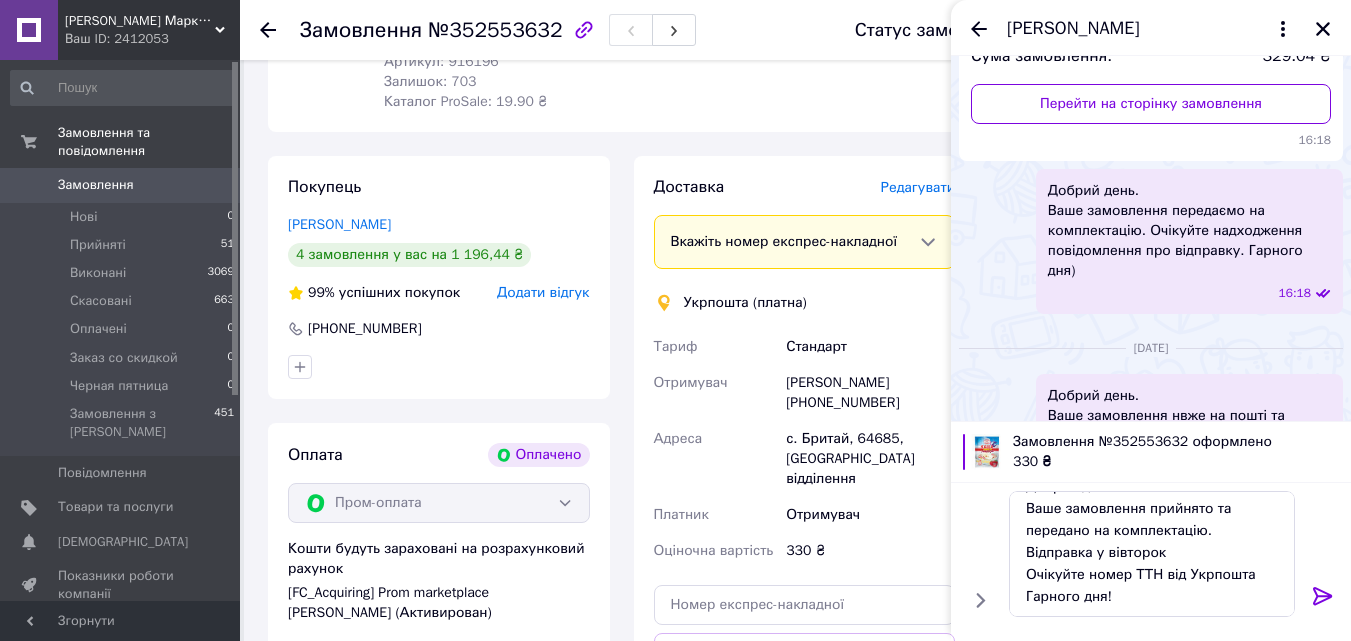 click 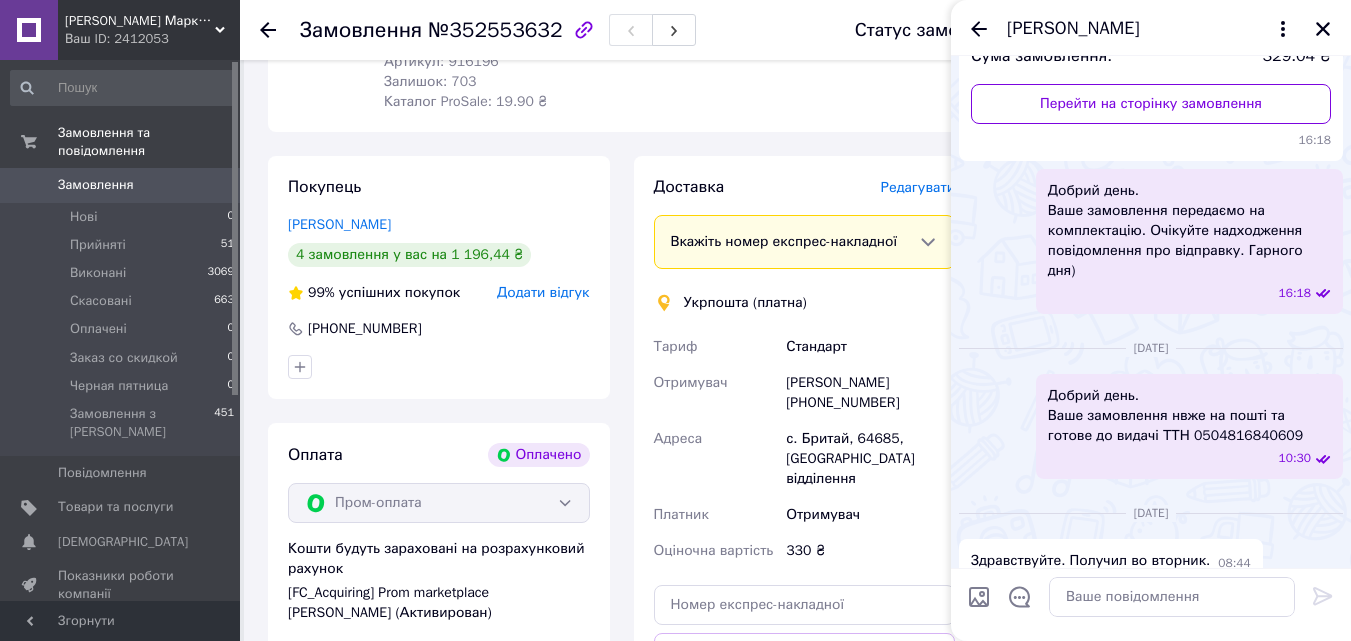 scroll, scrollTop: 0, scrollLeft: 0, axis: both 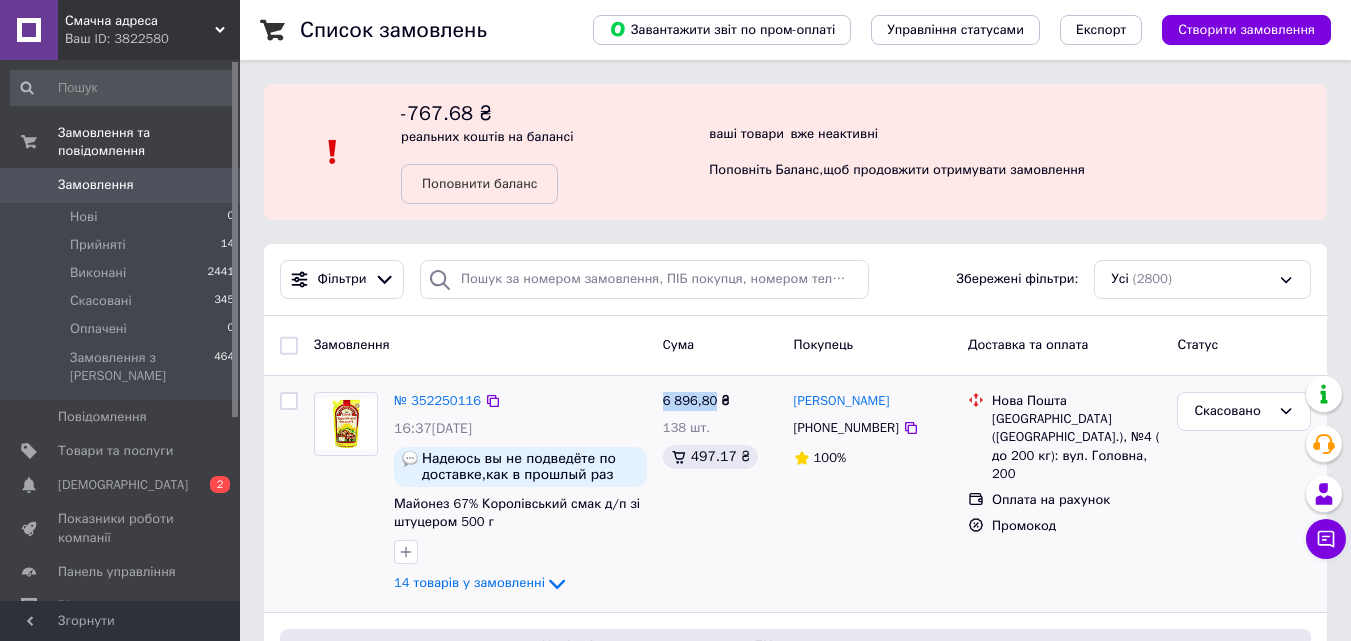 drag, startPoint x: 711, startPoint y: 401, endPoint x: 660, endPoint y: 404, distance: 51.088158 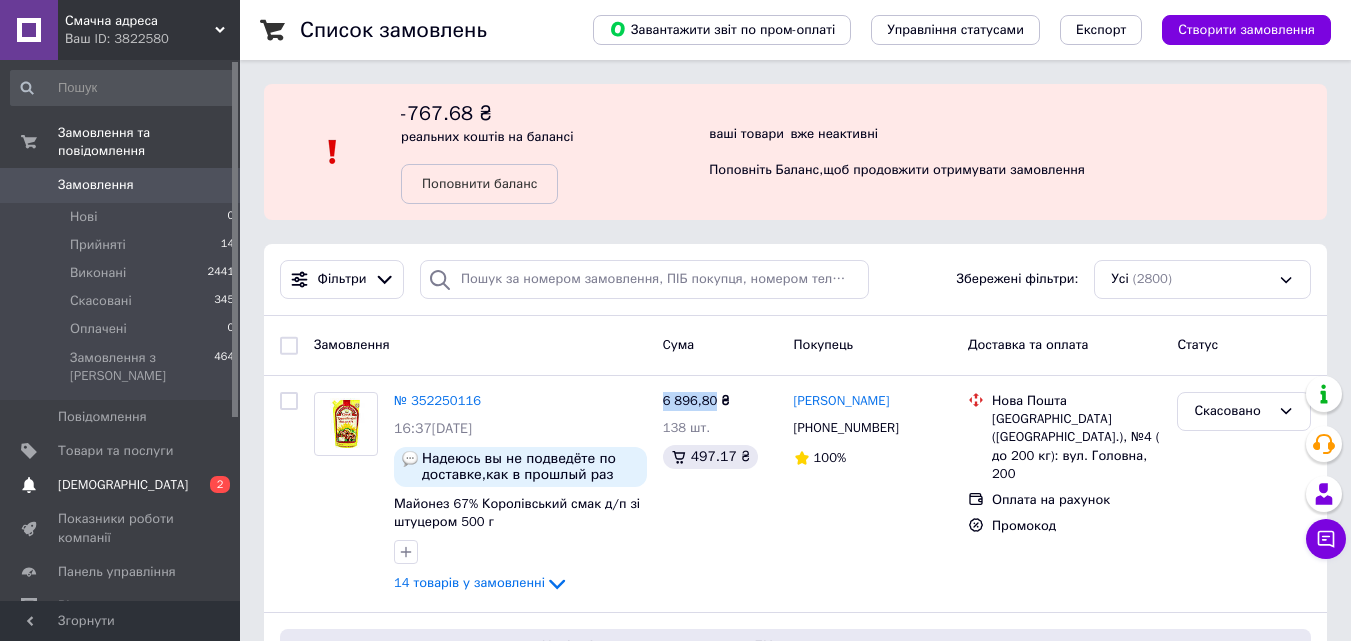 click on "[DEMOGRAPHIC_DATA]" at bounding box center (123, 485) 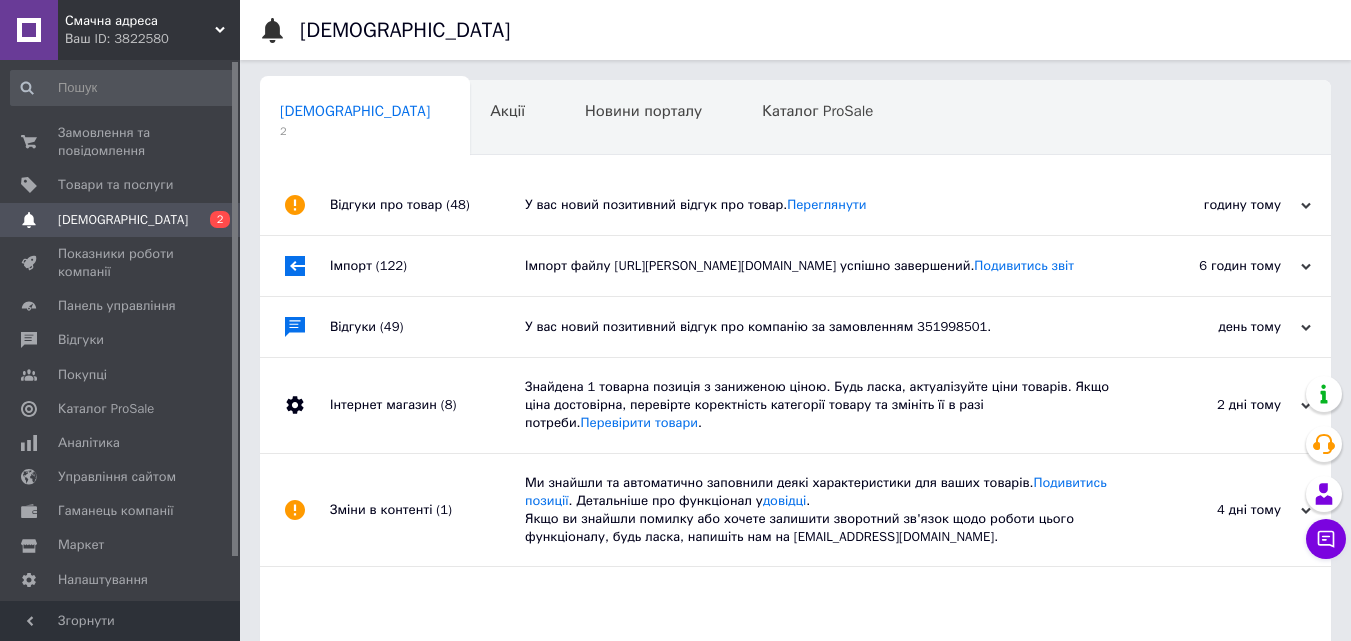 click on "Імпорт файлу [URL][PERSON_NAME][DOMAIN_NAME] успішно завершений.  Подивитись звіт" at bounding box center [818, 266] 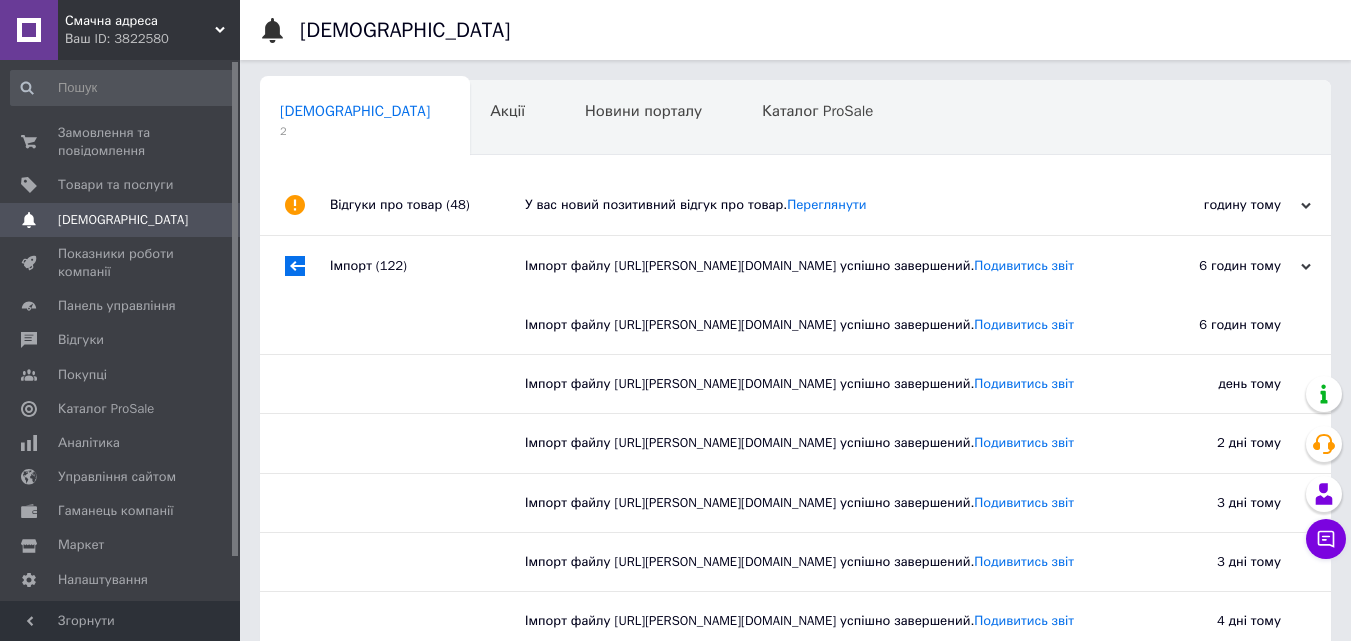 click on "У вас новий позитивний відгук про товар.  [GEOGRAPHIC_DATA]" at bounding box center [818, 205] 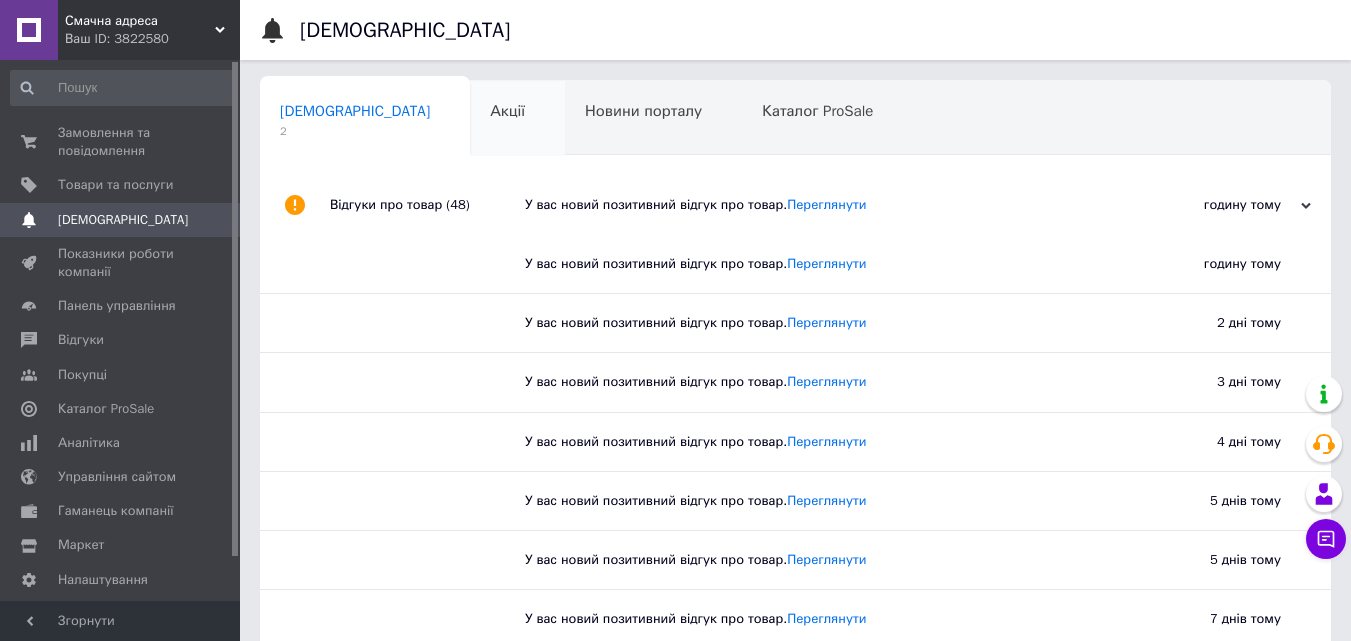 click on "Акції 0" at bounding box center [517, 119] 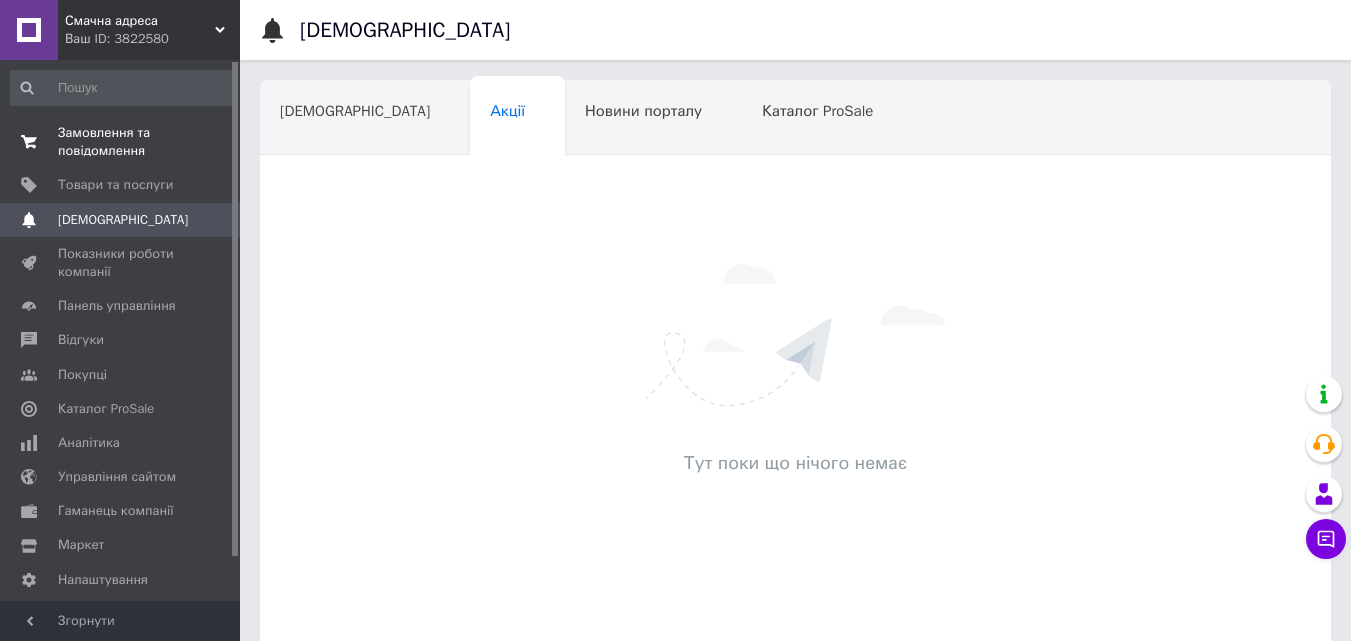 click on "Замовлення та повідомлення" at bounding box center [121, 142] 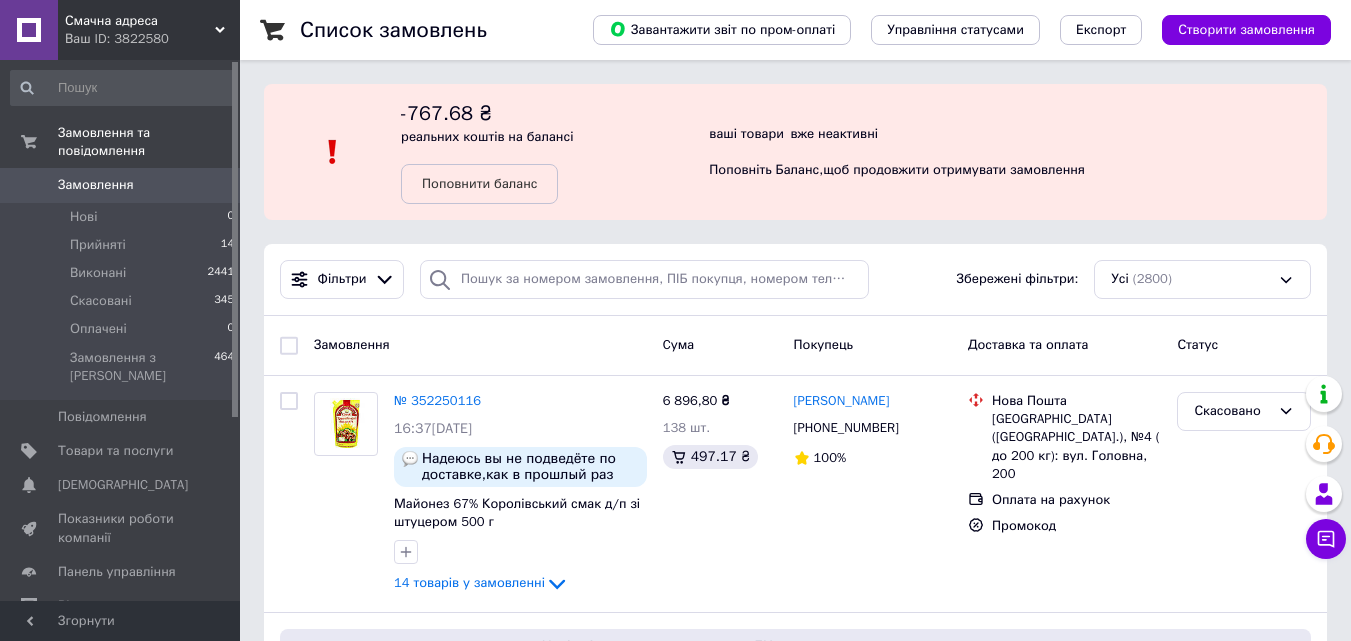 click on "№ 352250116" at bounding box center [437, 400] 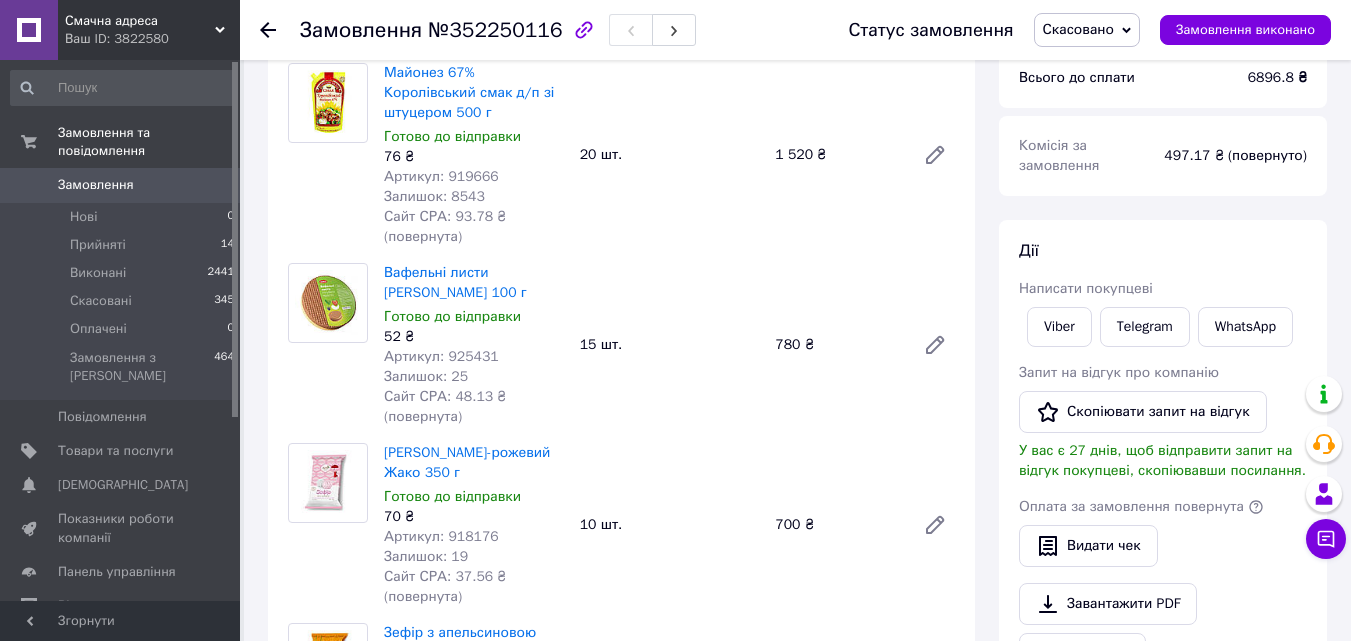 scroll, scrollTop: 0, scrollLeft: 0, axis: both 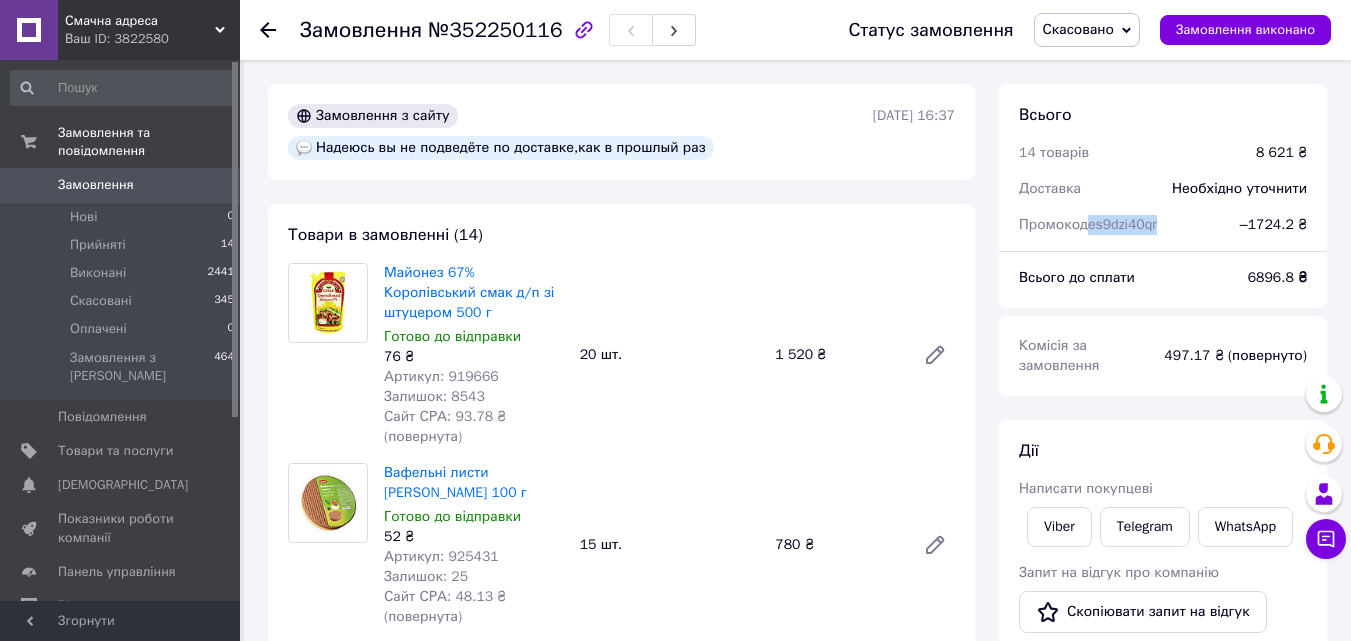drag, startPoint x: 1168, startPoint y: 229, endPoint x: 1093, endPoint y: 229, distance: 75 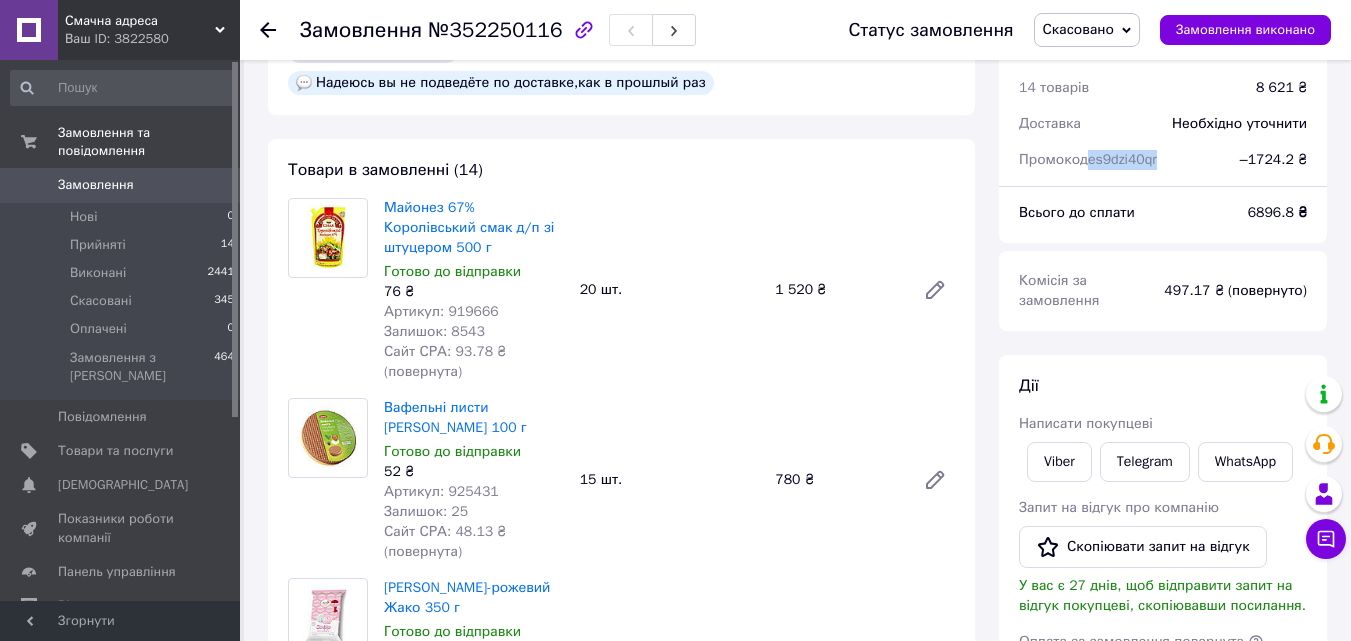scroll, scrollTop: 100, scrollLeft: 0, axis: vertical 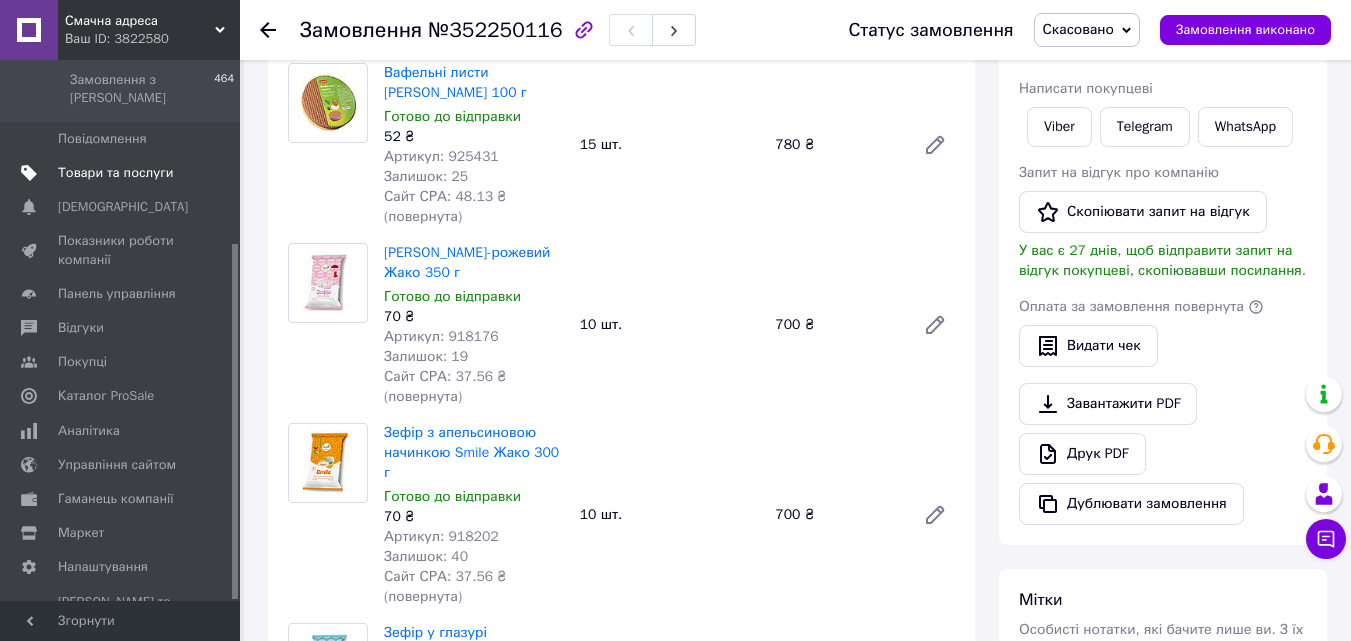 click on "Товари та послуги" at bounding box center (115, 173) 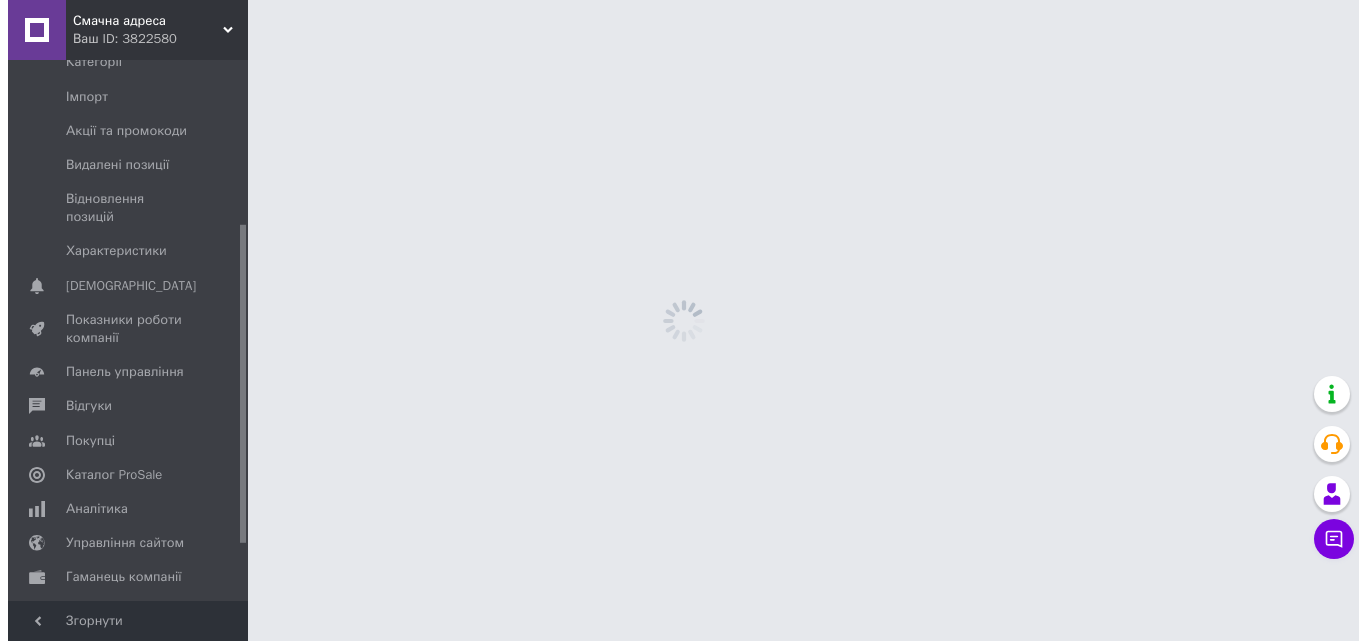 scroll, scrollTop: 0, scrollLeft: 0, axis: both 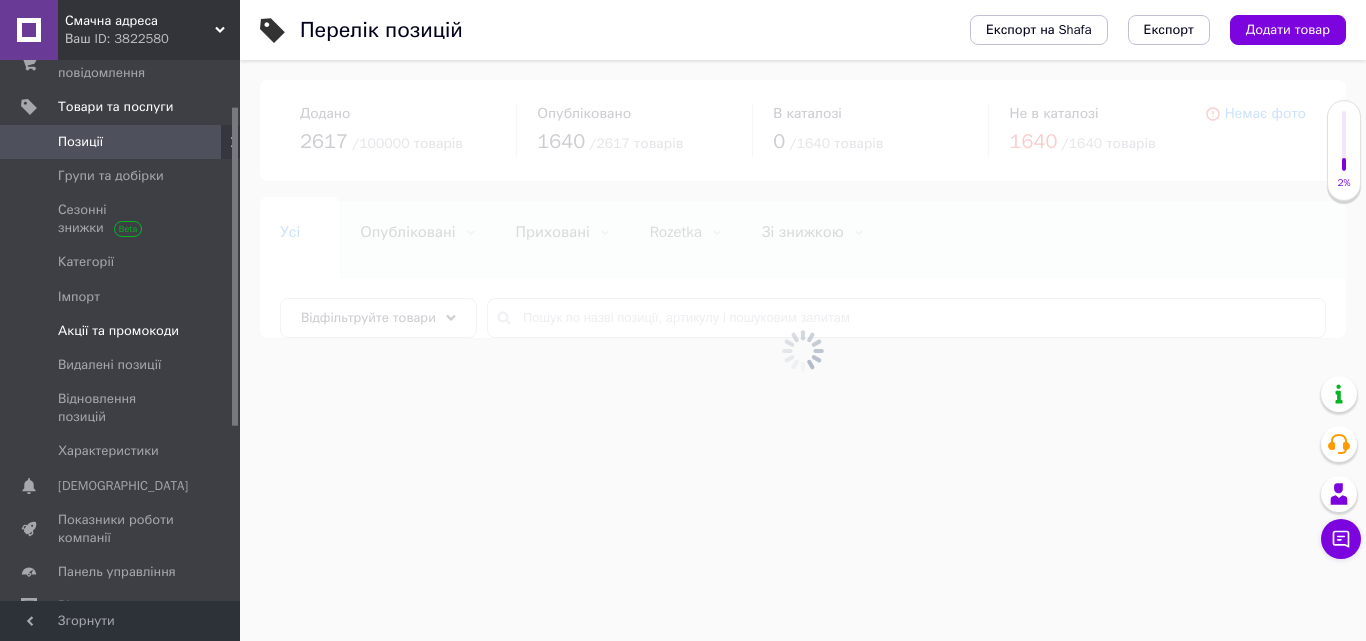 click on "Акції та промокоди" at bounding box center [118, 331] 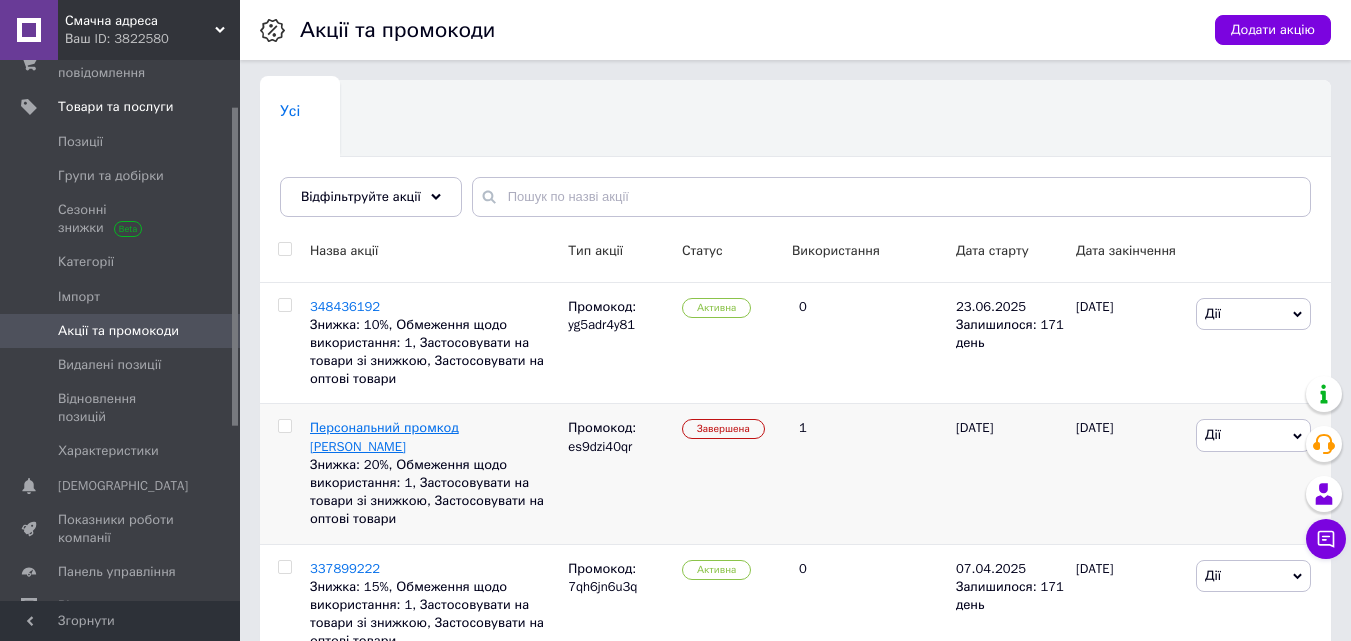 click on "Персональний промкод [PERSON_NAME]" at bounding box center [384, 436] 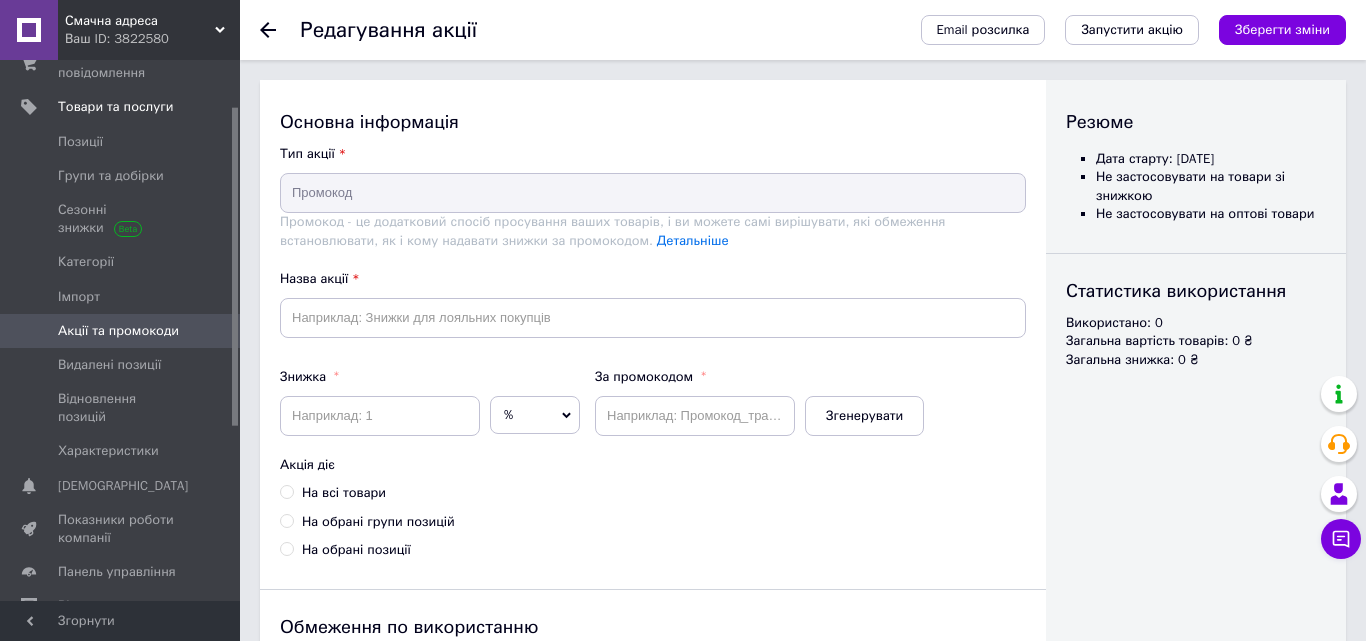 type on "Персональний промкод [PERSON_NAME]" 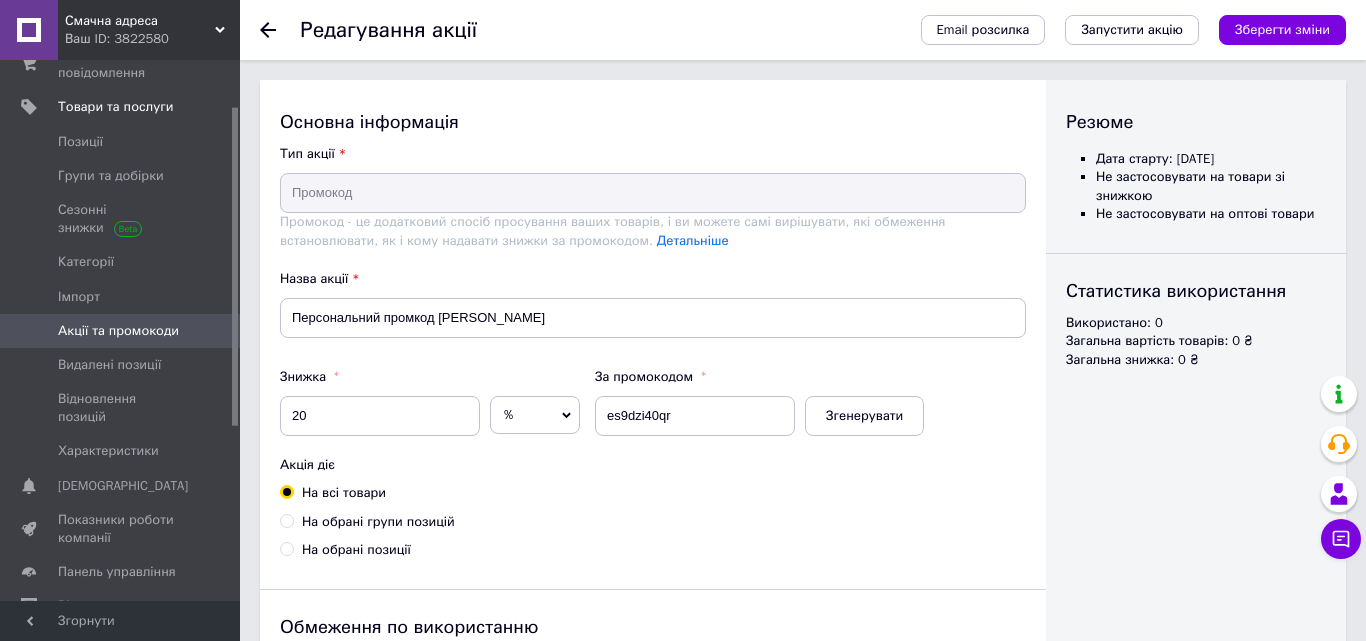 checkbox on "true" 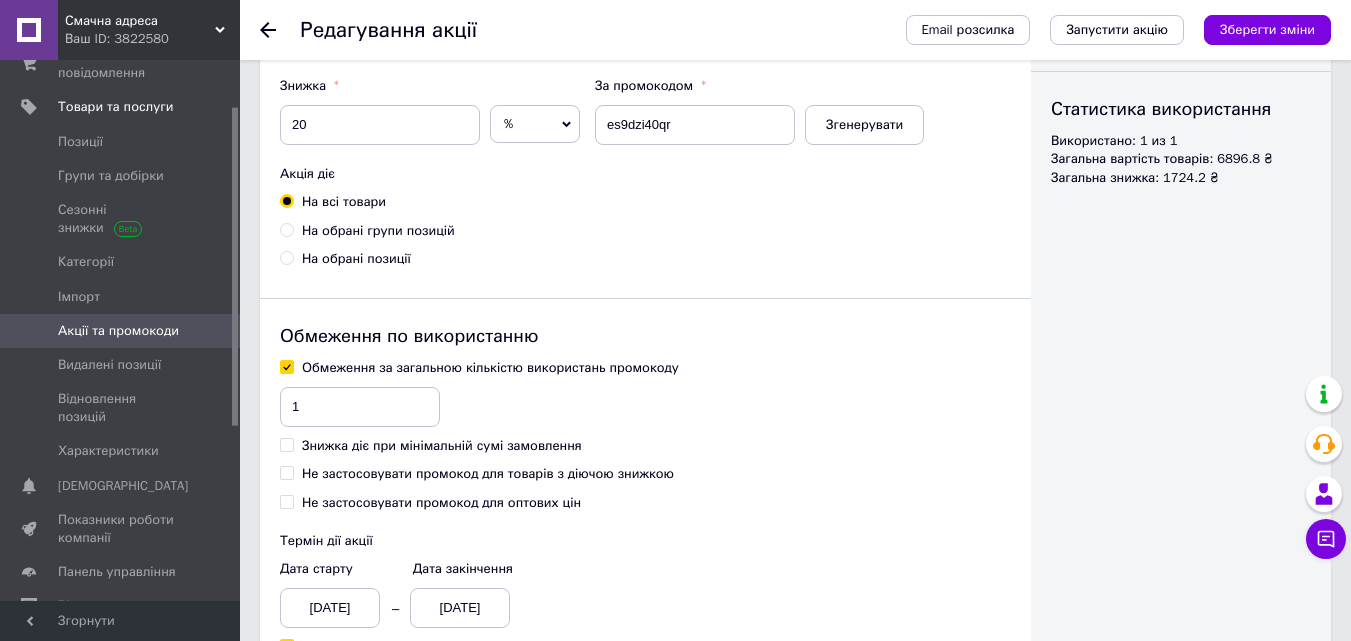 scroll, scrollTop: 115, scrollLeft: 0, axis: vertical 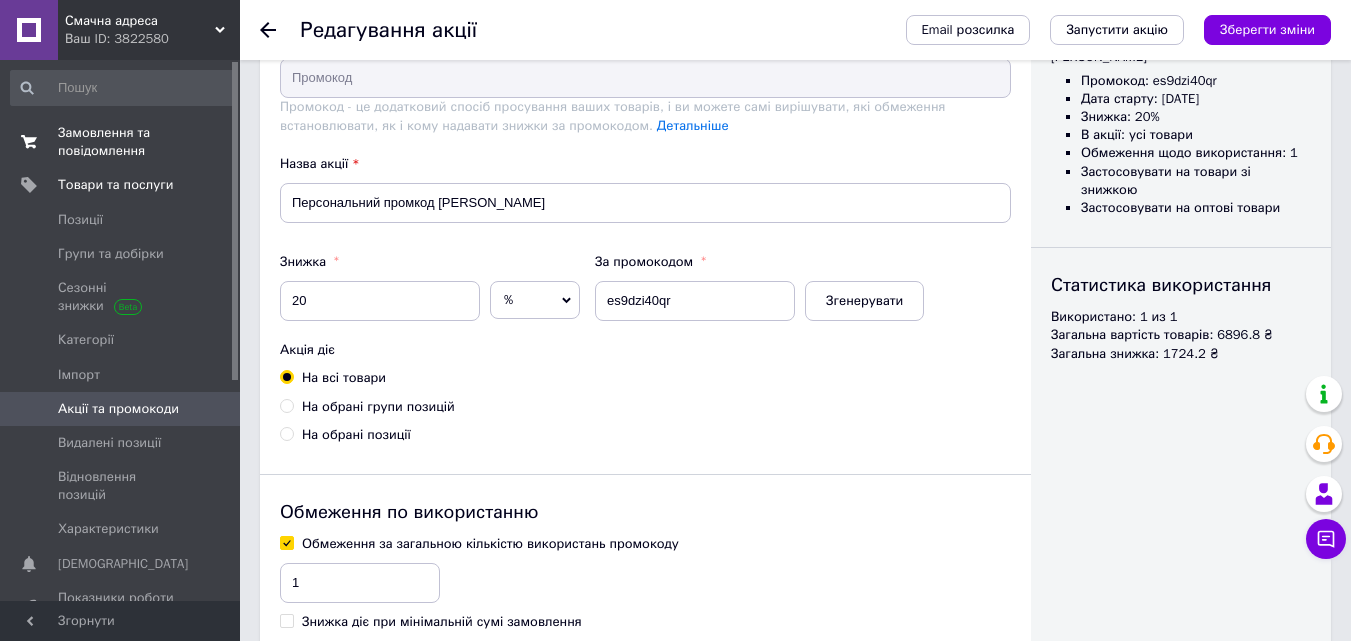 click on "Замовлення та повідомлення" at bounding box center [121, 142] 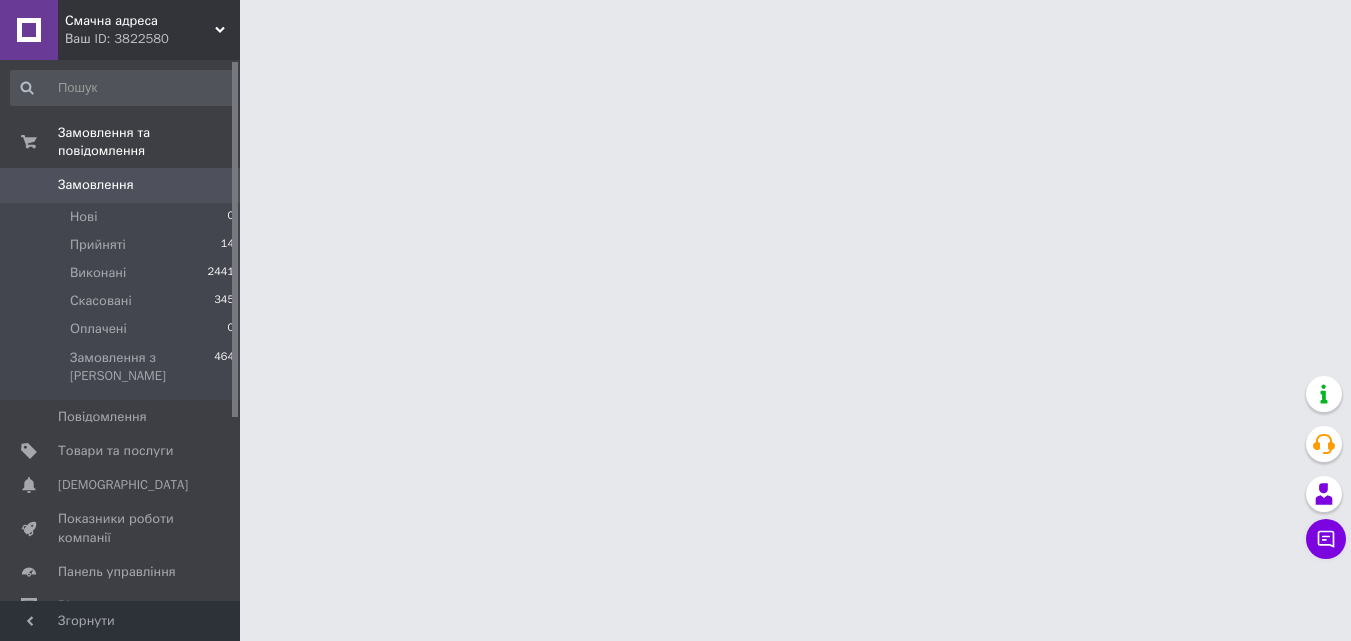 scroll, scrollTop: 0, scrollLeft: 0, axis: both 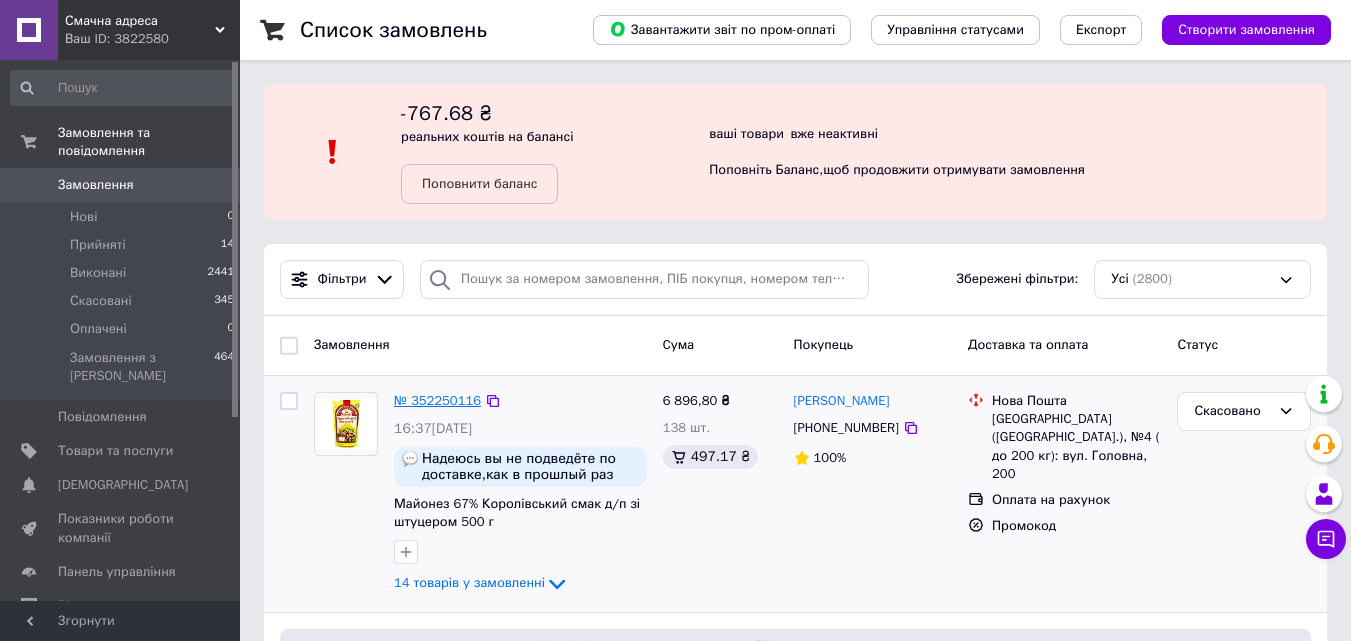 click on "№ 352250116" at bounding box center (437, 400) 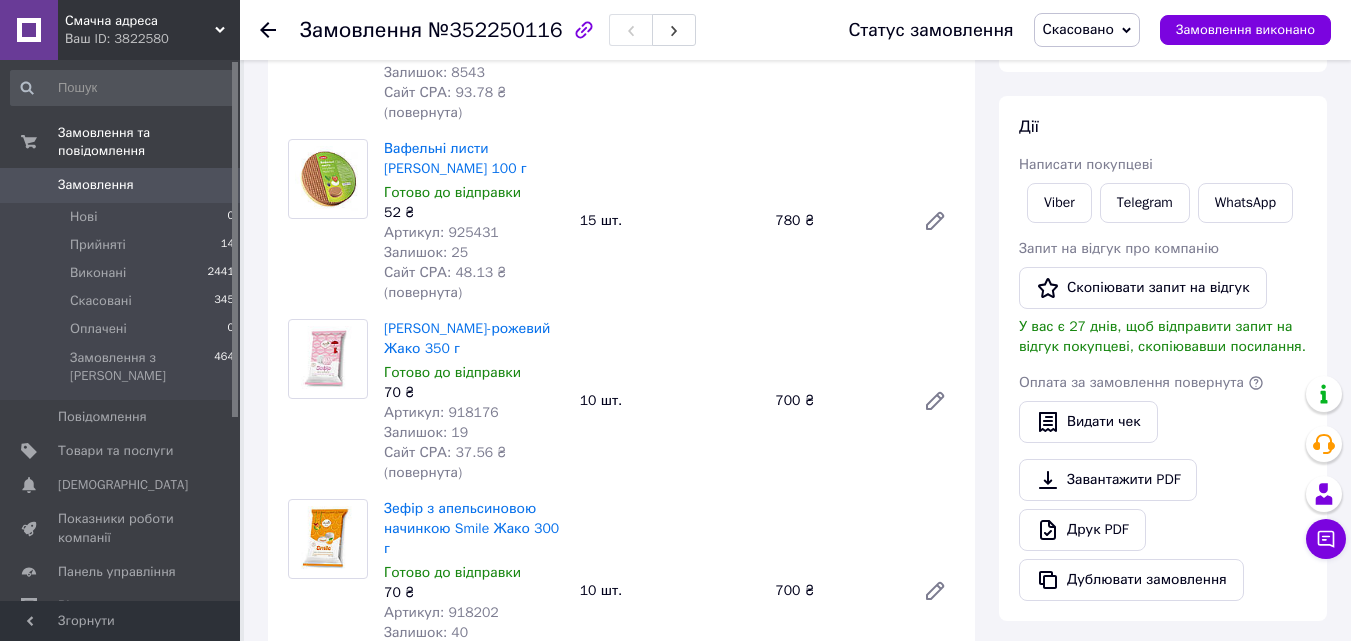 scroll, scrollTop: 0, scrollLeft: 0, axis: both 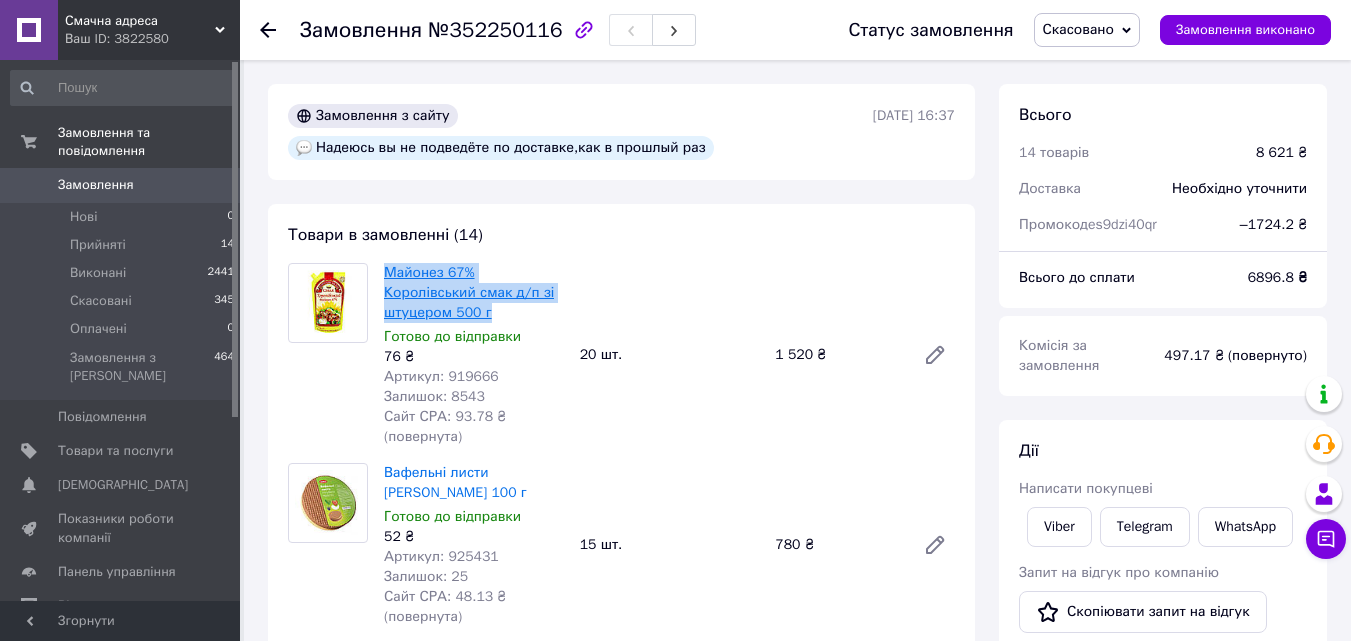 drag, startPoint x: 570, startPoint y: 292, endPoint x: 389, endPoint y: 270, distance: 182.3321 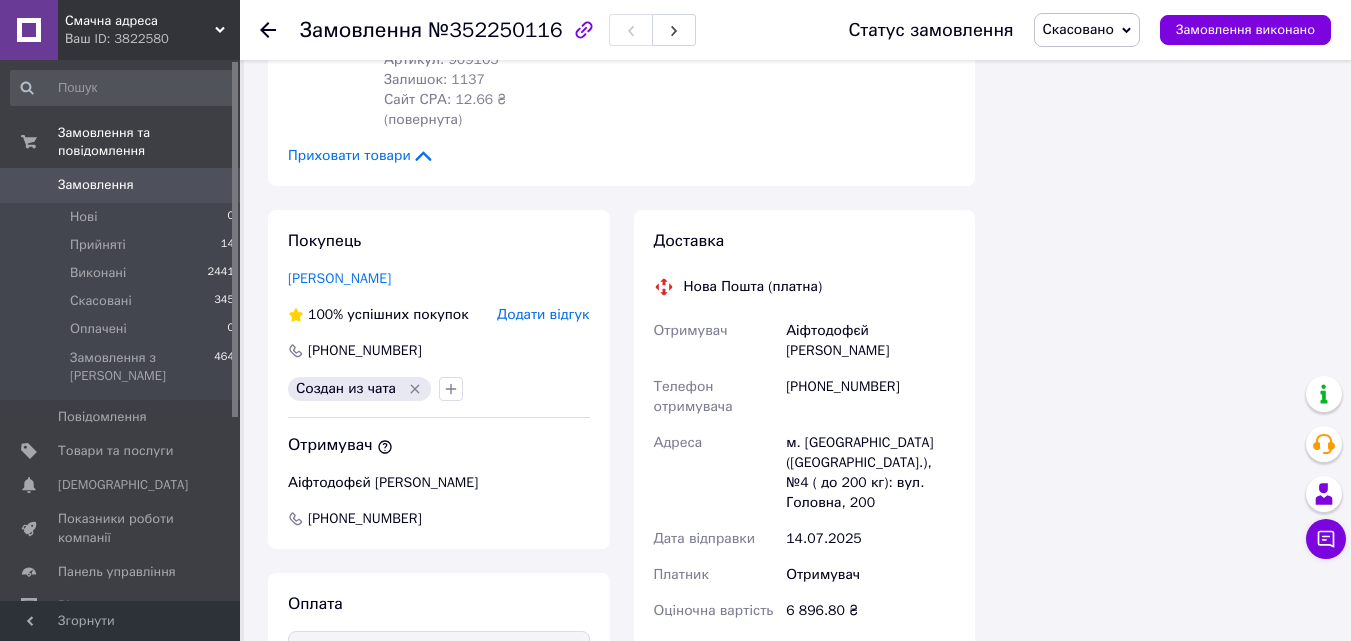 scroll, scrollTop: 2990, scrollLeft: 0, axis: vertical 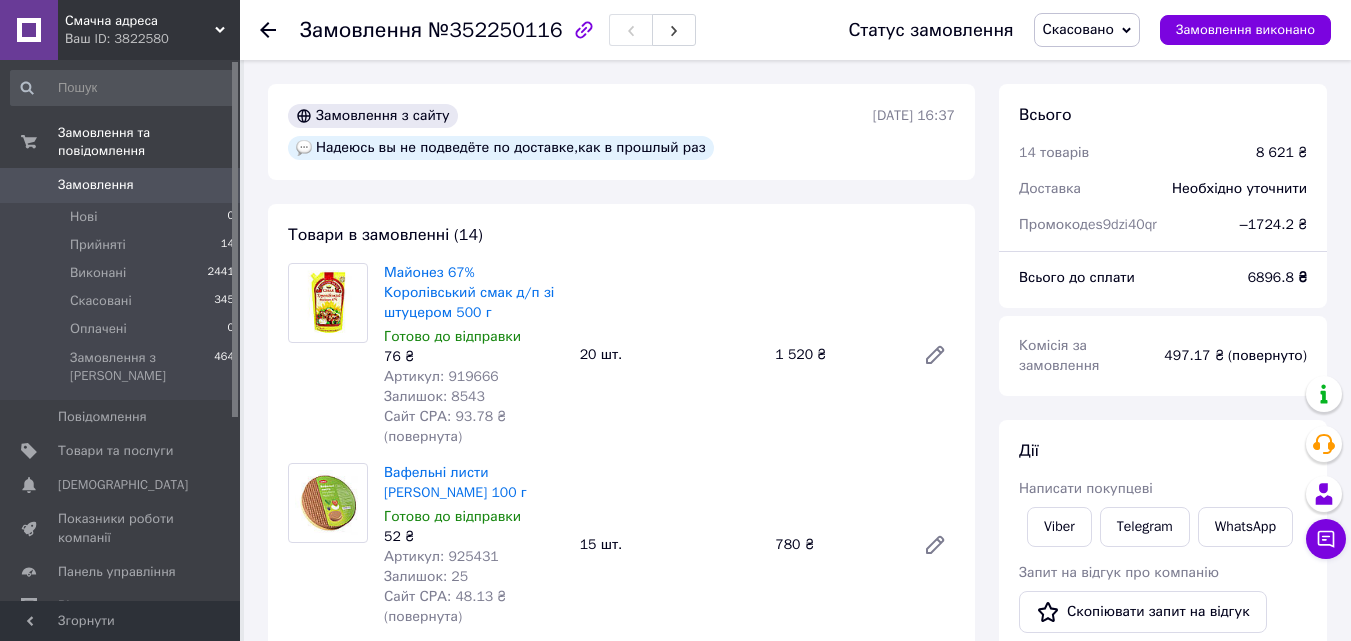 click 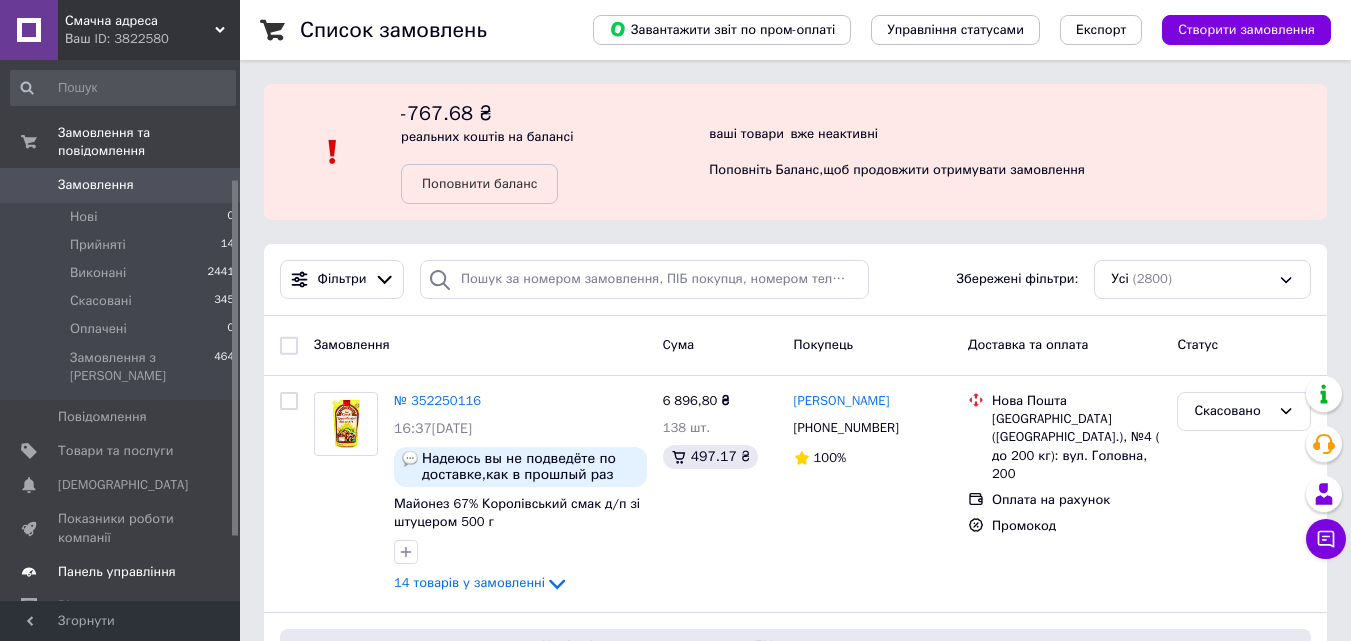 scroll, scrollTop: 200, scrollLeft: 0, axis: vertical 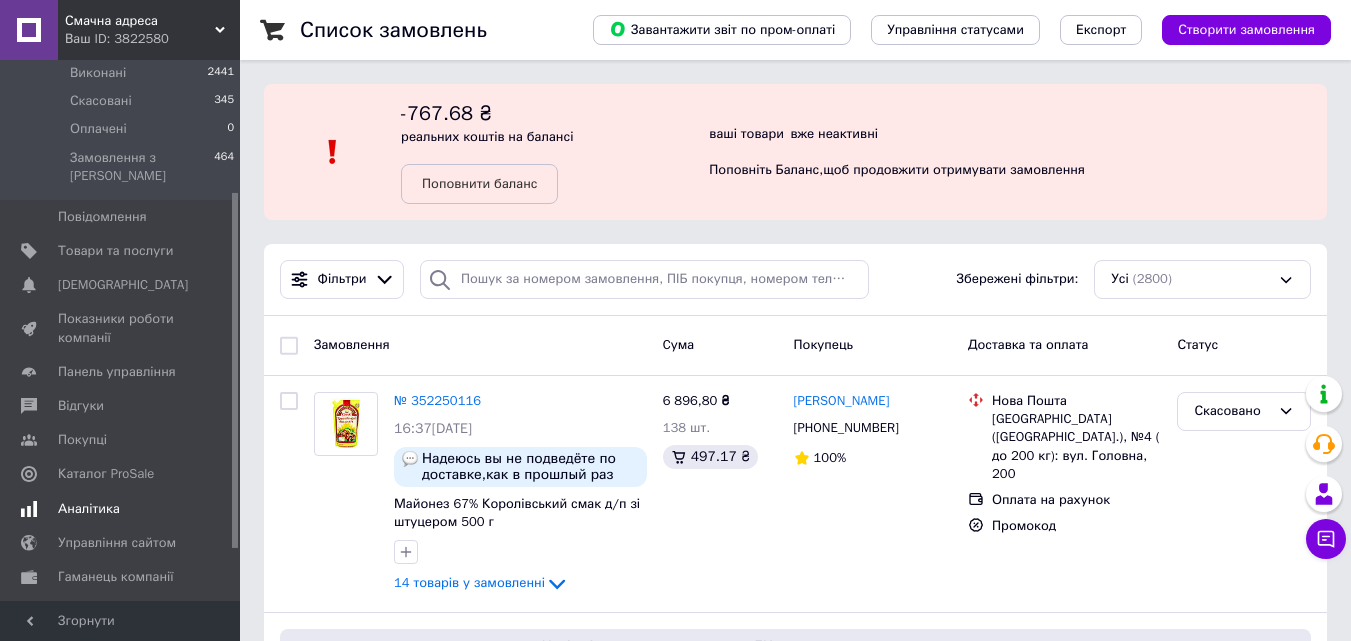 click on "Аналітика" at bounding box center (89, 509) 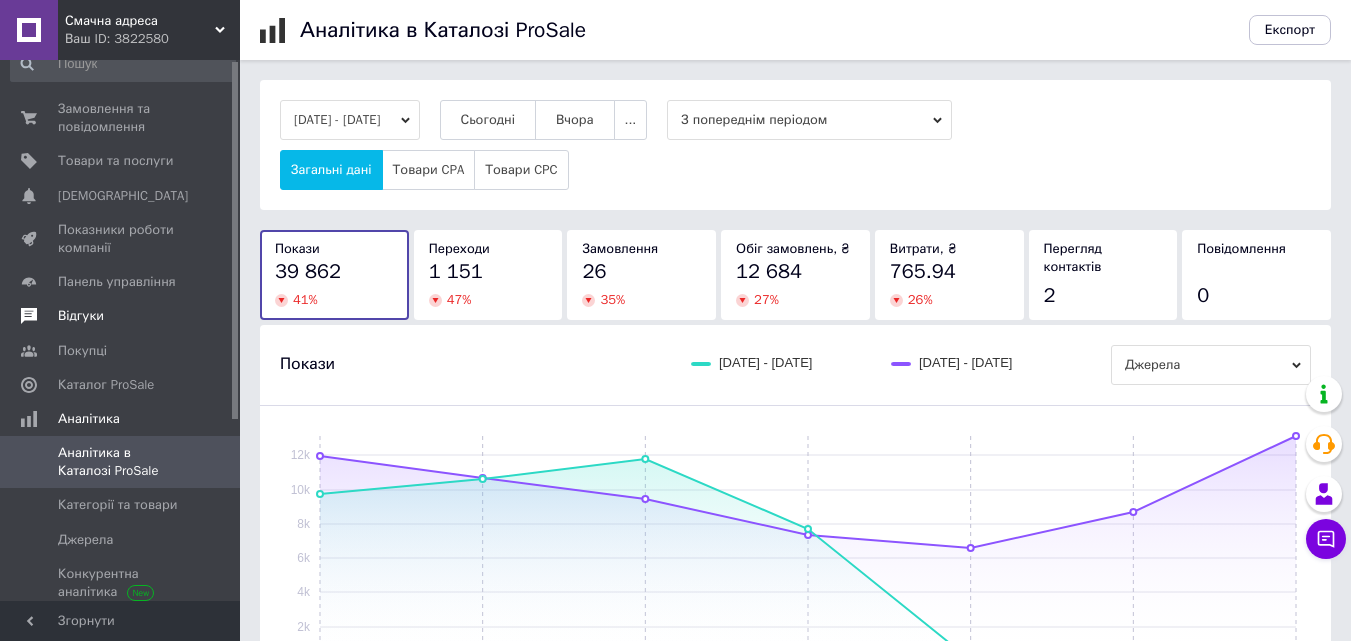 scroll, scrollTop: 0, scrollLeft: 0, axis: both 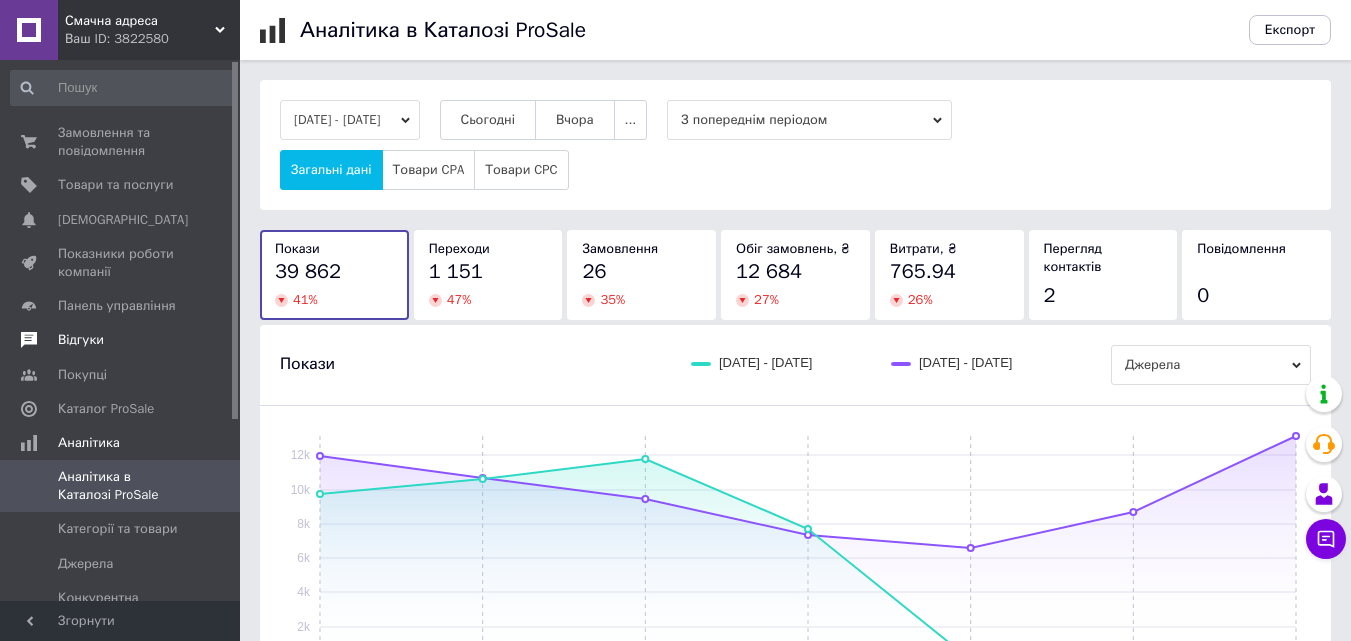 click on "Замовлення та повідомлення" at bounding box center (121, 142) 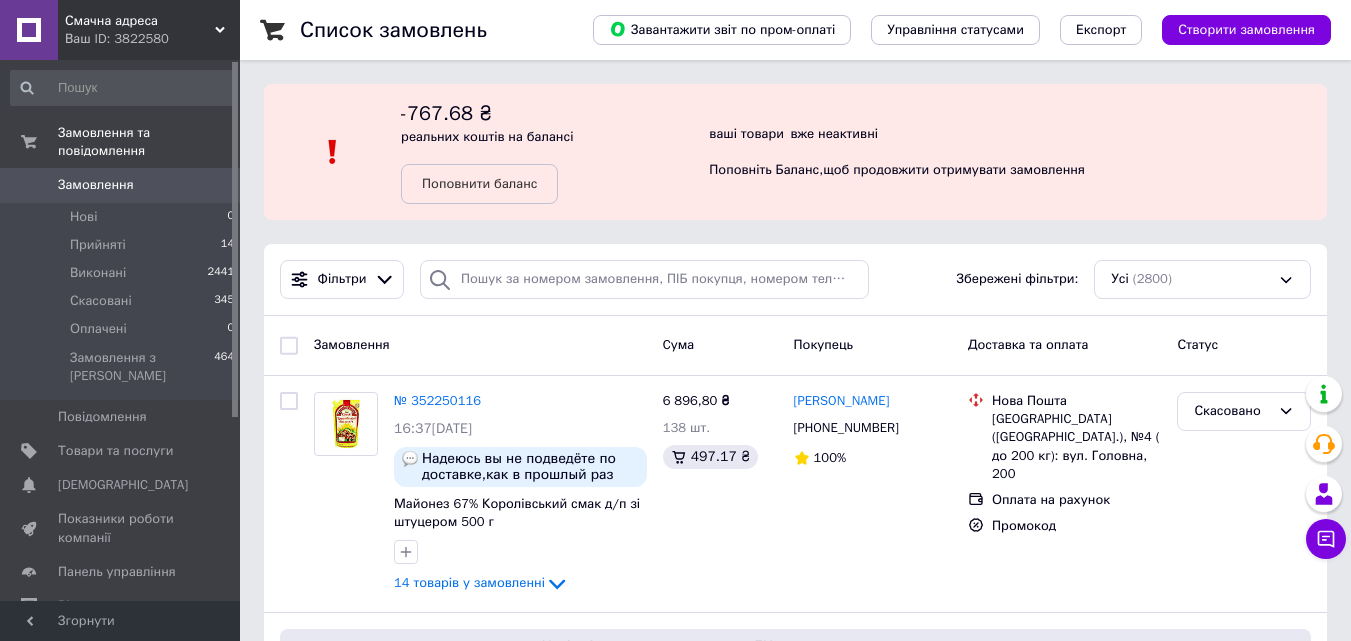 scroll, scrollTop: 100, scrollLeft: 0, axis: vertical 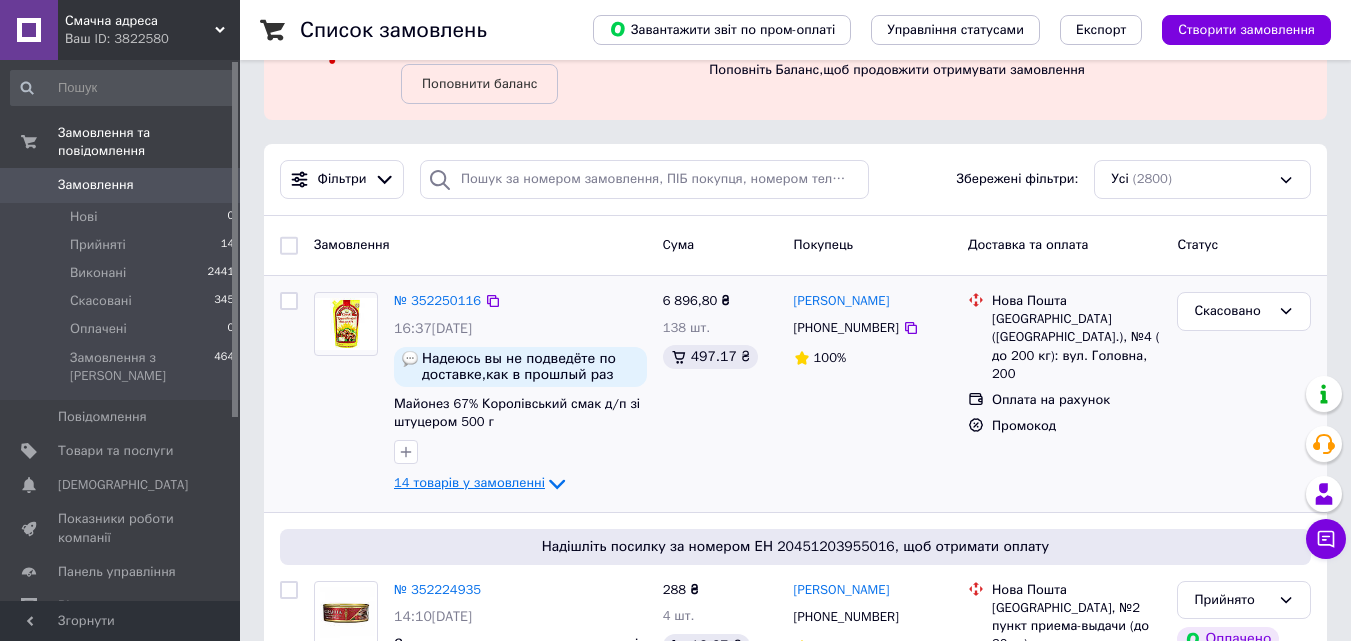 click 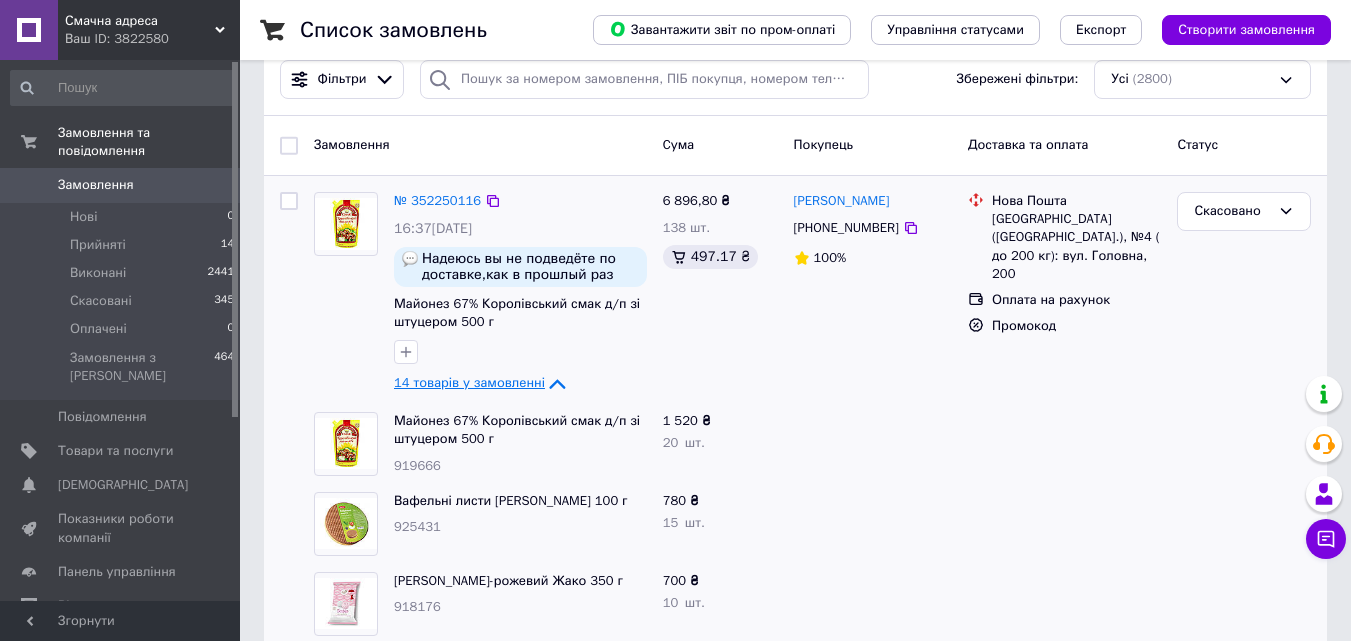 scroll, scrollTop: 0, scrollLeft: 0, axis: both 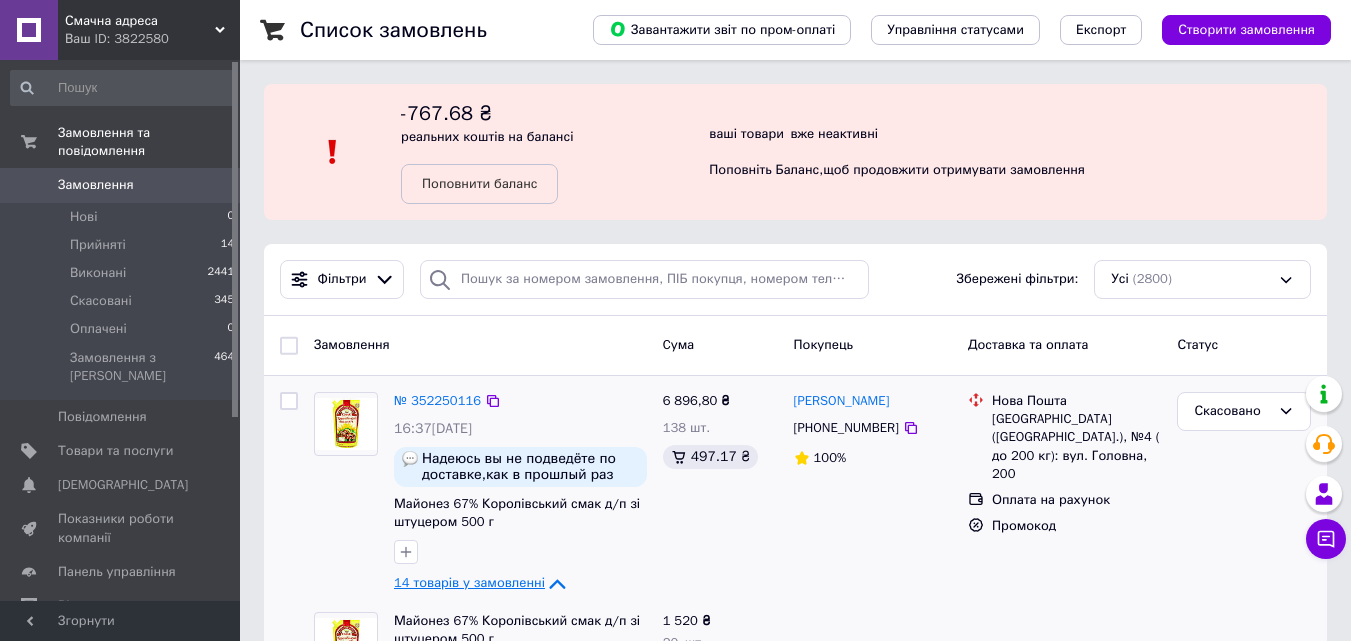 click on "№ 352250116" at bounding box center [437, 401] 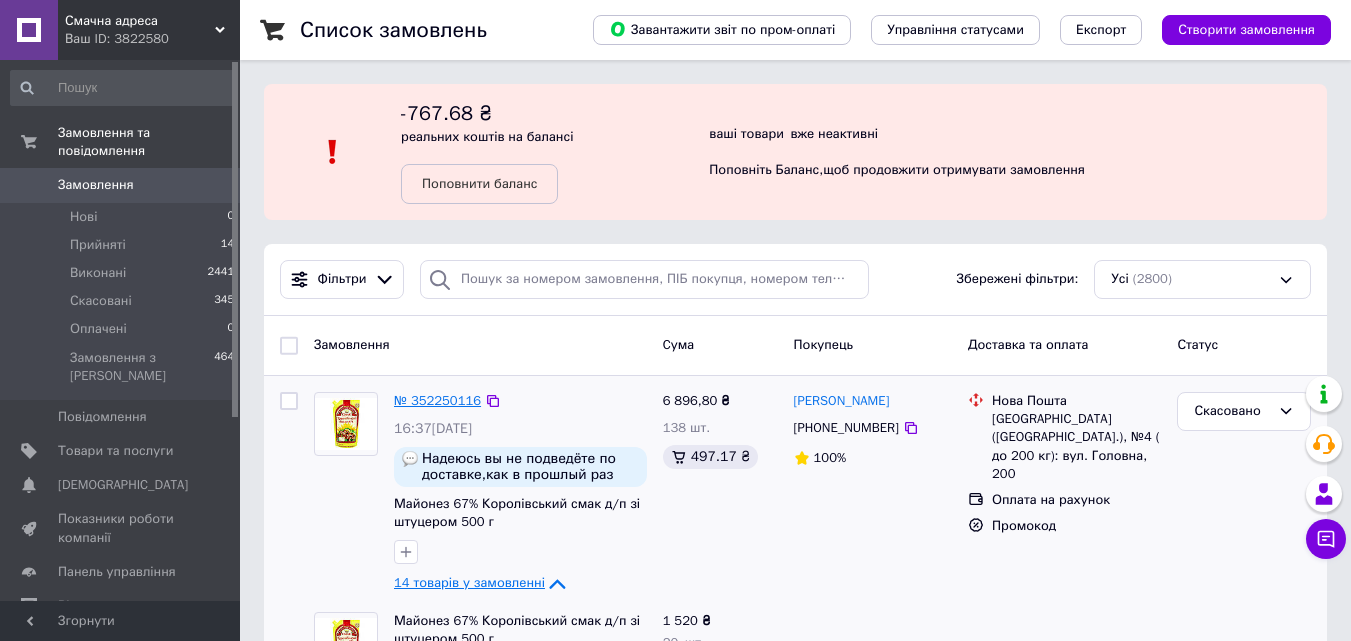 click on "№ 352250116" at bounding box center (437, 400) 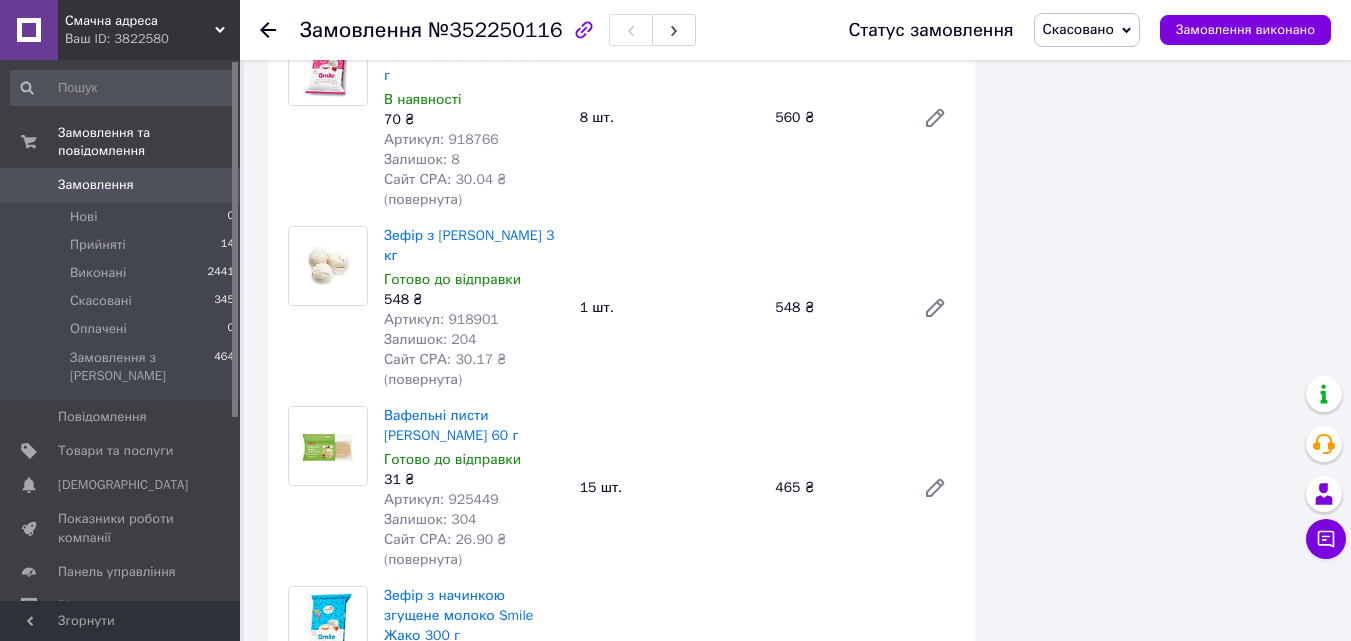 scroll, scrollTop: 1500, scrollLeft: 0, axis: vertical 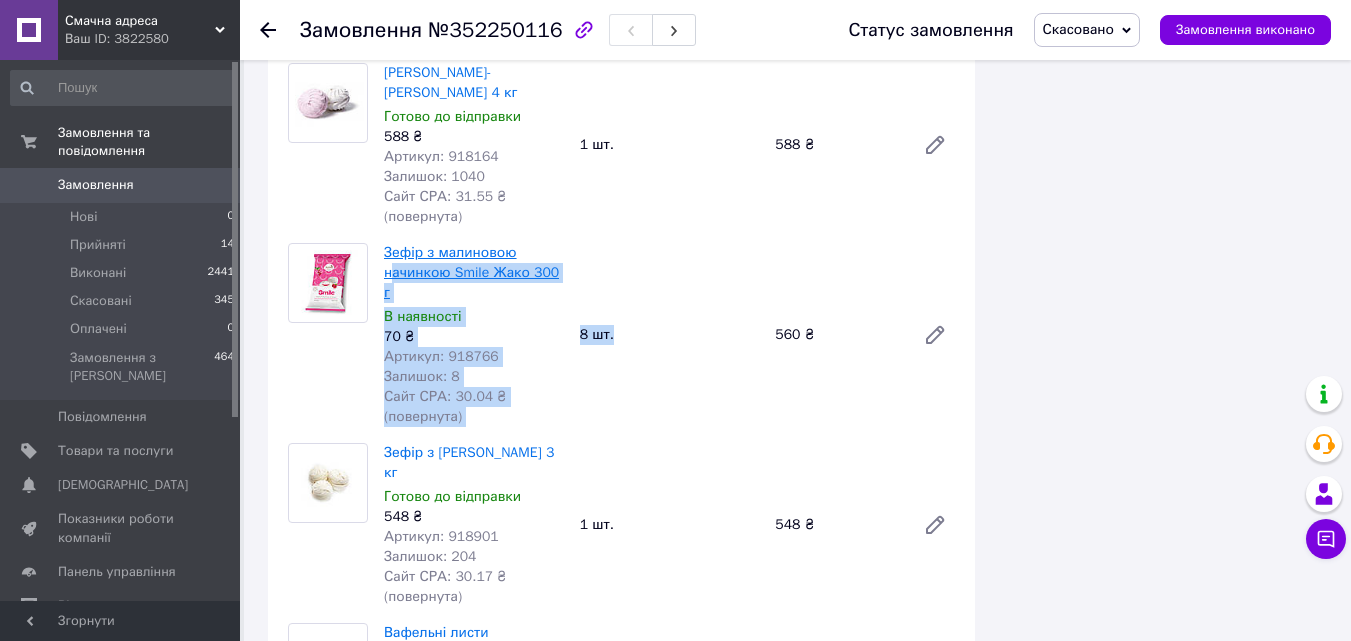 drag, startPoint x: 614, startPoint y: 210, endPoint x: 394, endPoint y: 203, distance: 220.11133 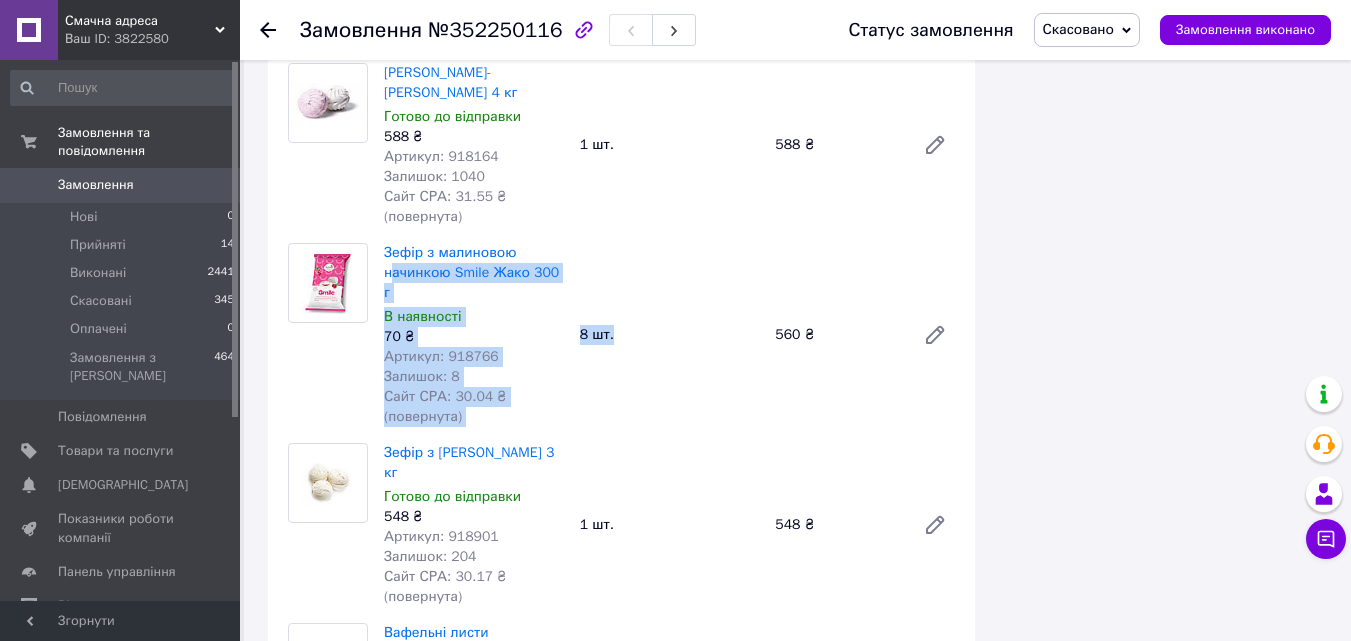 click on "Зефір з малиновою начинкою Smile Жако 300 г В наявності 70 ₴ Артикул: 918766 Залишок: 8 Сайт СРА: 30.04 ₴ (повернута) 8 шт. 560 ₴" at bounding box center [669, 335] 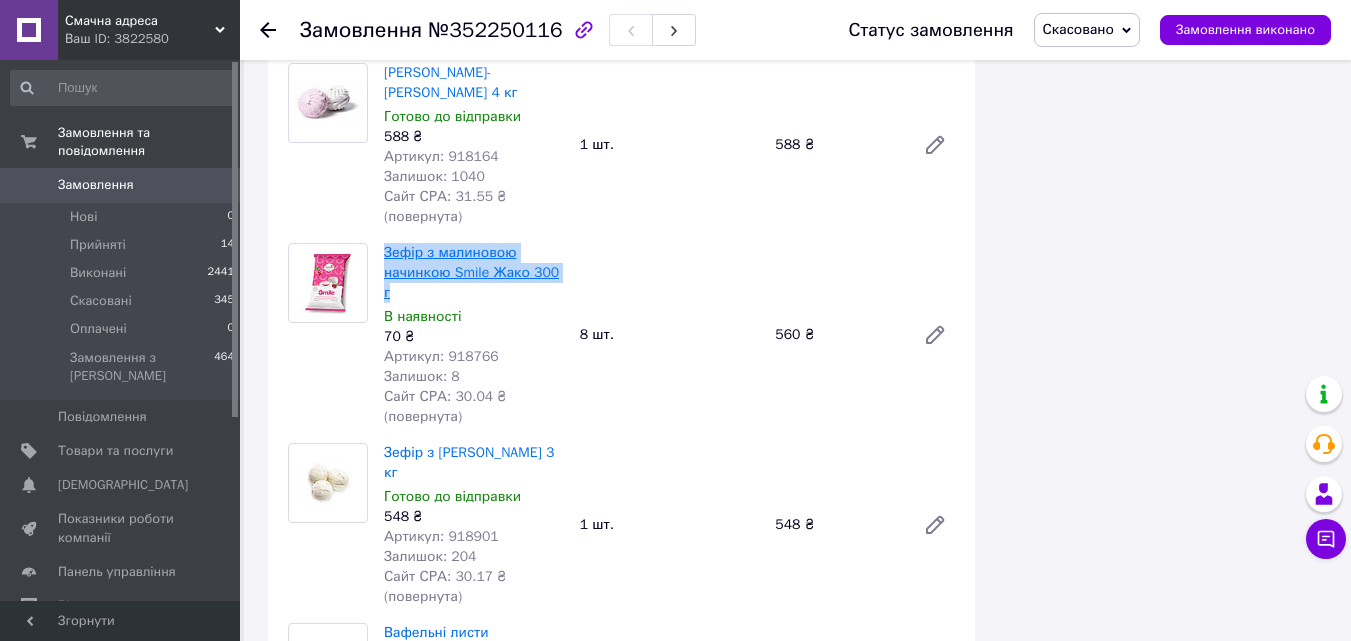 drag, startPoint x: 562, startPoint y: 214, endPoint x: 384, endPoint y: 195, distance: 179.01117 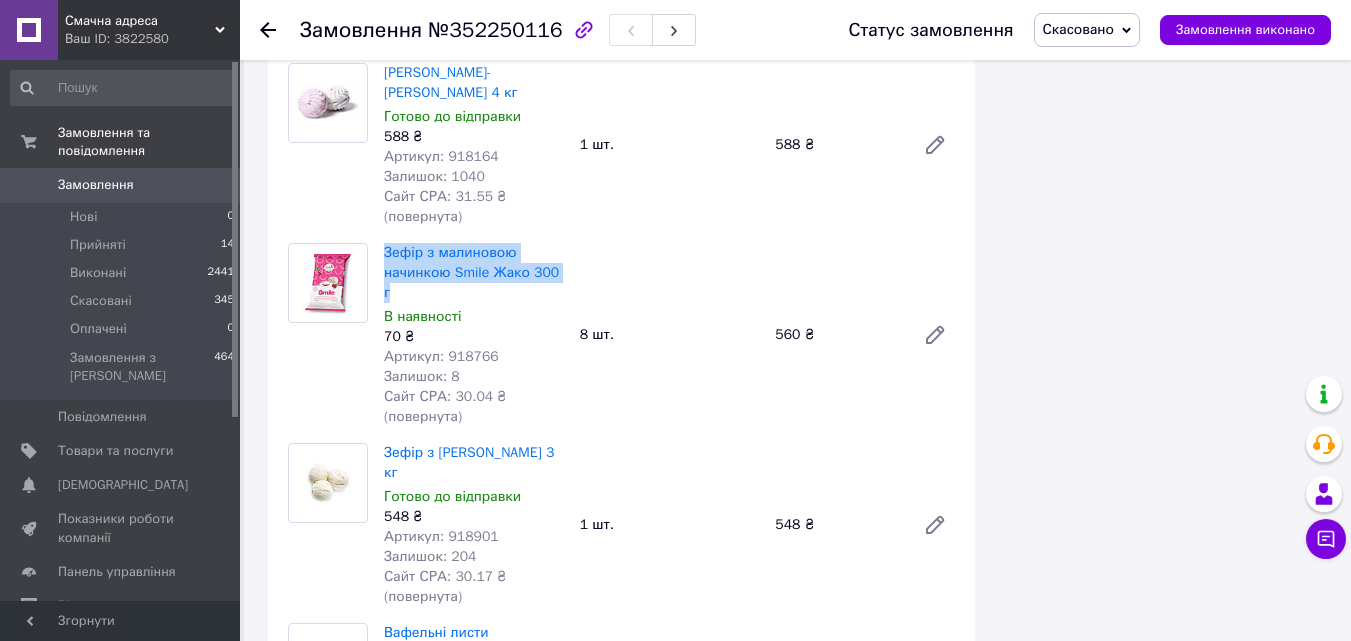 copy on "Зефір з малиновою начинкою Smile Жако 300 г" 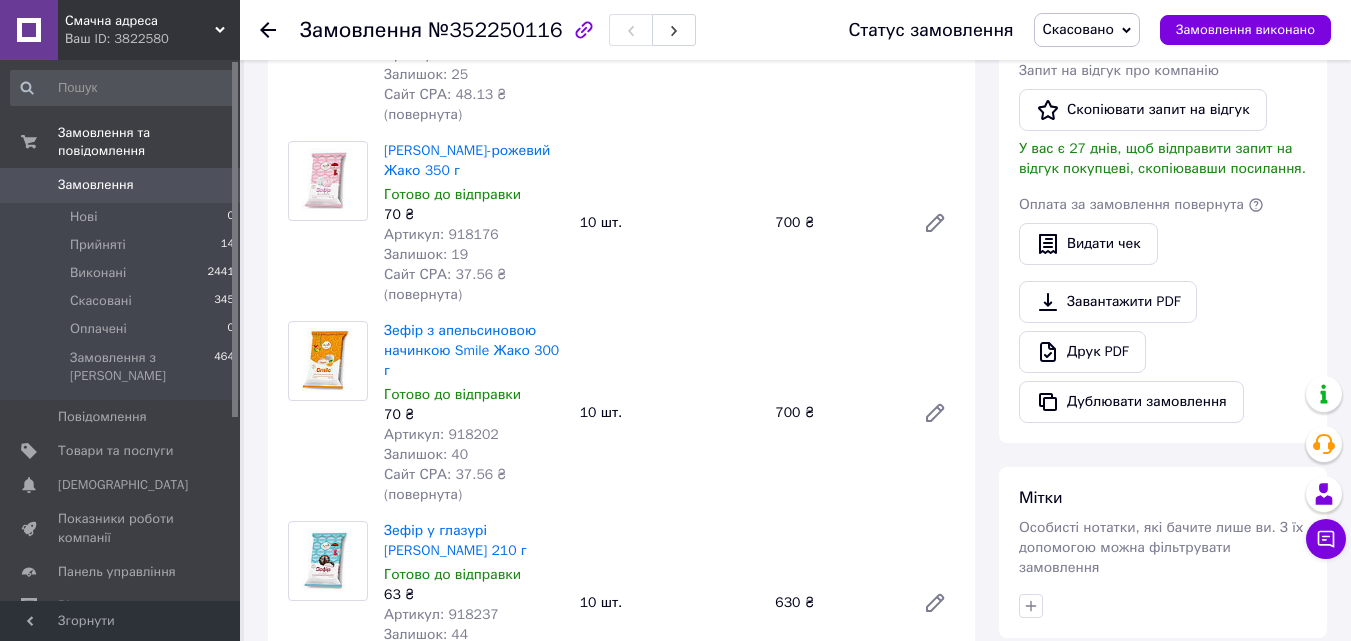 scroll, scrollTop: 500, scrollLeft: 0, axis: vertical 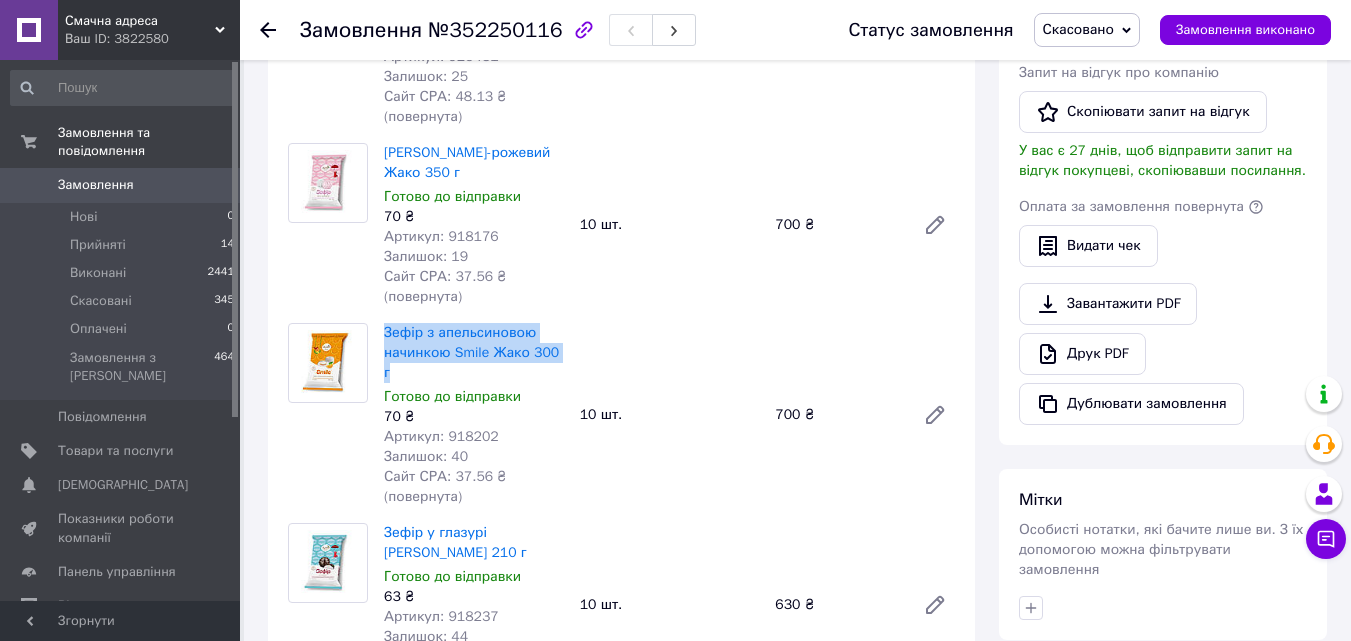 drag, startPoint x: 587, startPoint y: 332, endPoint x: 380, endPoint y: 309, distance: 208.27386 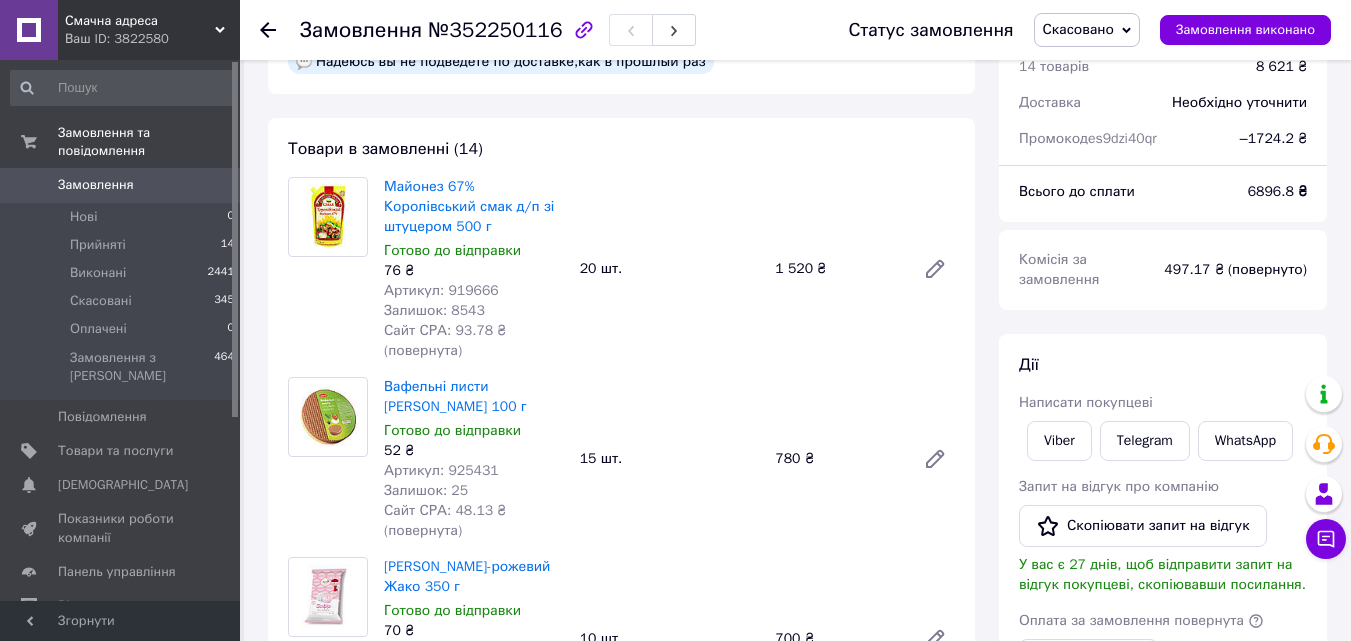 scroll, scrollTop: 0, scrollLeft: 0, axis: both 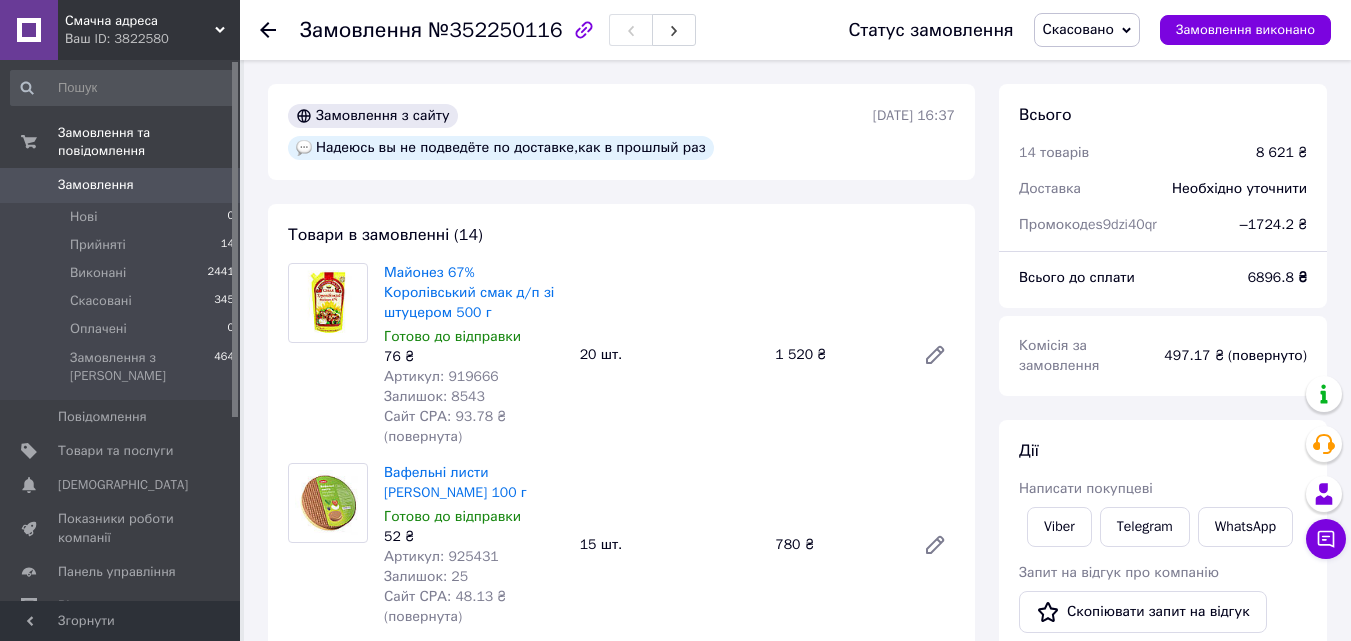 click on "Замовлення" at bounding box center [96, 185] 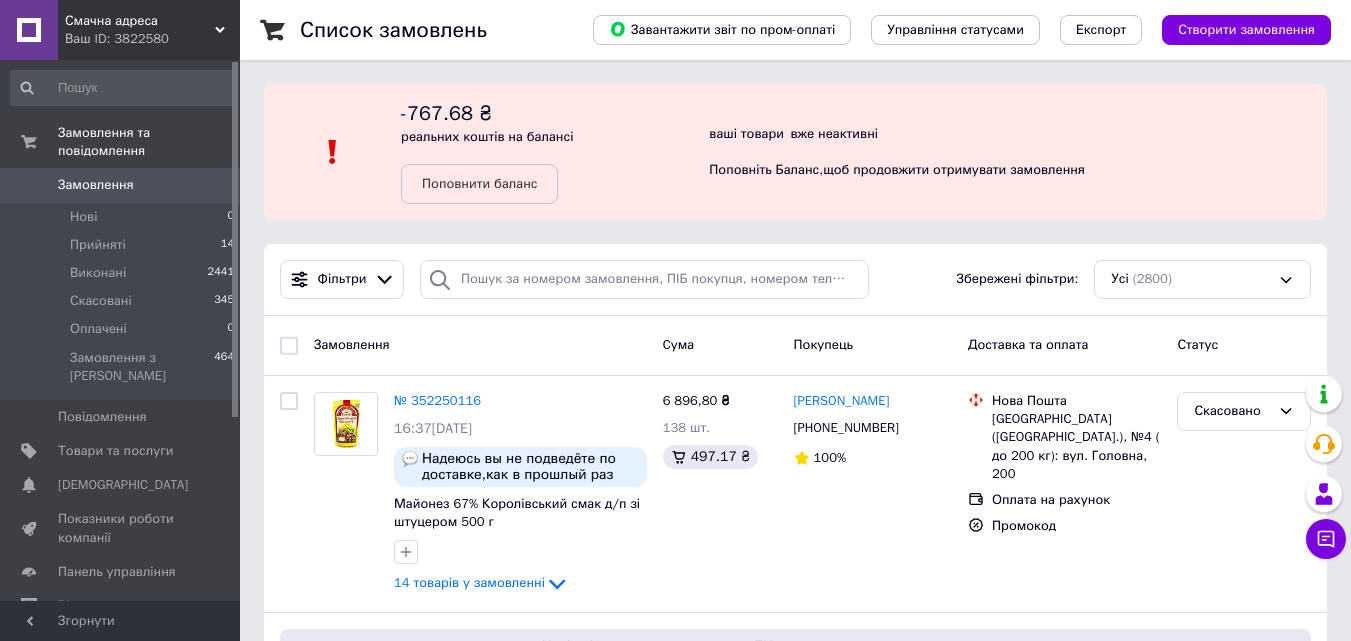 click on "Смачна адреса Ваш ID: 3822580" at bounding box center [149, 30] 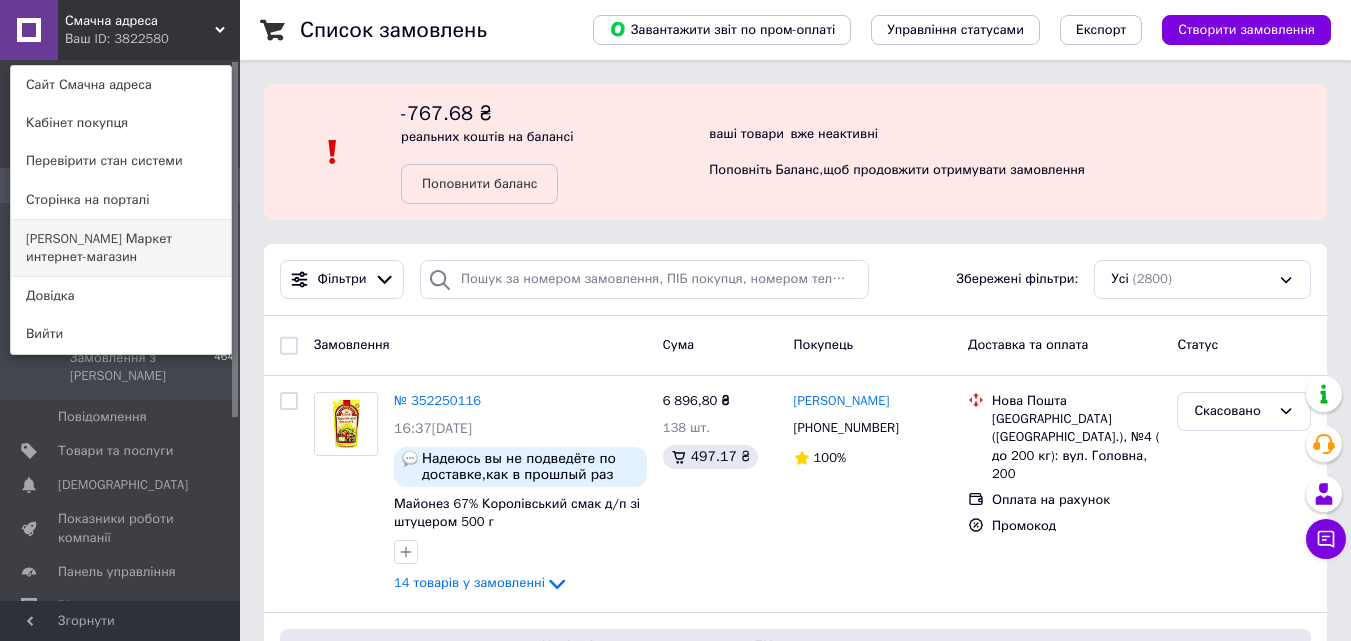 click on "[PERSON_NAME] Маркет интернет-магазин" at bounding box center (121, 248) 